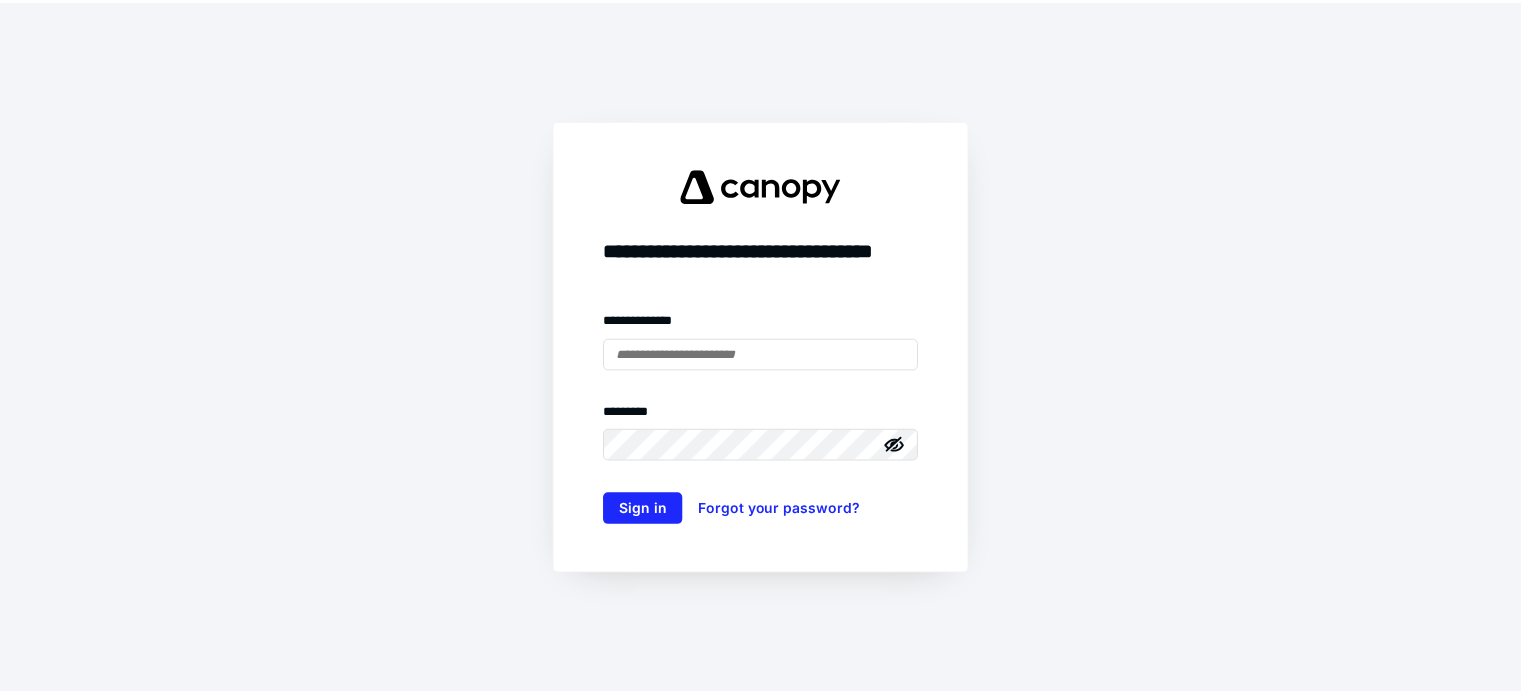 scroll, scrollTop: 0, scrollLeft: 0, axis: both 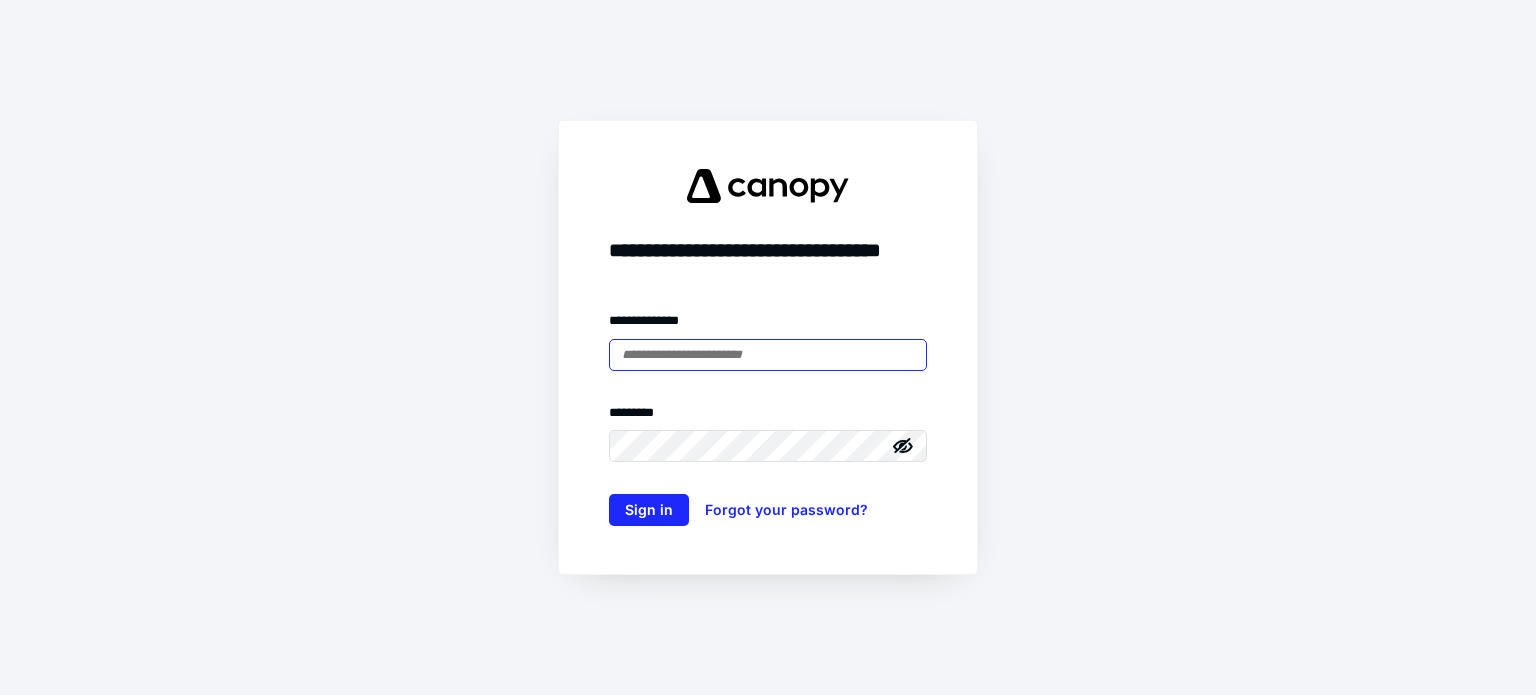 type on "**********" 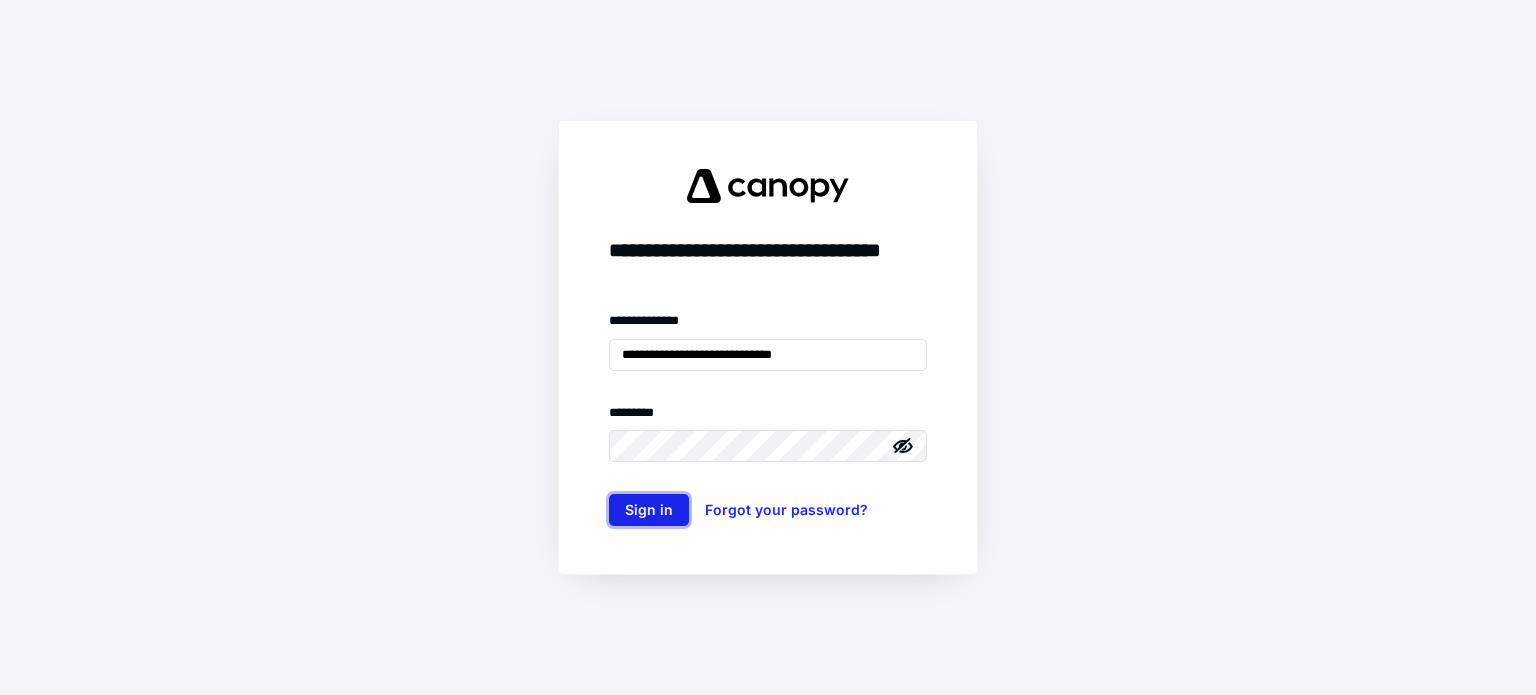 click on "Sign in" at bounding box center [649, 510] 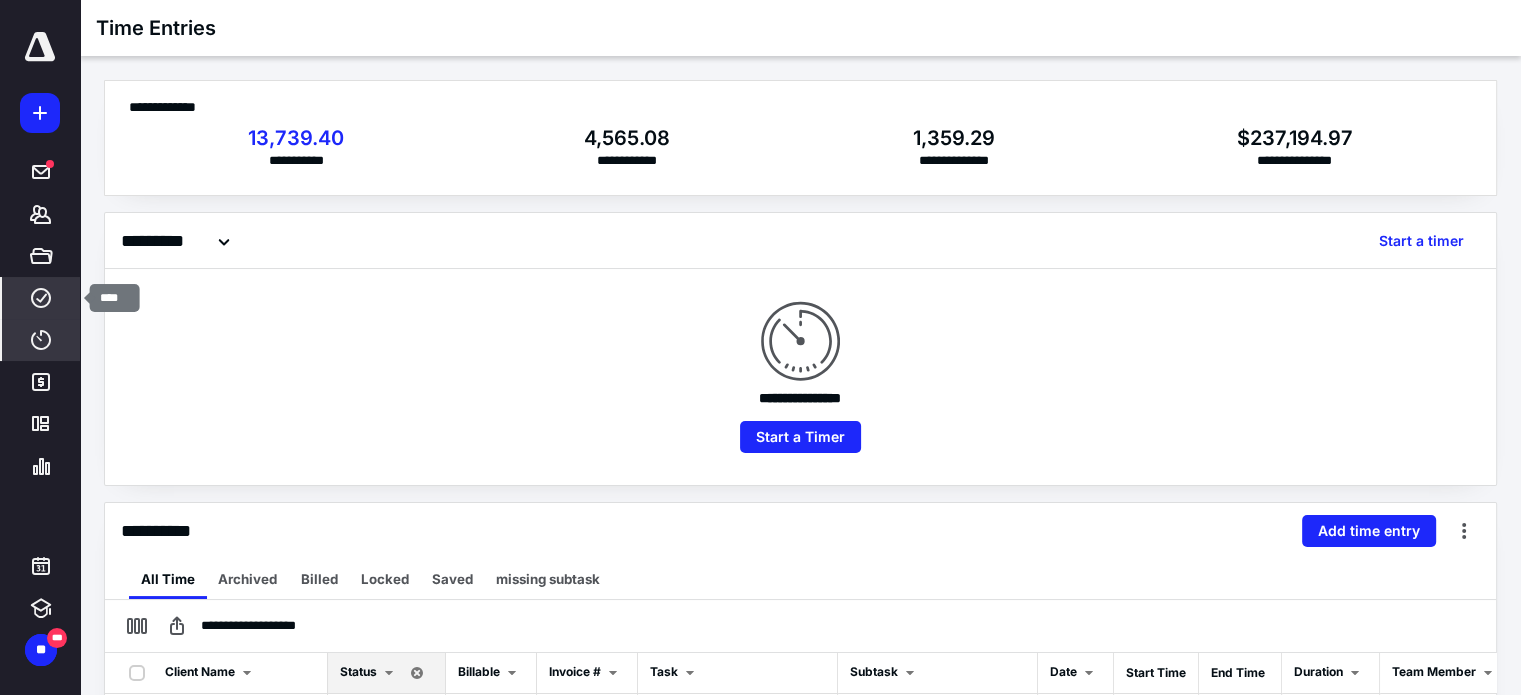 scroll, scrollTop: 0, scrollLeft: 0, axis: both 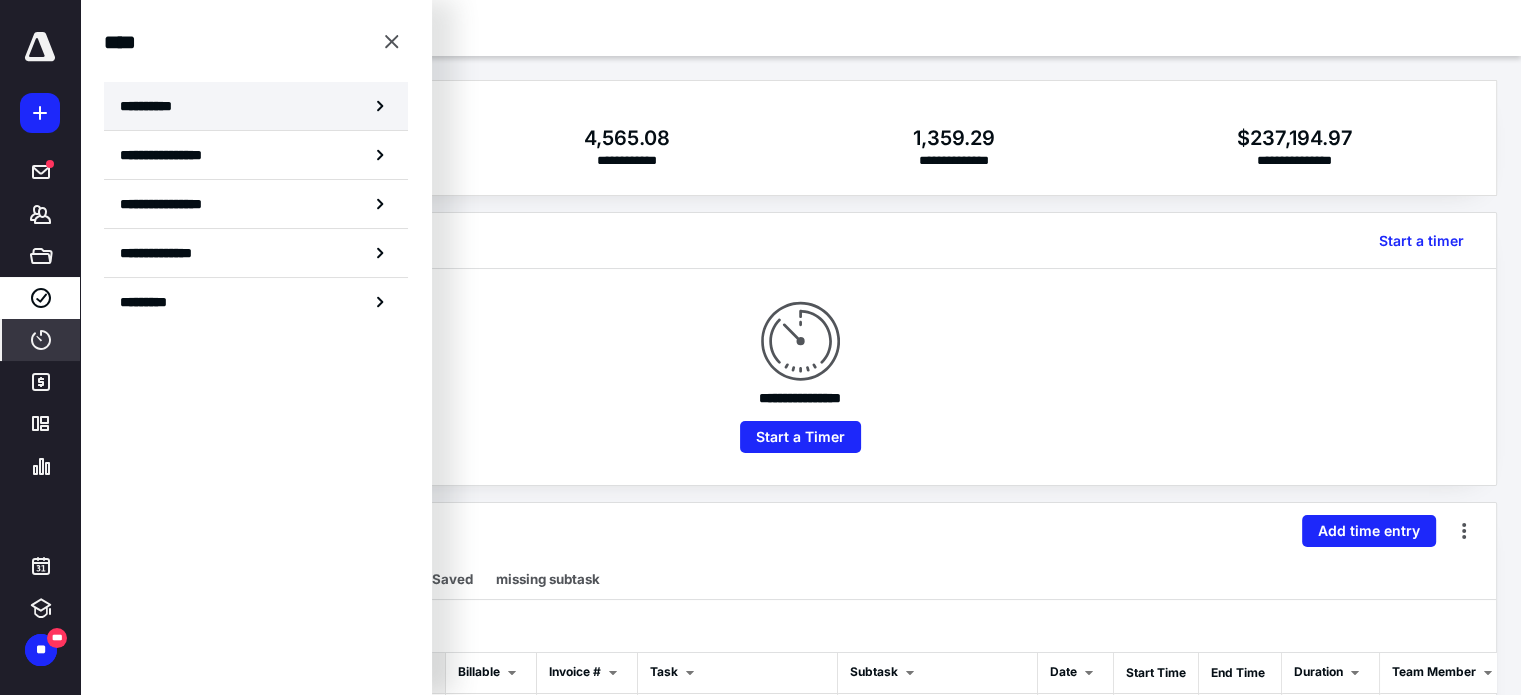 click on "**********" at bounding box center (256, 106) 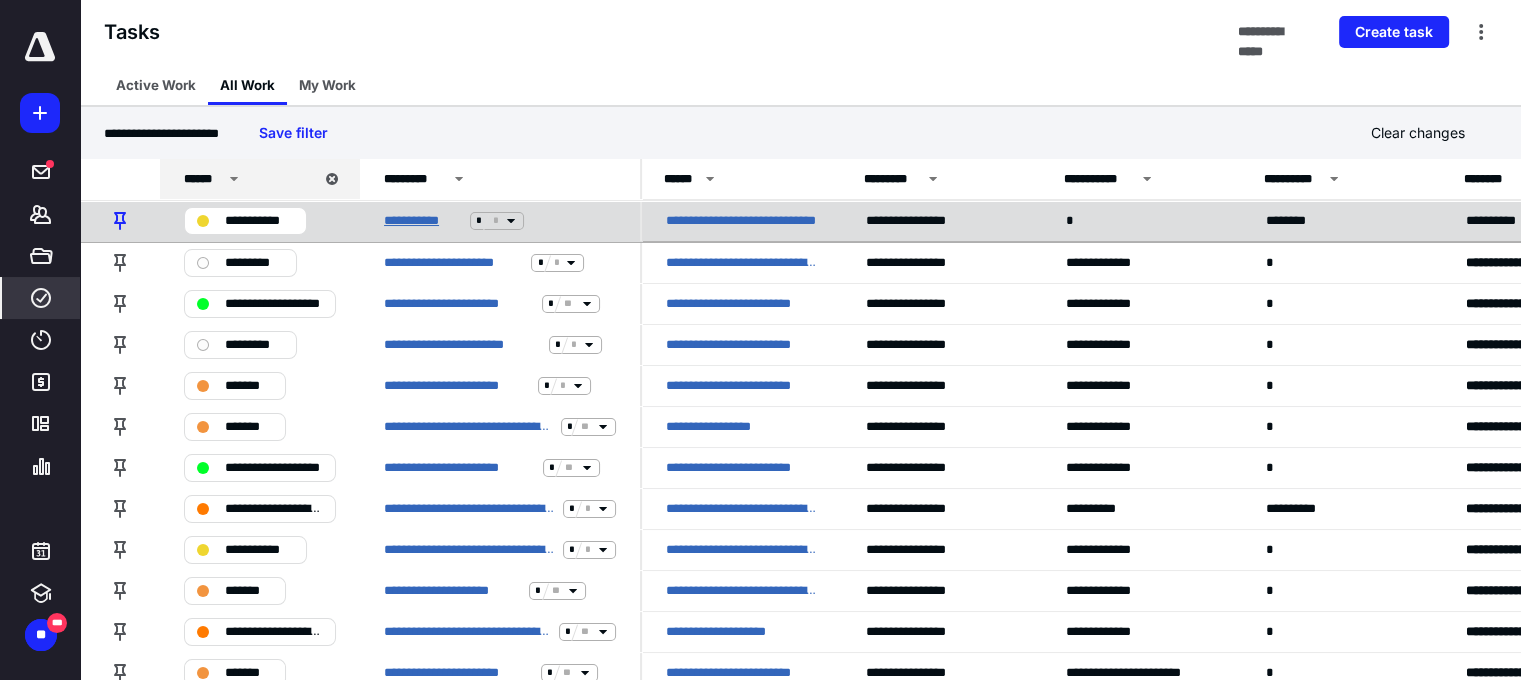 click on "**********" at bounding box center [423, 221] 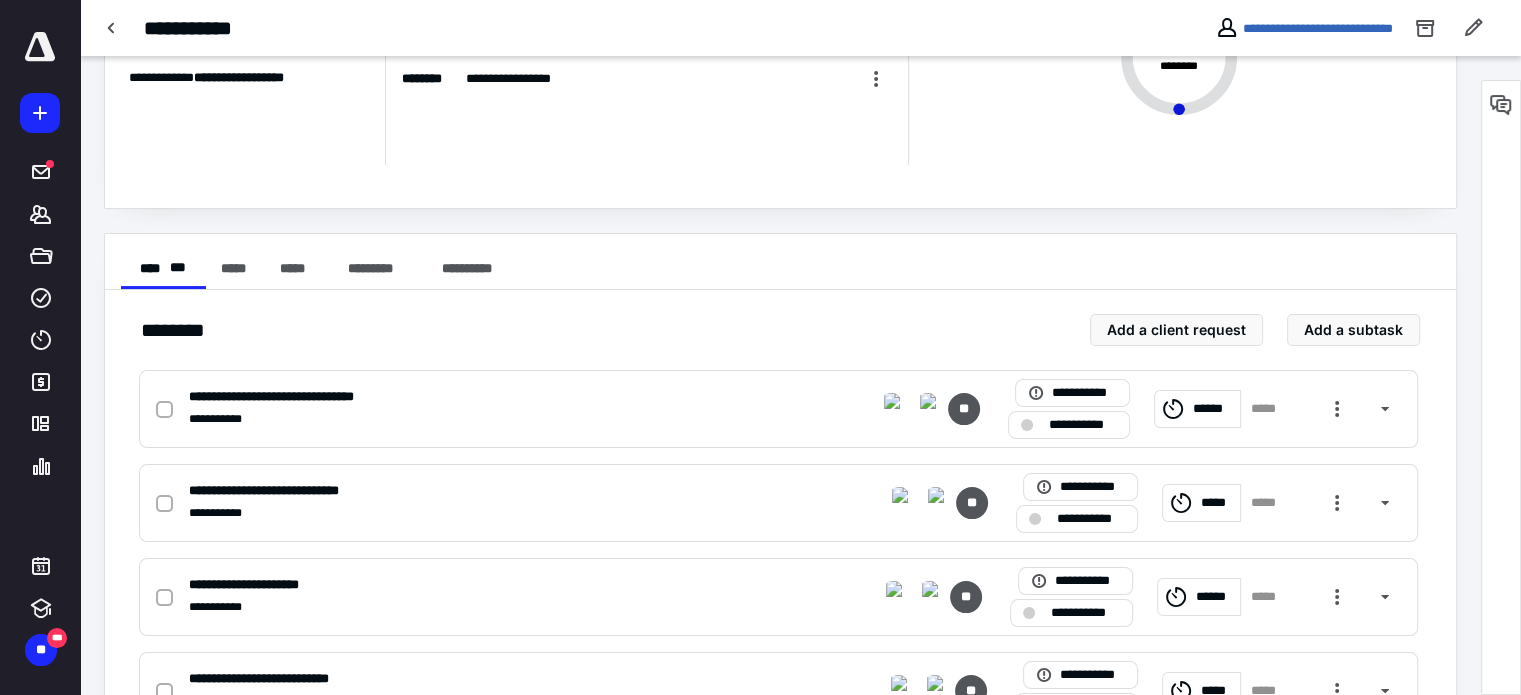 scroll, scrollTop: 220, scrollLeft: 0, axis: vertical 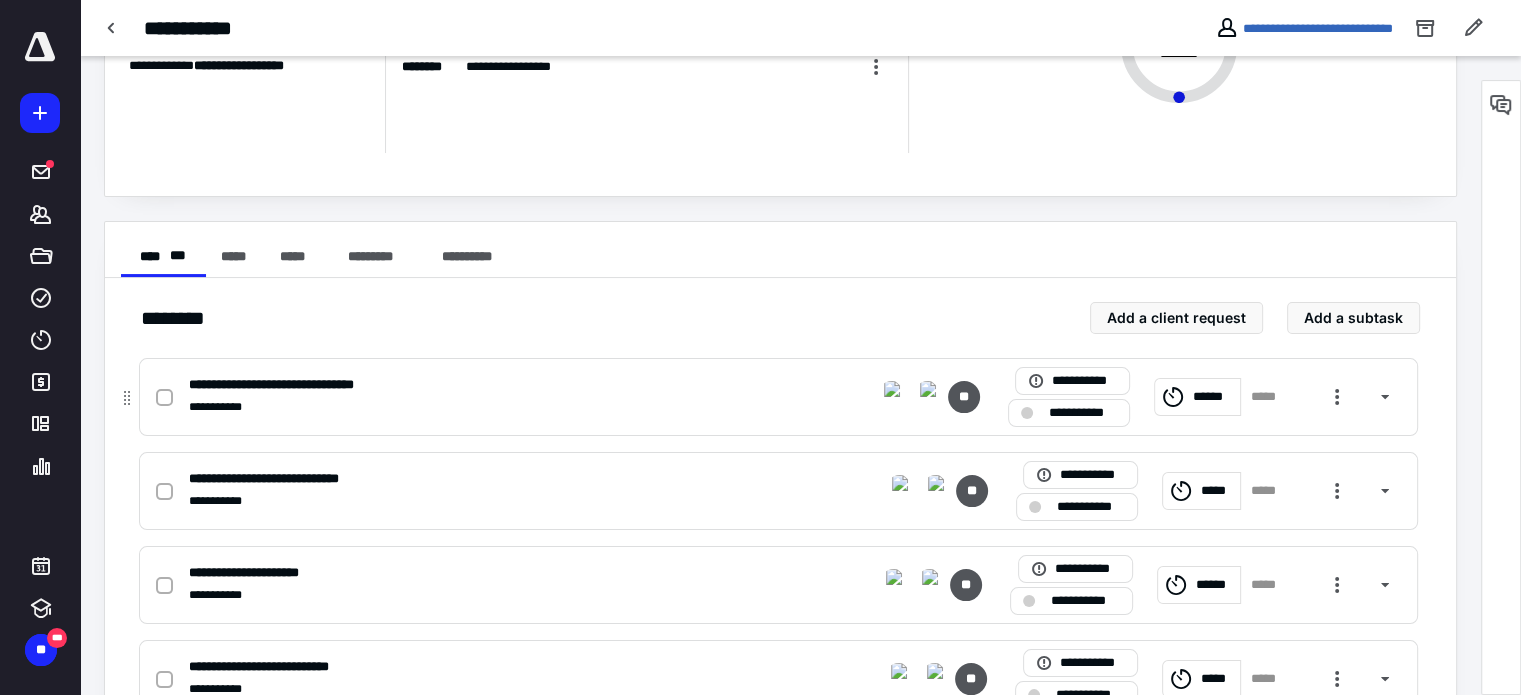 click 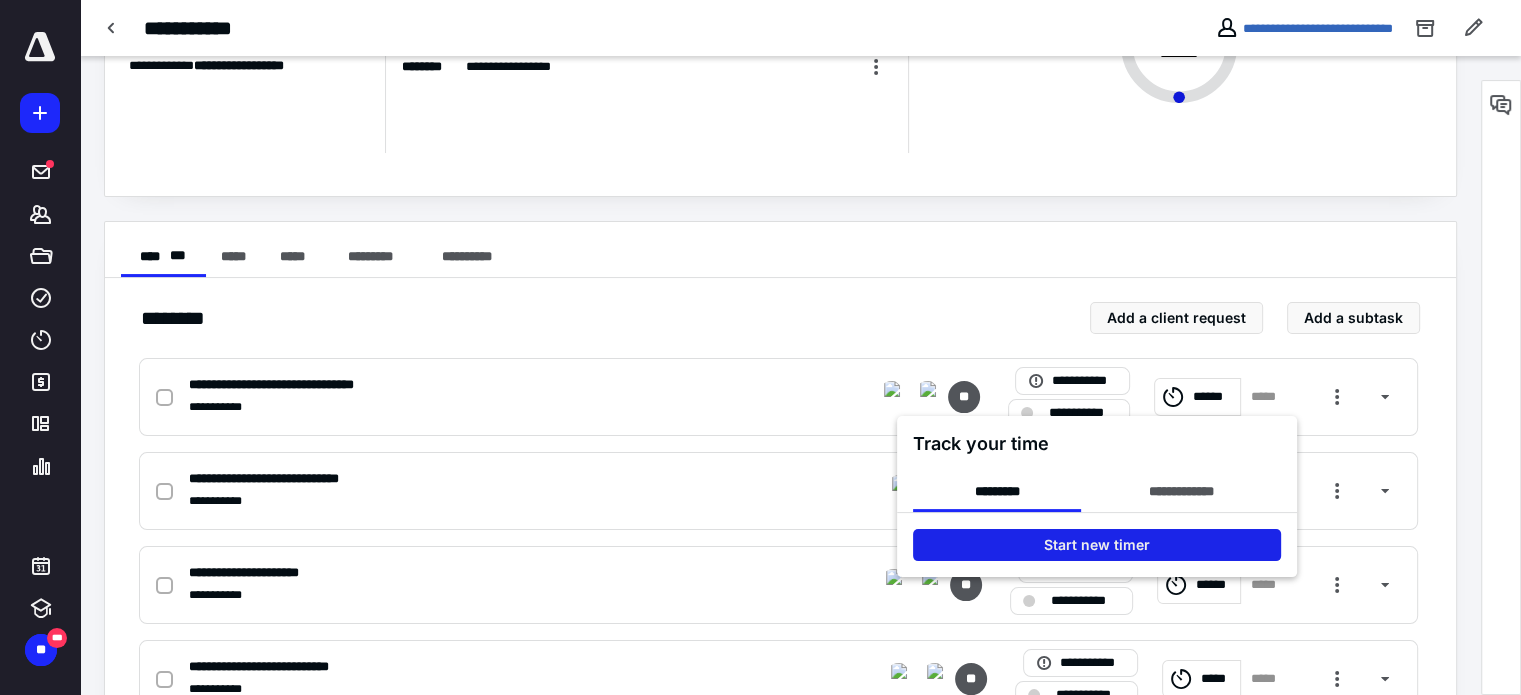 click on "Start new timer" at bounding box center (1097, 545) 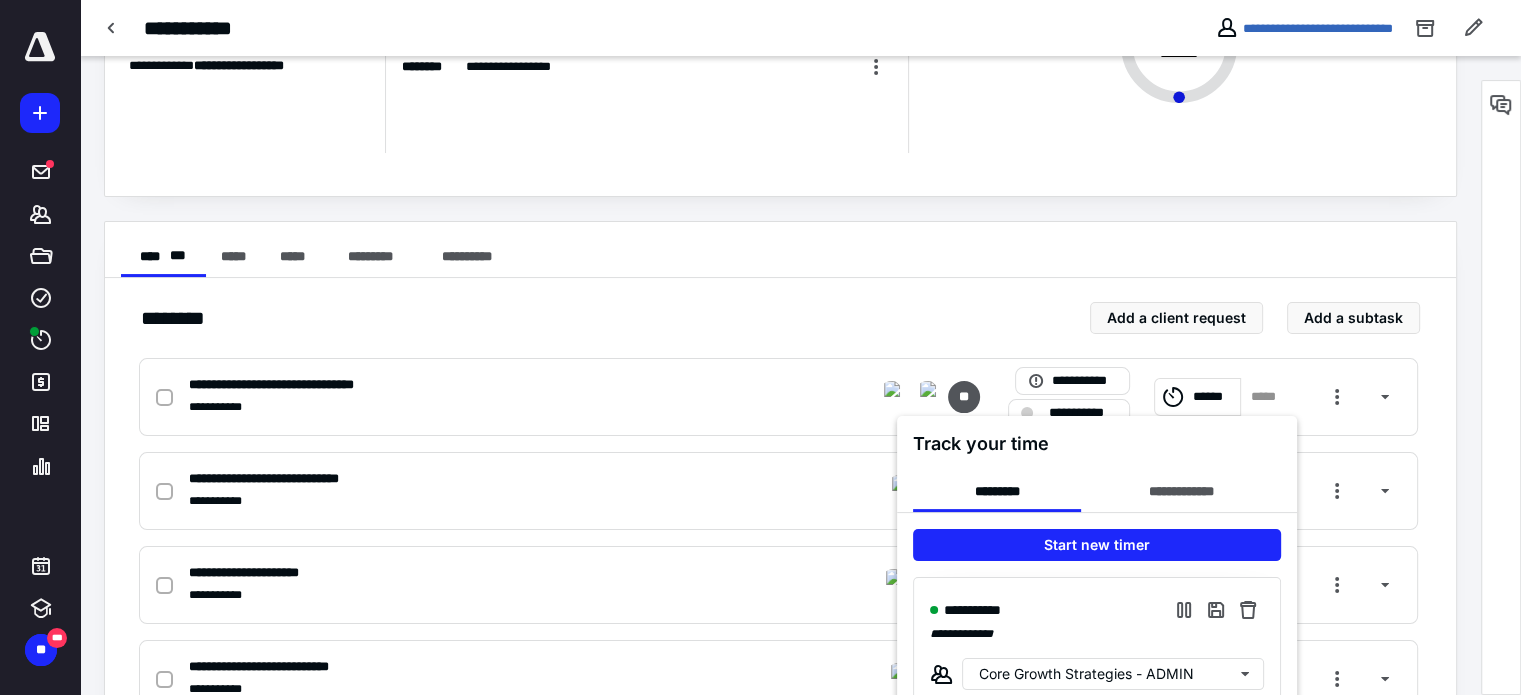 click at bounding box center (760, 347) 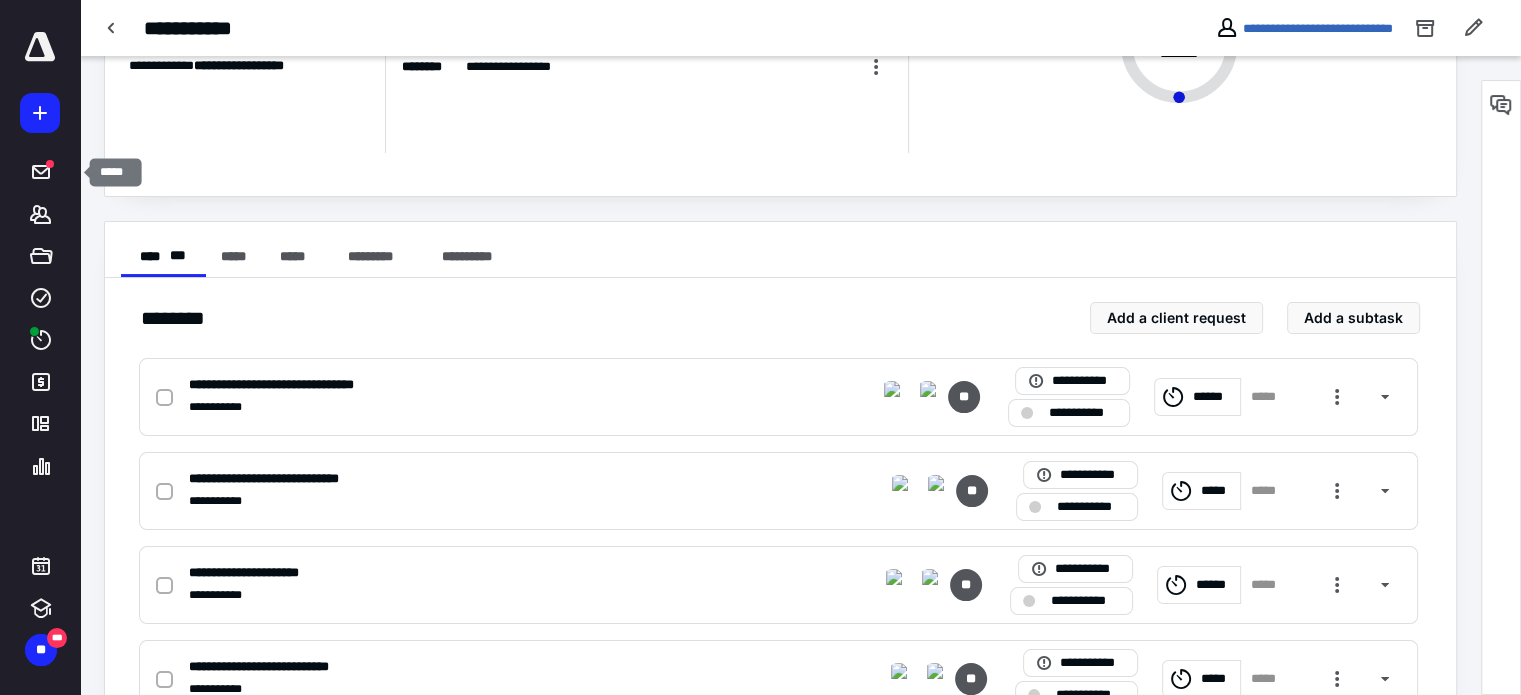 click 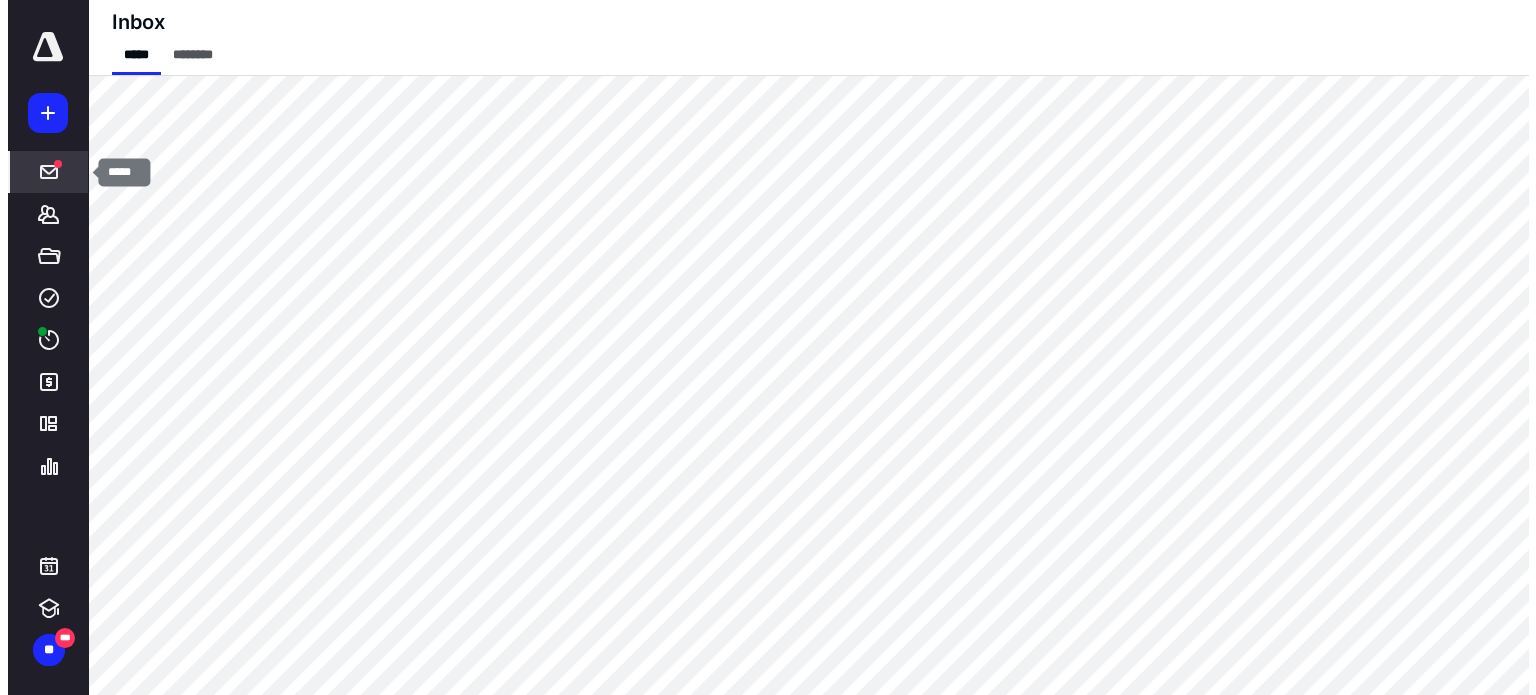 scroll, scrollTop: 0, scrollLeft: 0, axis: both 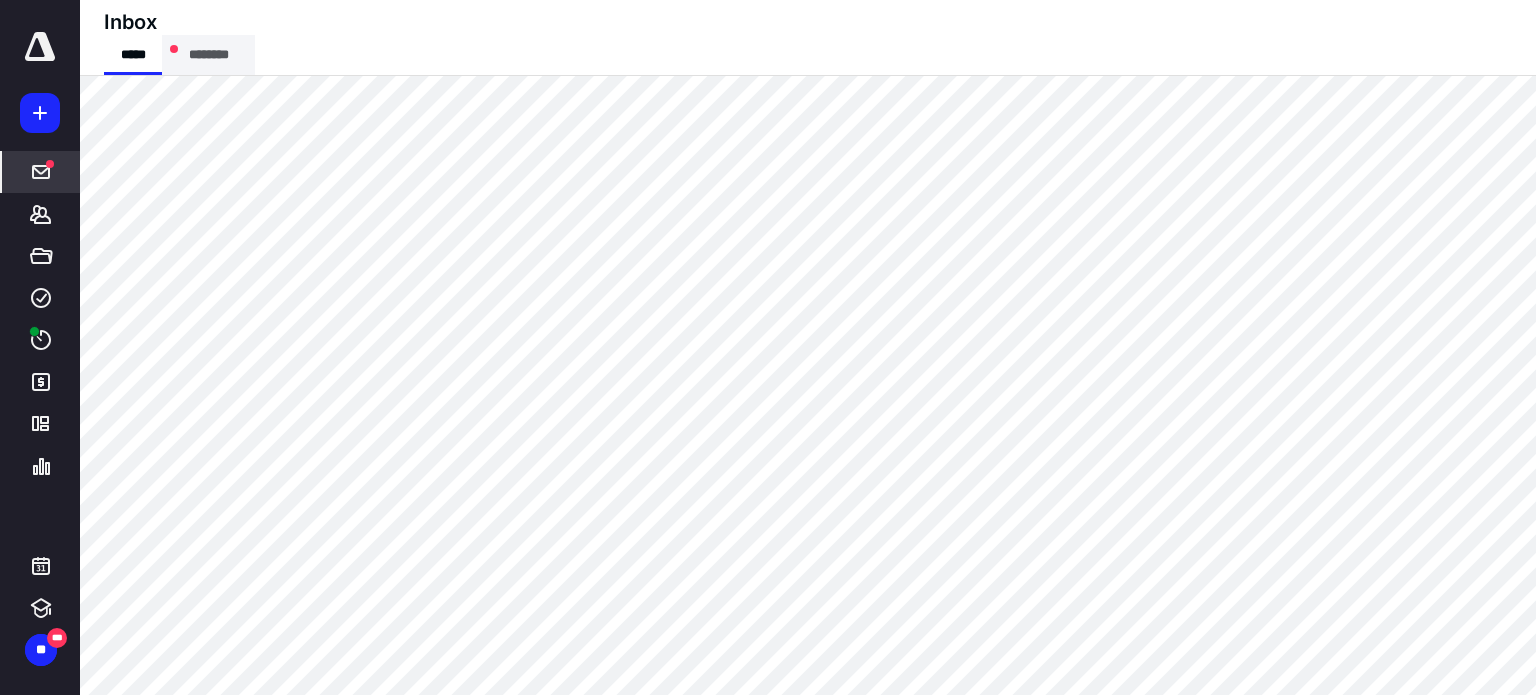 click on "********" at bounding box center [208, 55] 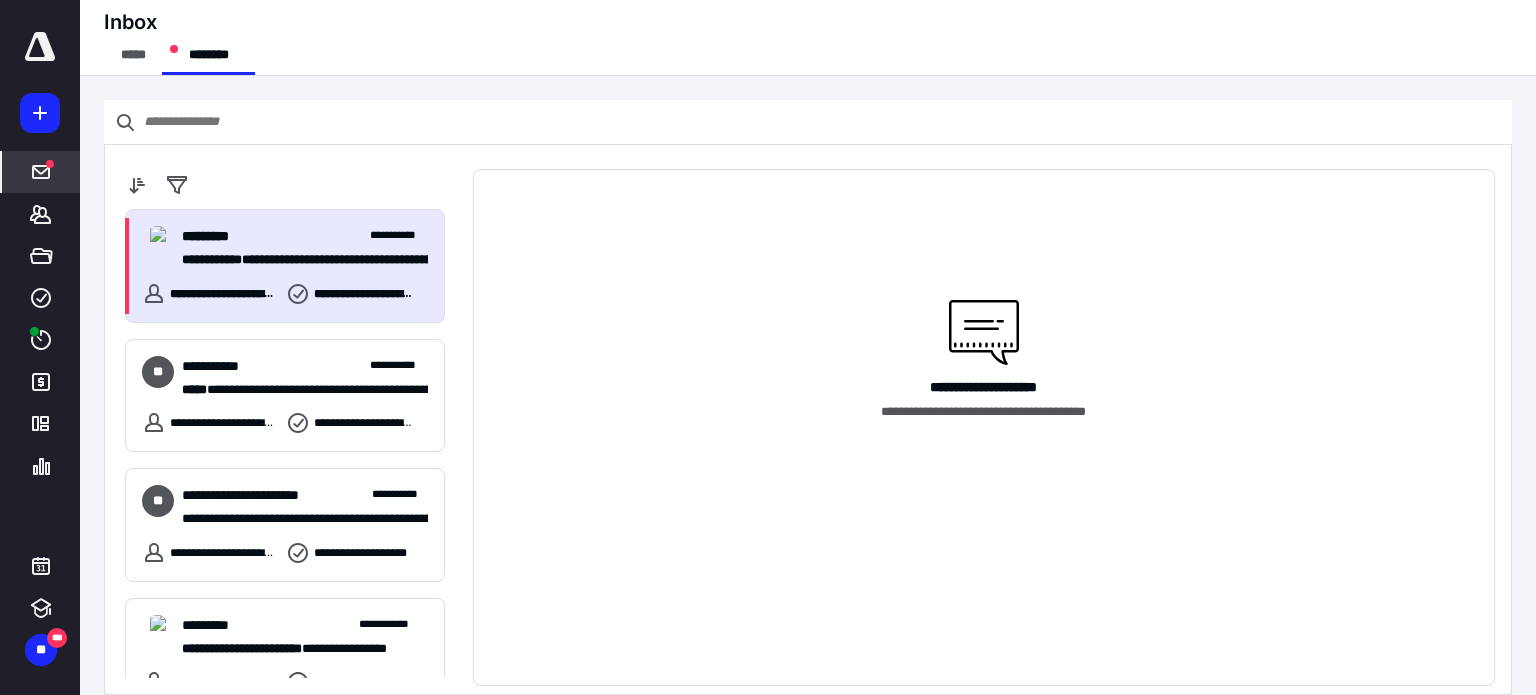 click on "**********" at bounding box center (305, 248) 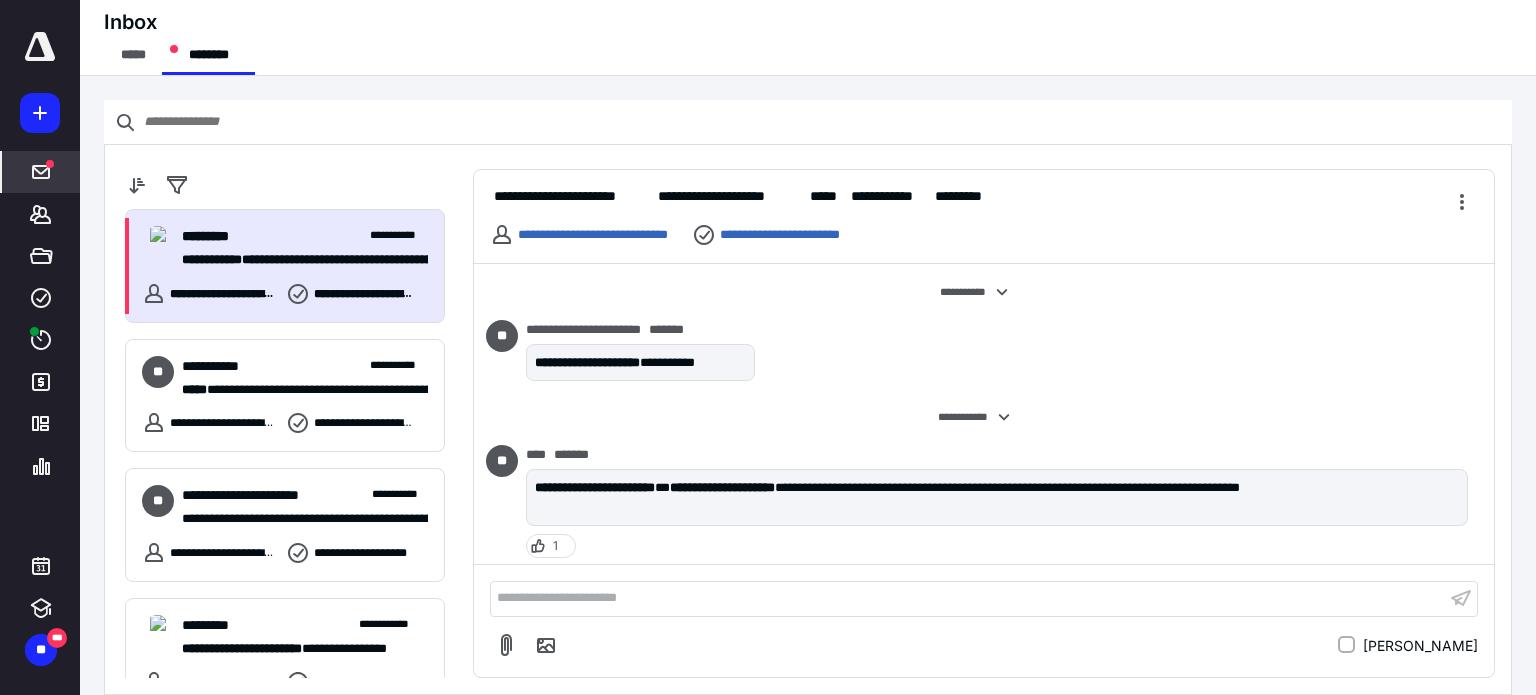 scroll, scrollTop: 164, scrollLeft: 0, axis: vertical 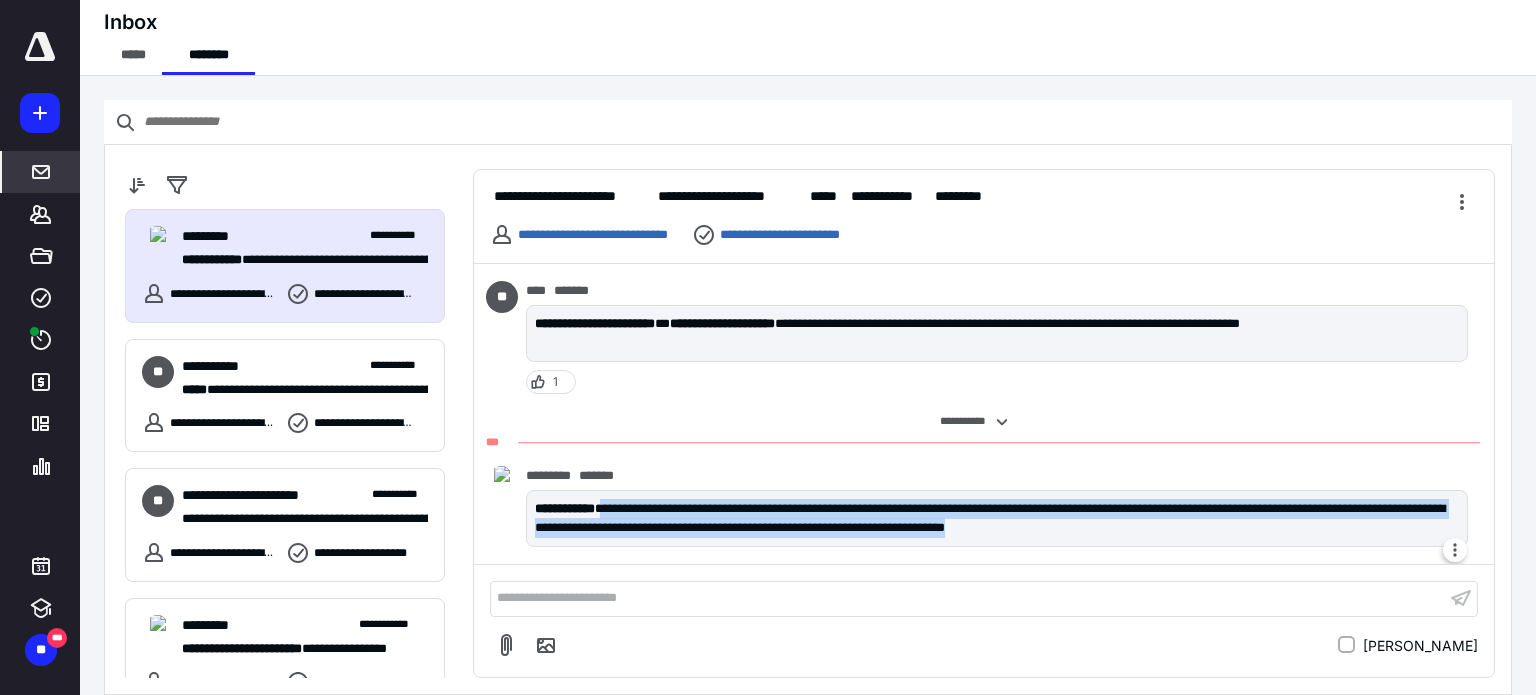 drag, startPoint x: 624, startPoint y: 506, endPoint x: 1315, endPoint y: 523, distance: 691.2091 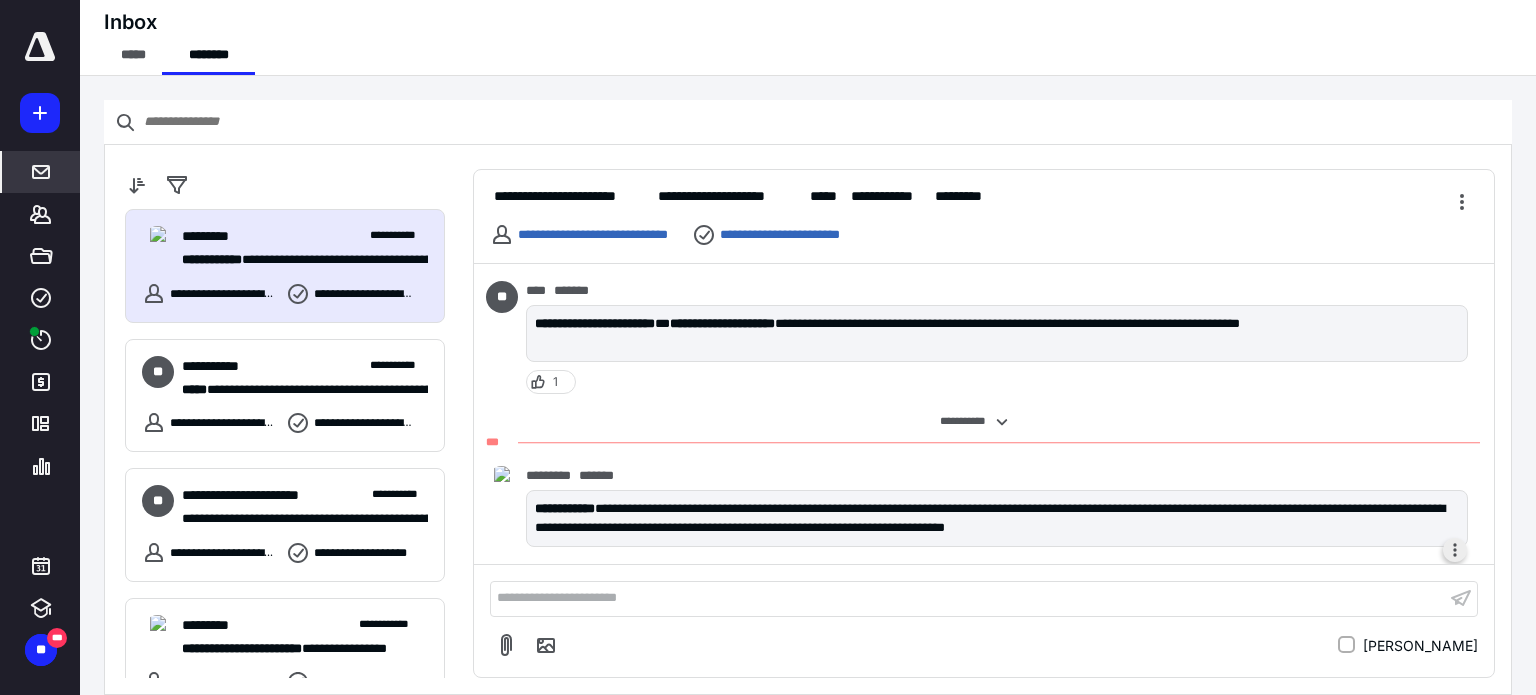 click at bounding box center (1455, 550) 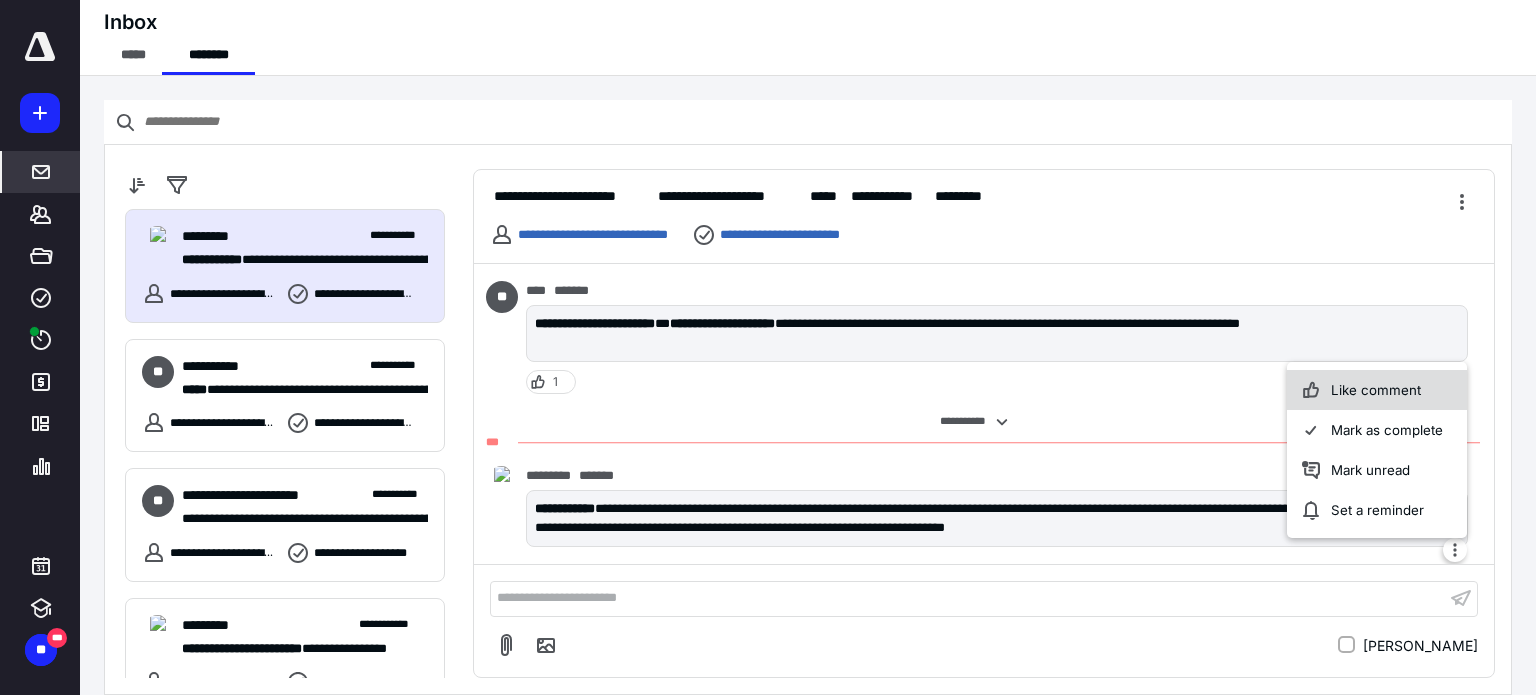 click on "Like comment" at bounding box center [1377, 390] 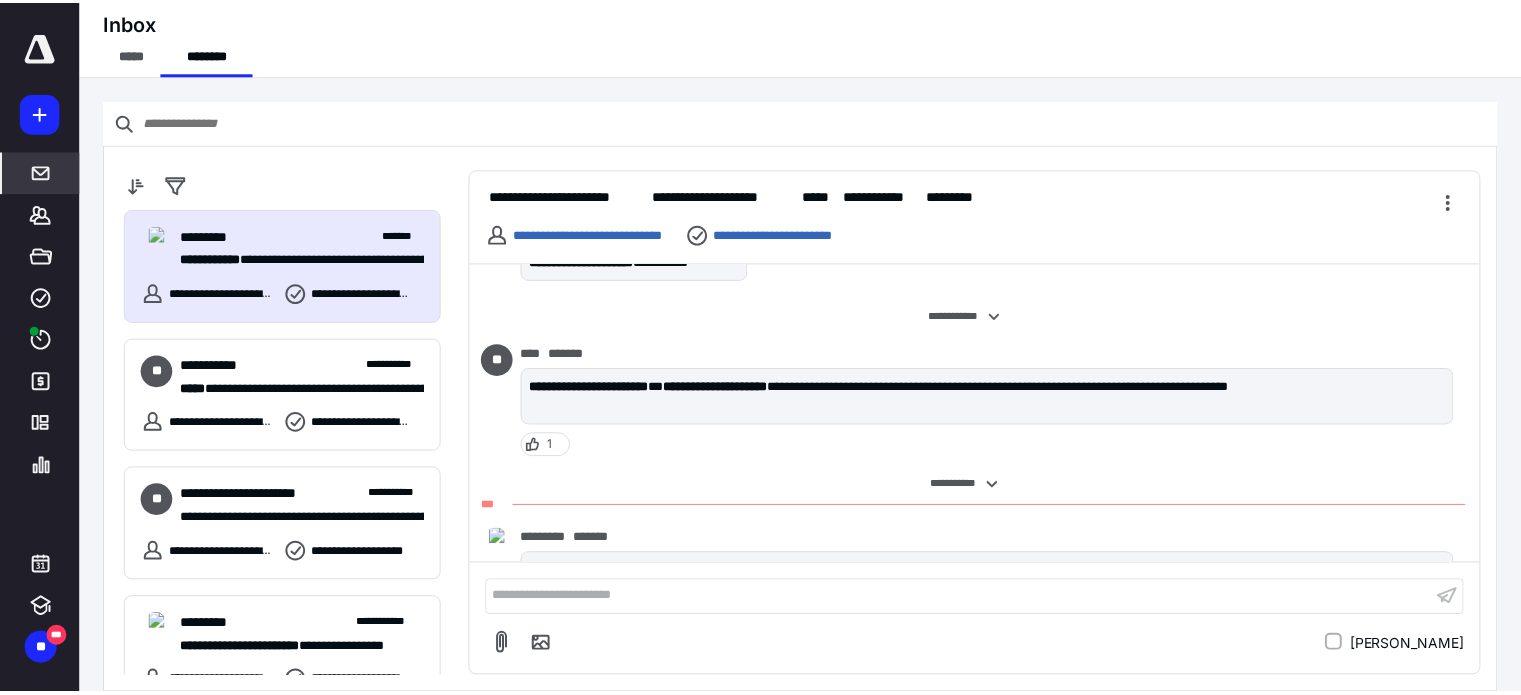 scroll, scrollTop: 0, scrollLeft: 0, axis: both 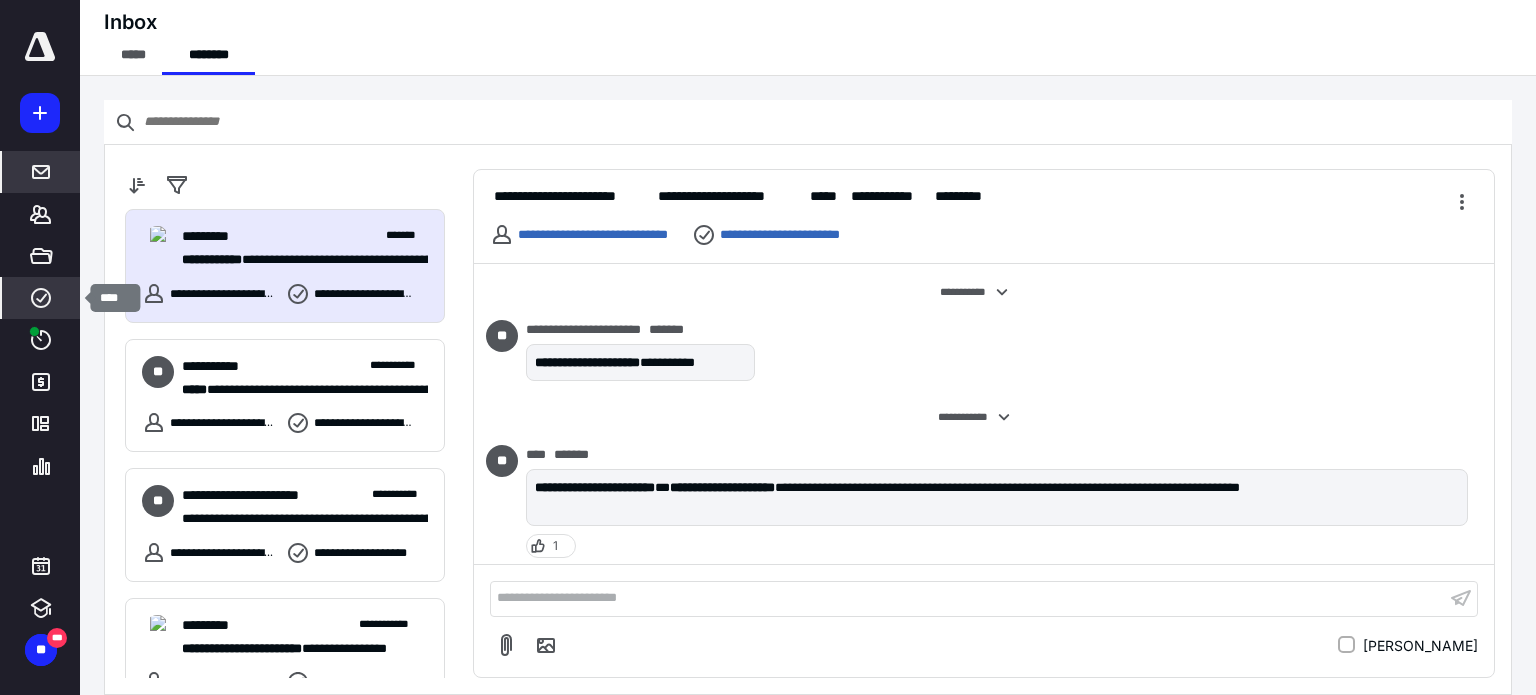 click 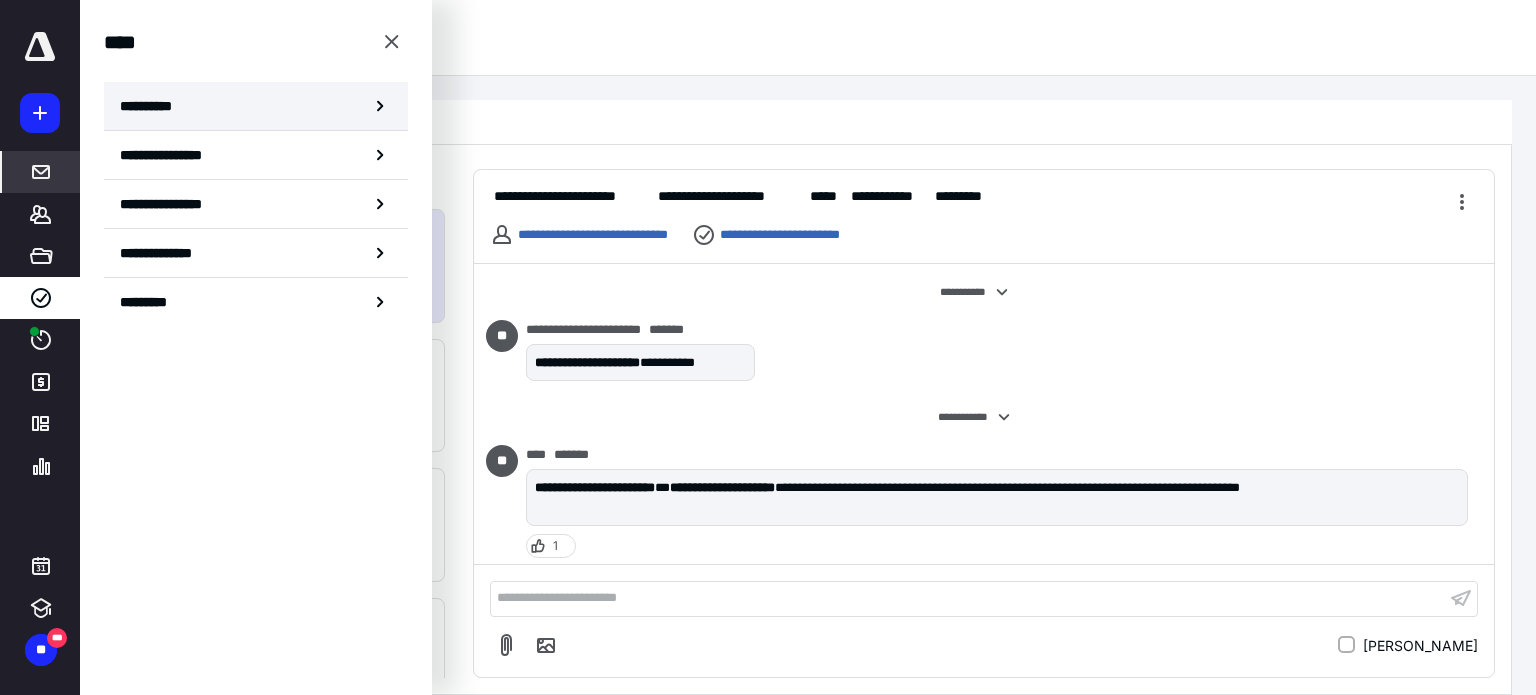 click on "**********" at bounding box center [256, 106] 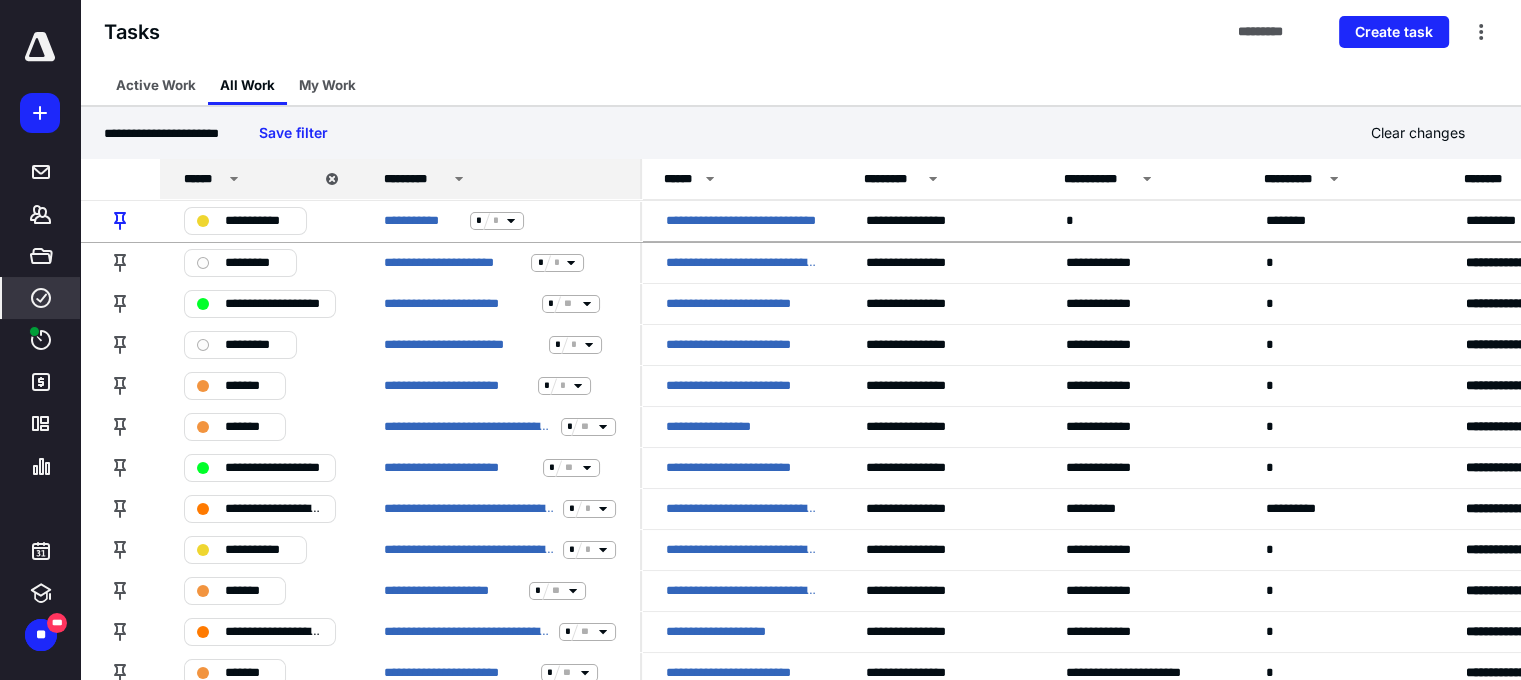 click on "*********" at bounding box center [503, 179] 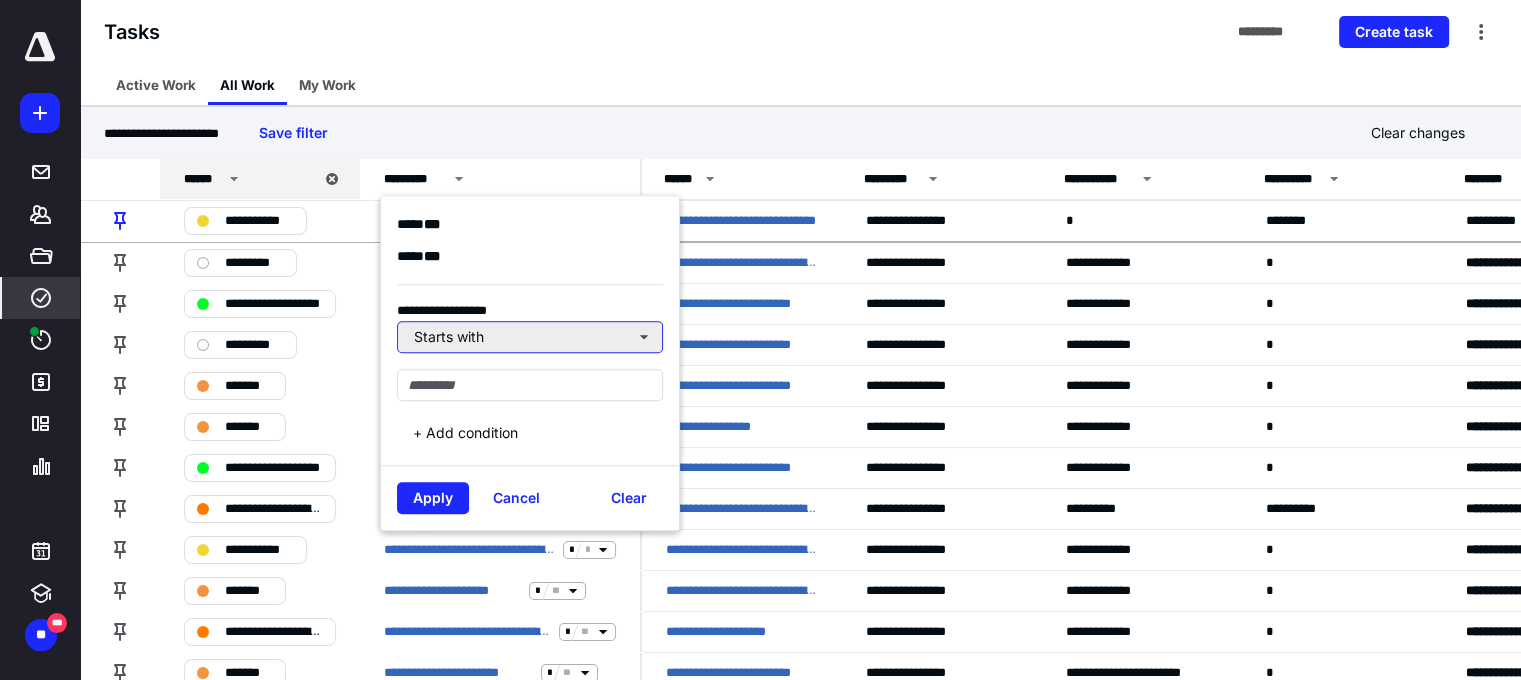 click on "Starts with" at bounding box center [530, 337] 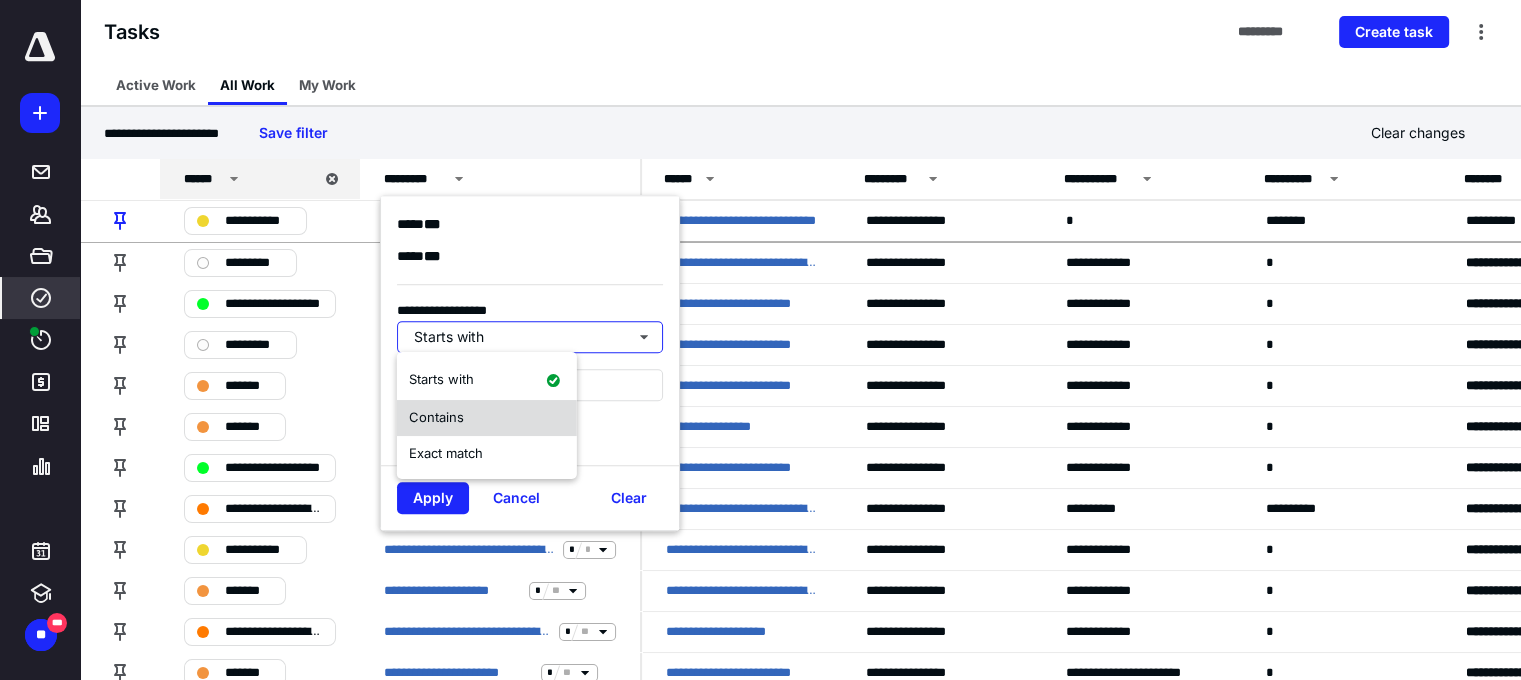 click on "Contains" at bounding box center [487, 418] 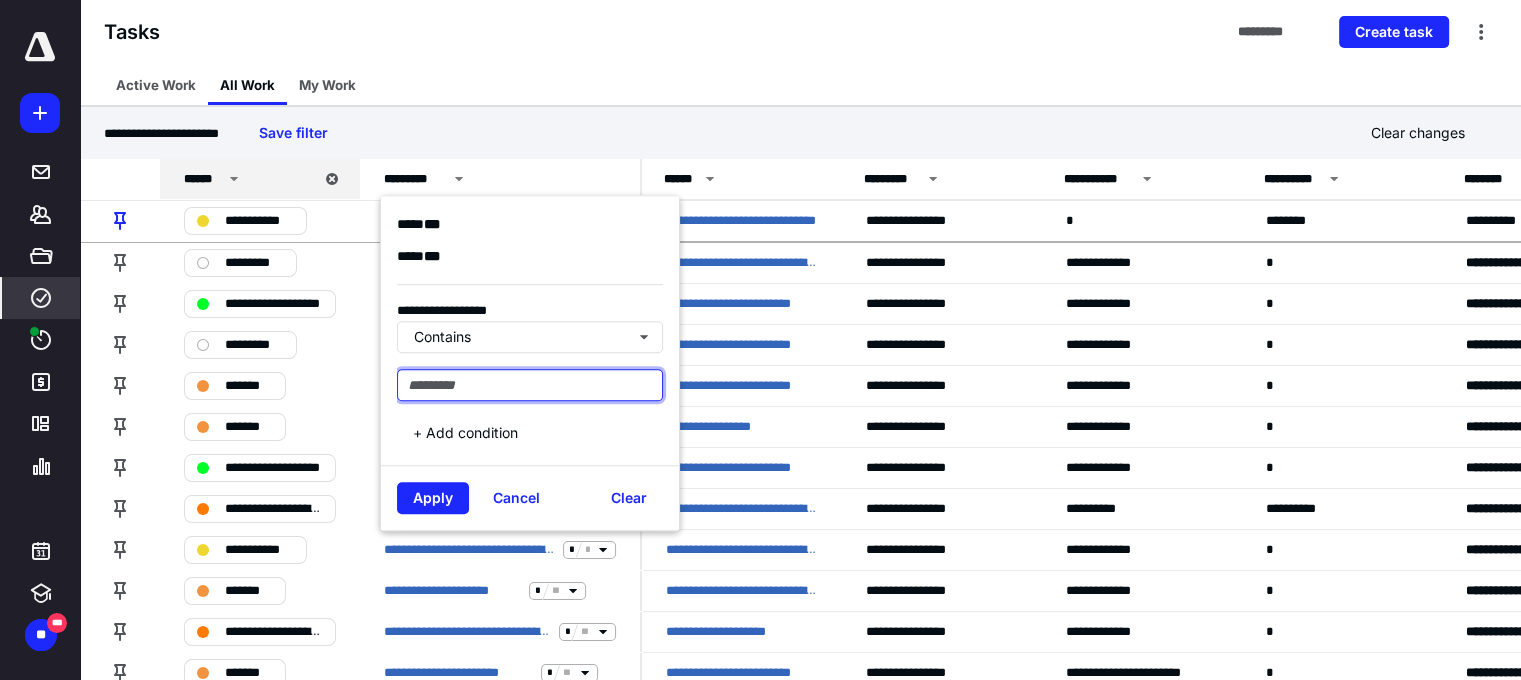 click at bounding box center (530, 385) 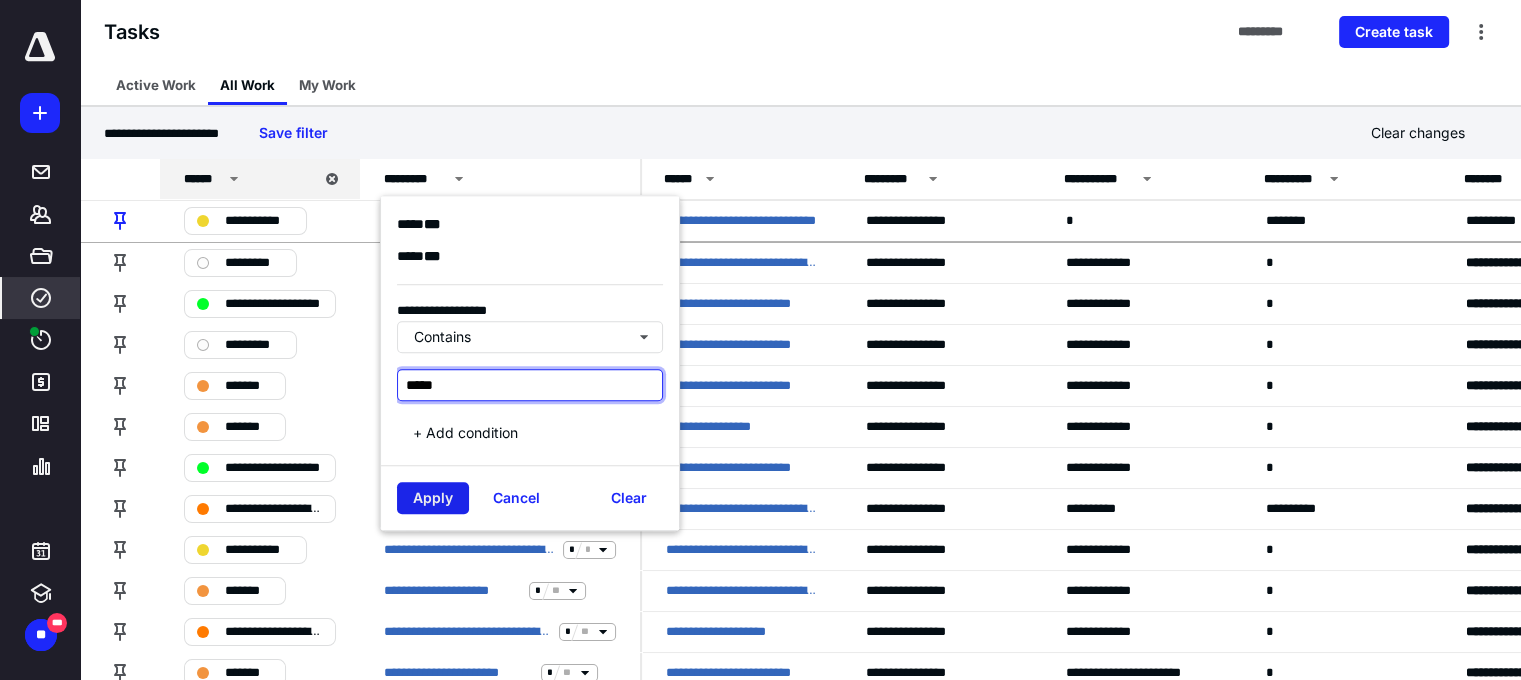 type on "*****" 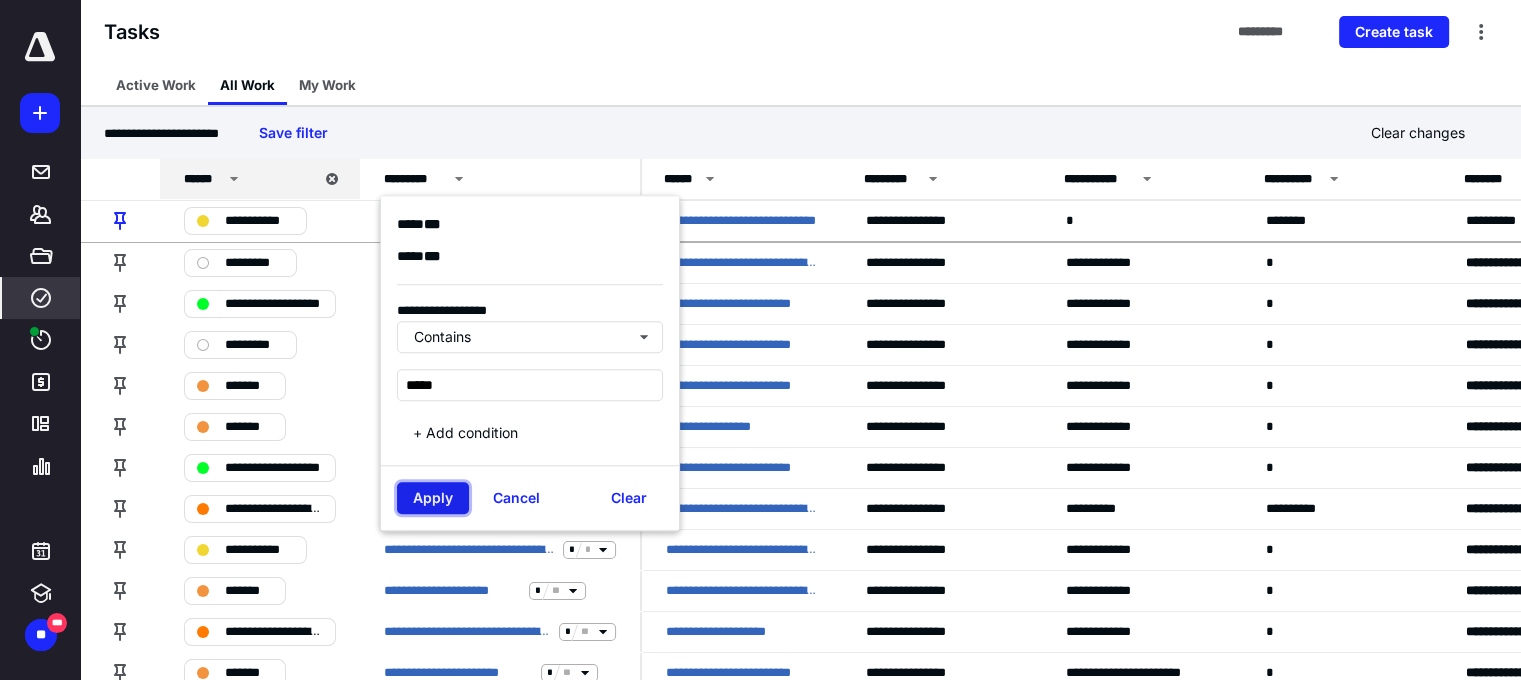 click on "Apply" at bounding box center [433, 498] 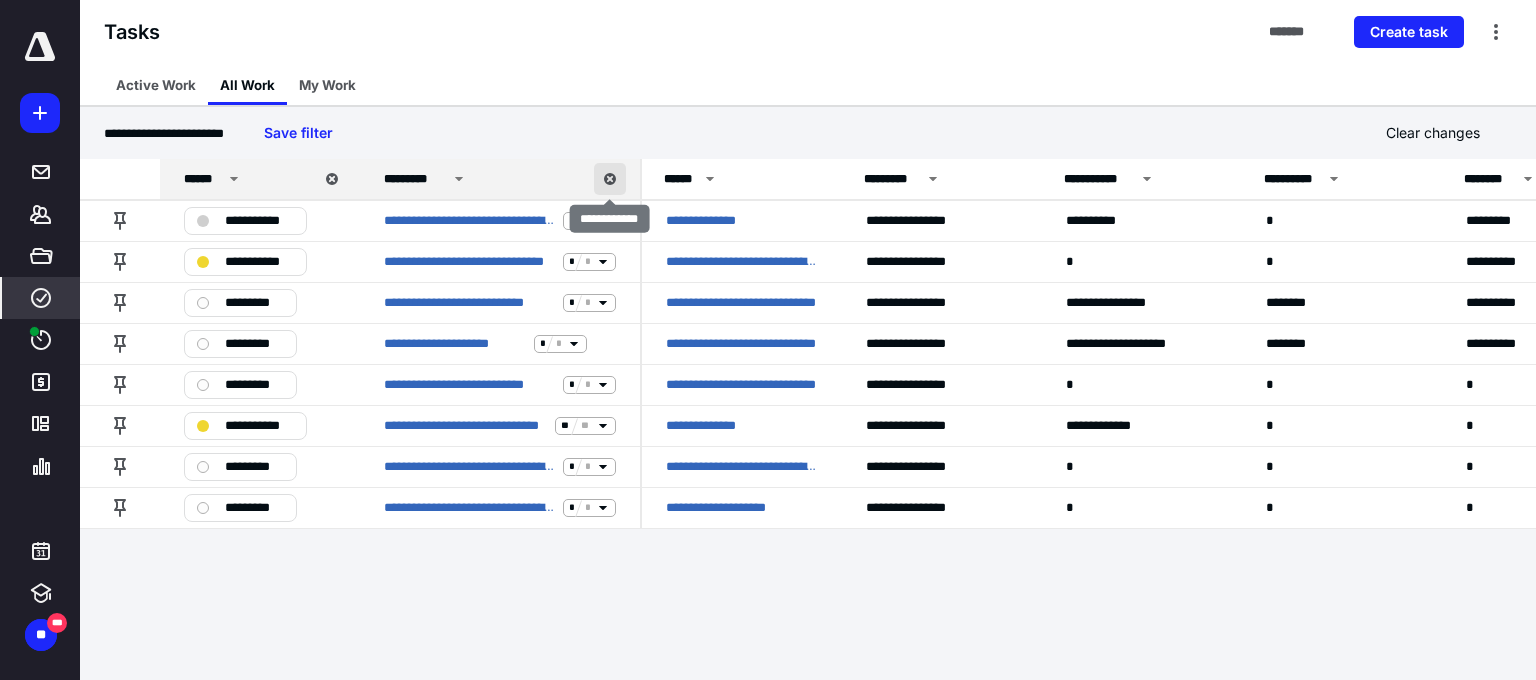 click at bounding box center [610, 179] 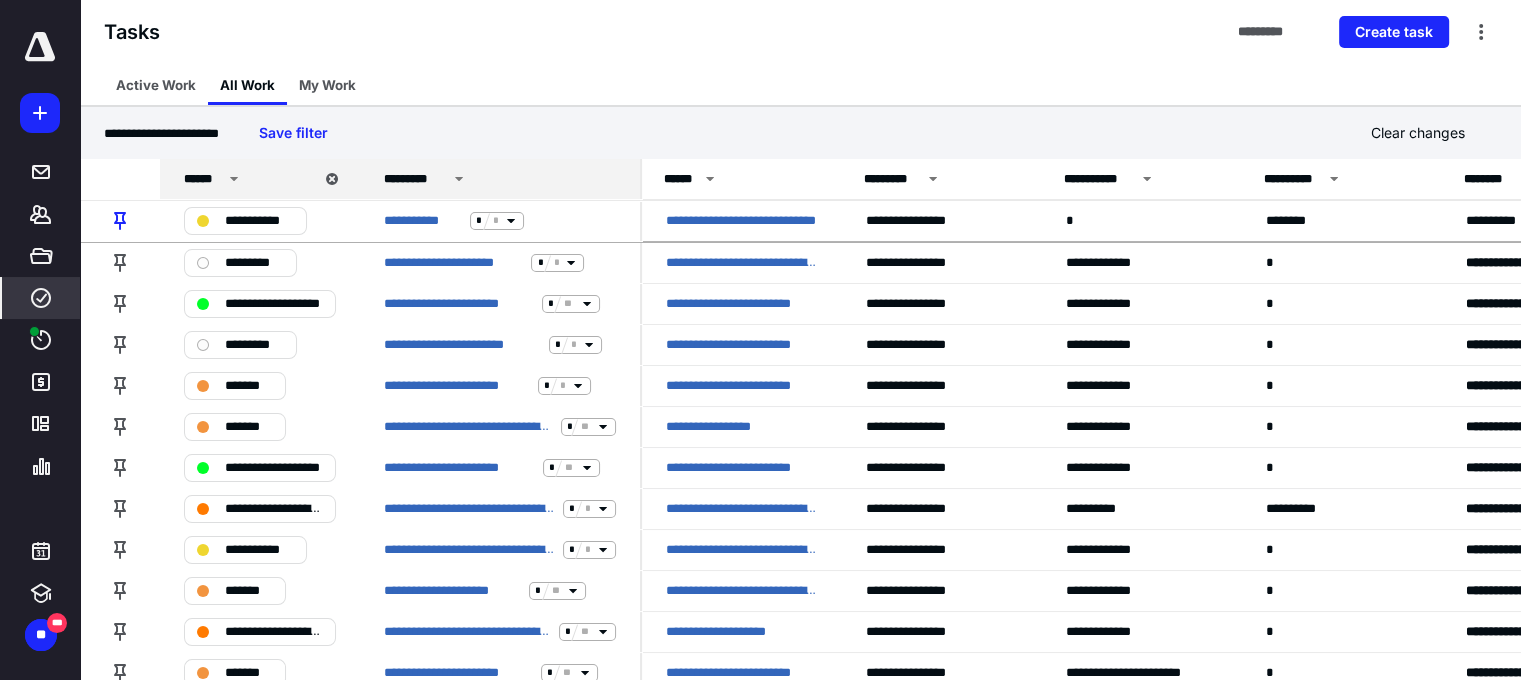click on "*********" at bounding box center [503, 179] 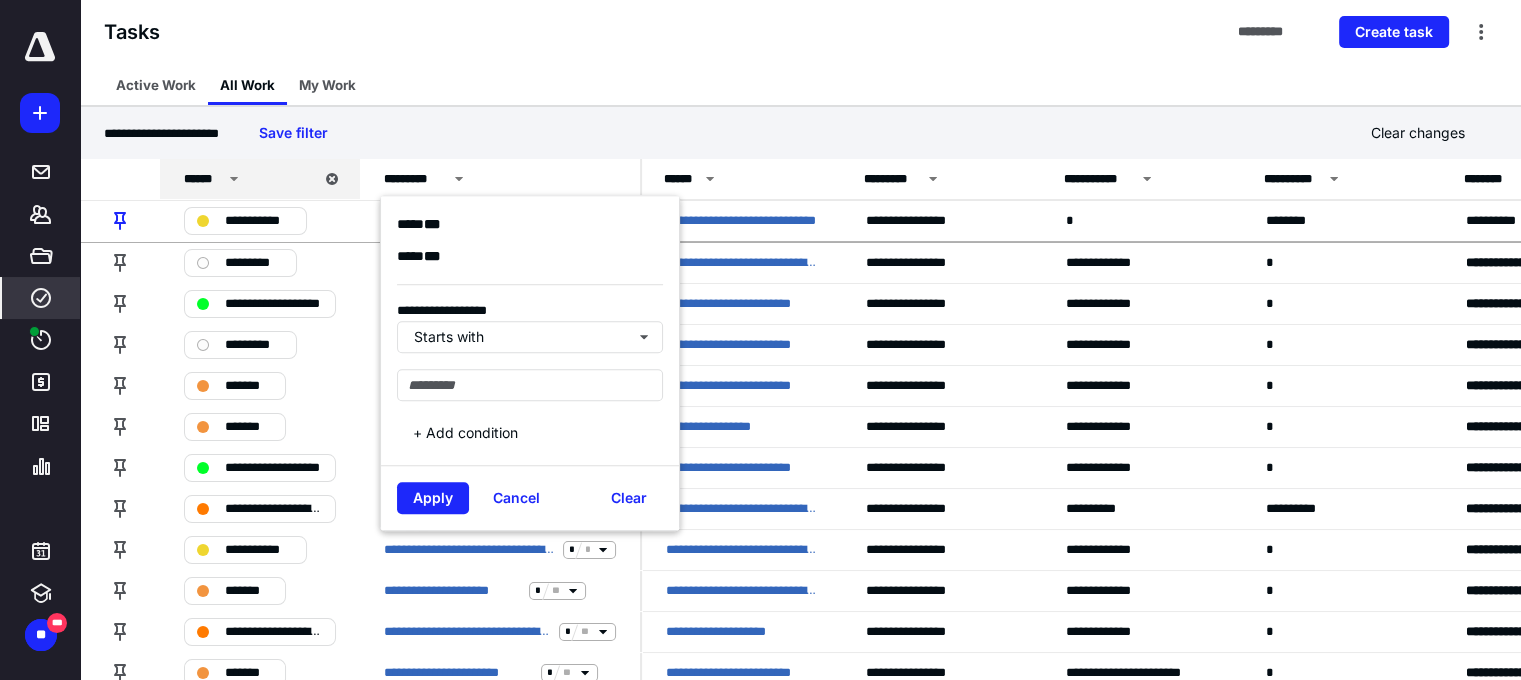 click on "**********" at bounding box center [800, 133] 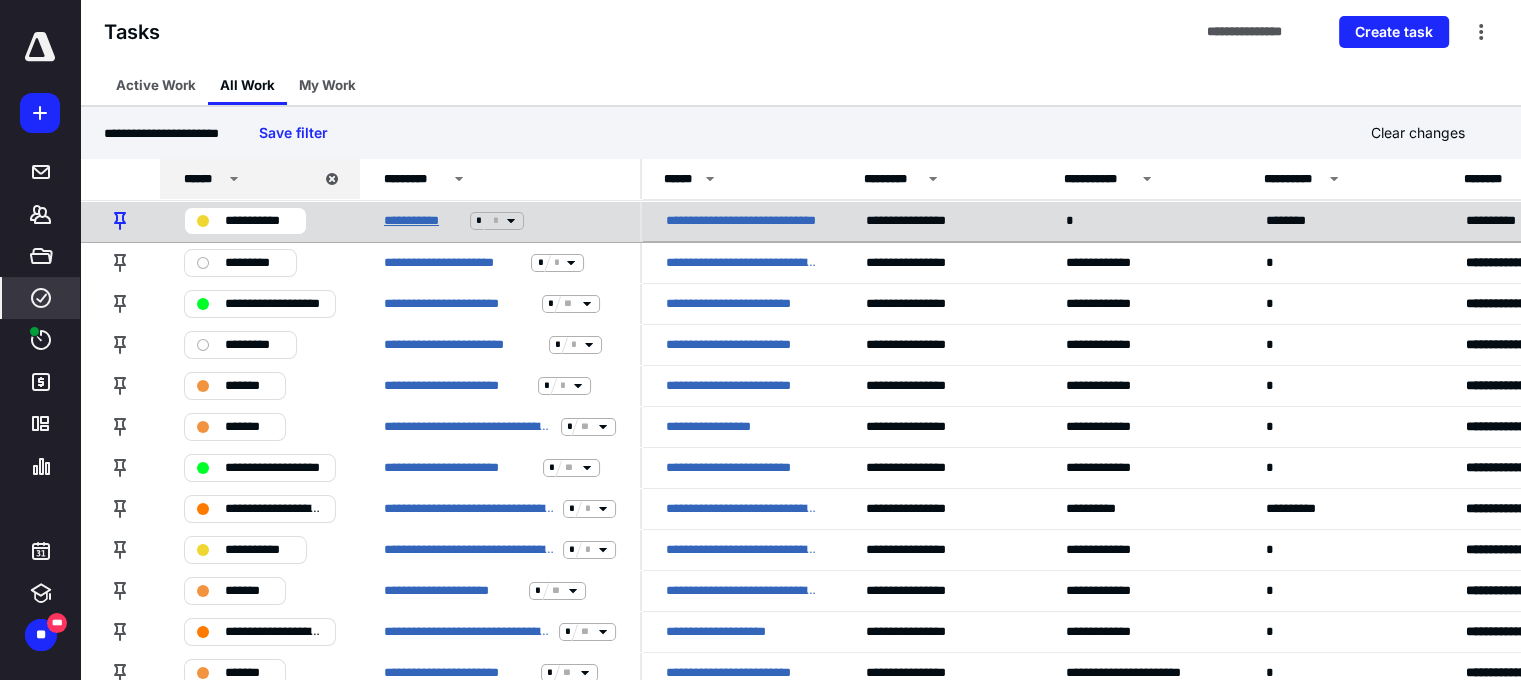 click on "**********" at bounding box center (423, 221) 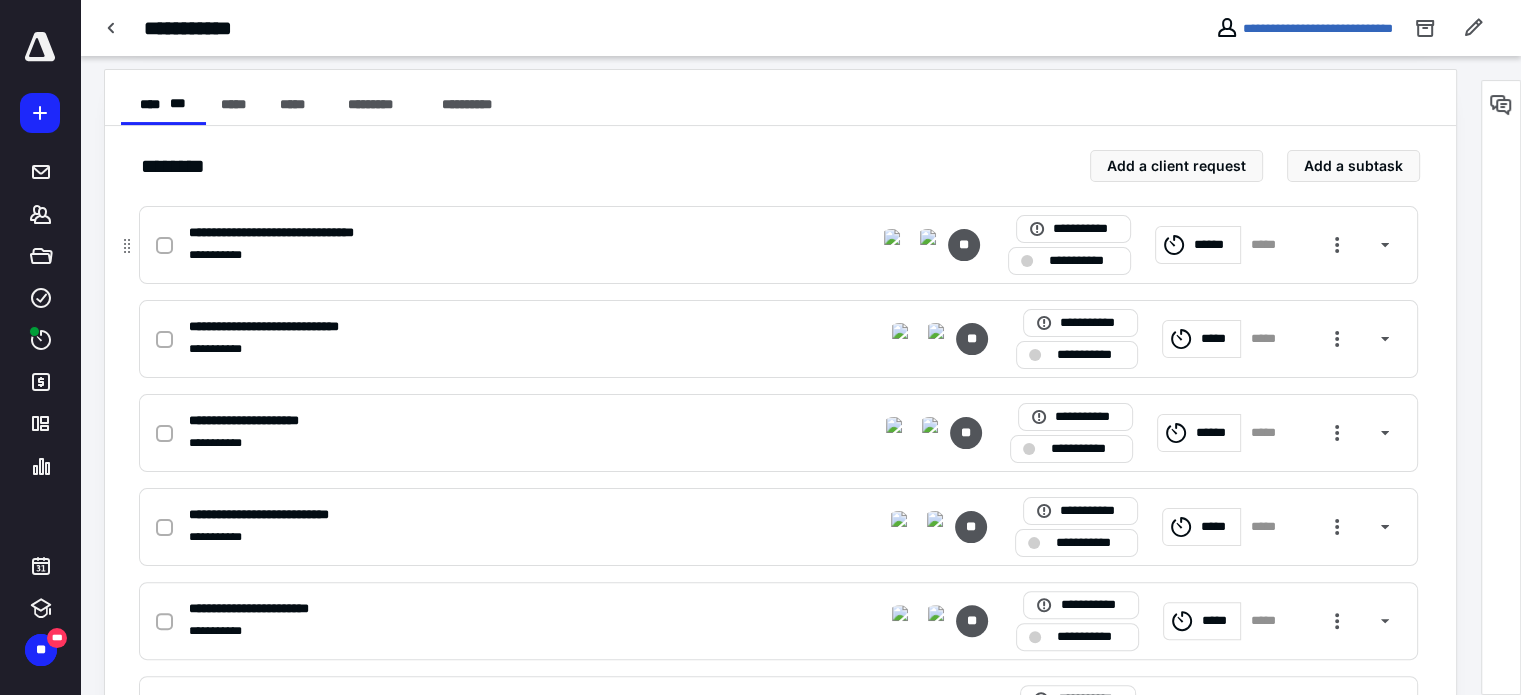 scroll, scrollTop: 371, scrollLeft: 0, axis: vertical 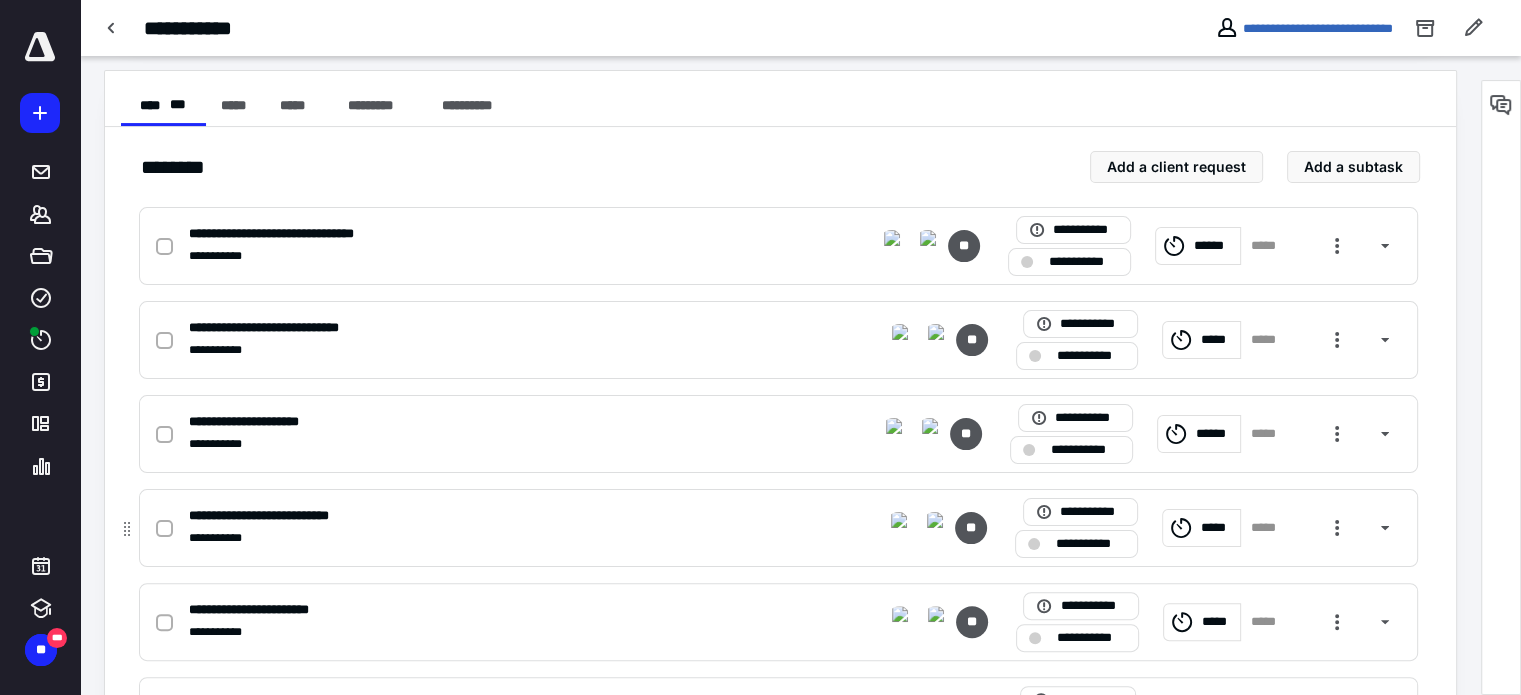 click 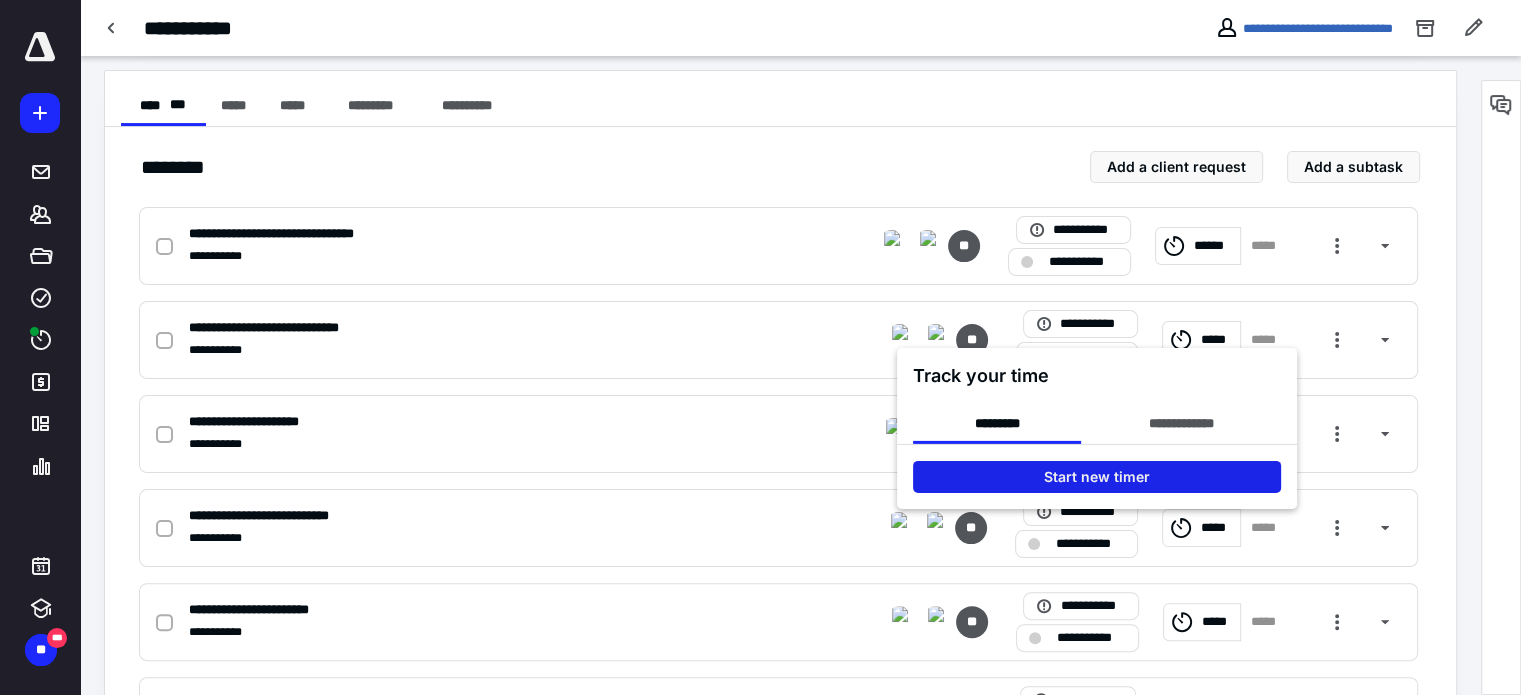 click on "Start new timer" at bounding box center (1097, 476) 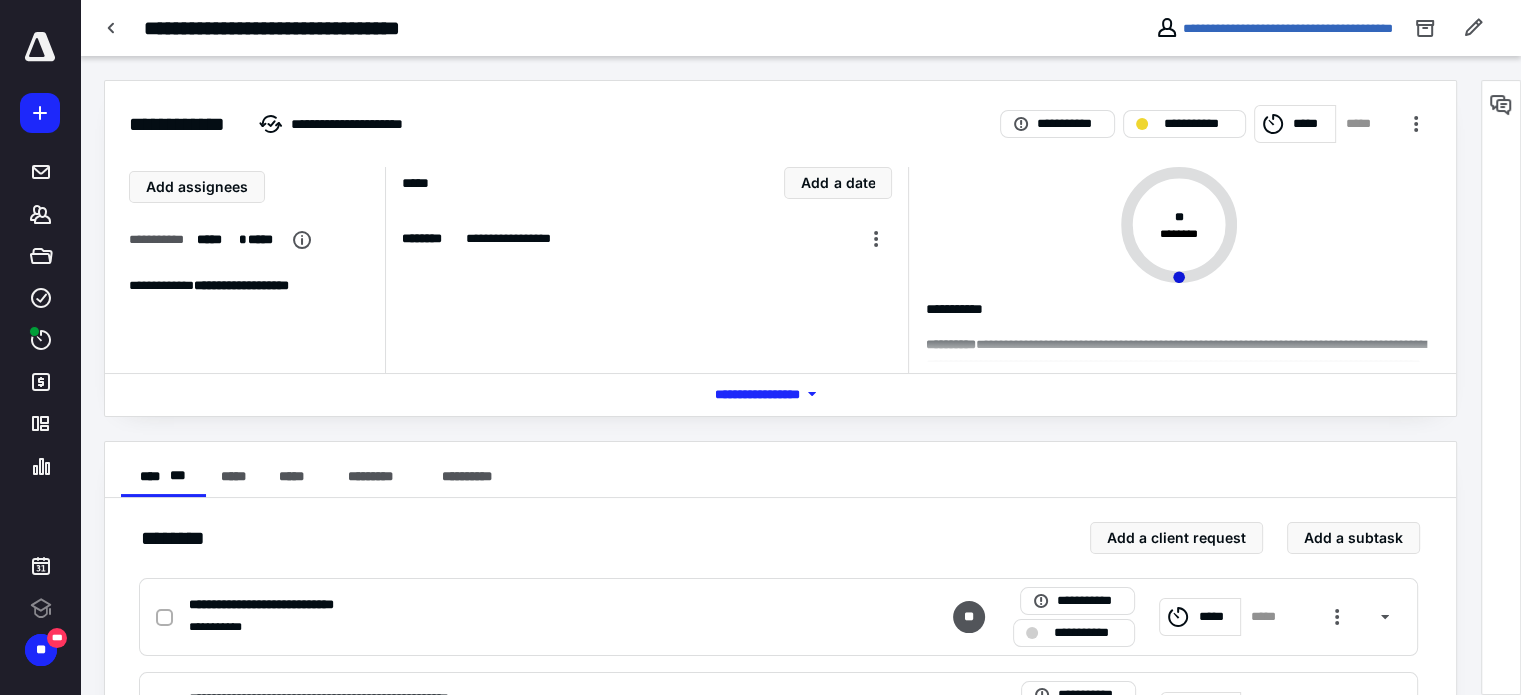 scroll, scrollTop: 103, scrollLeft: 0, axis: vertical 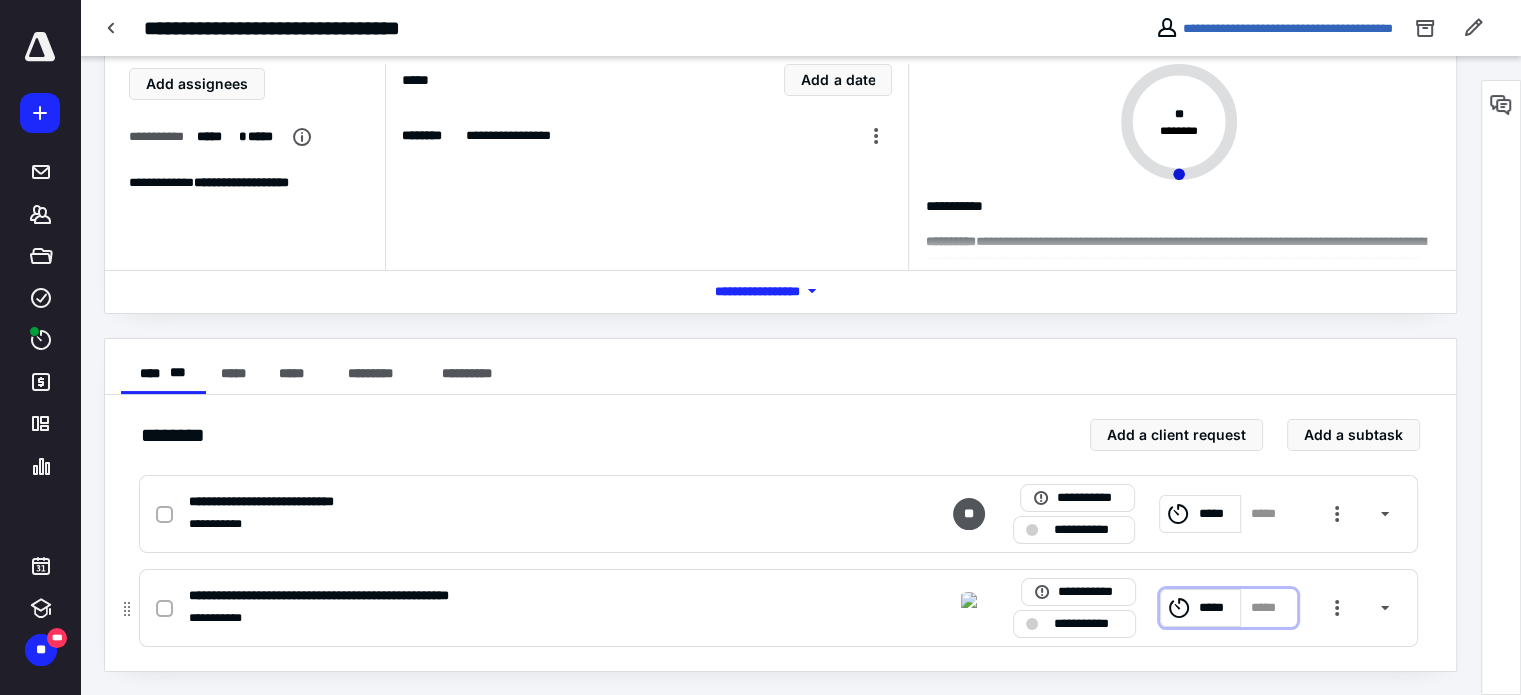 click 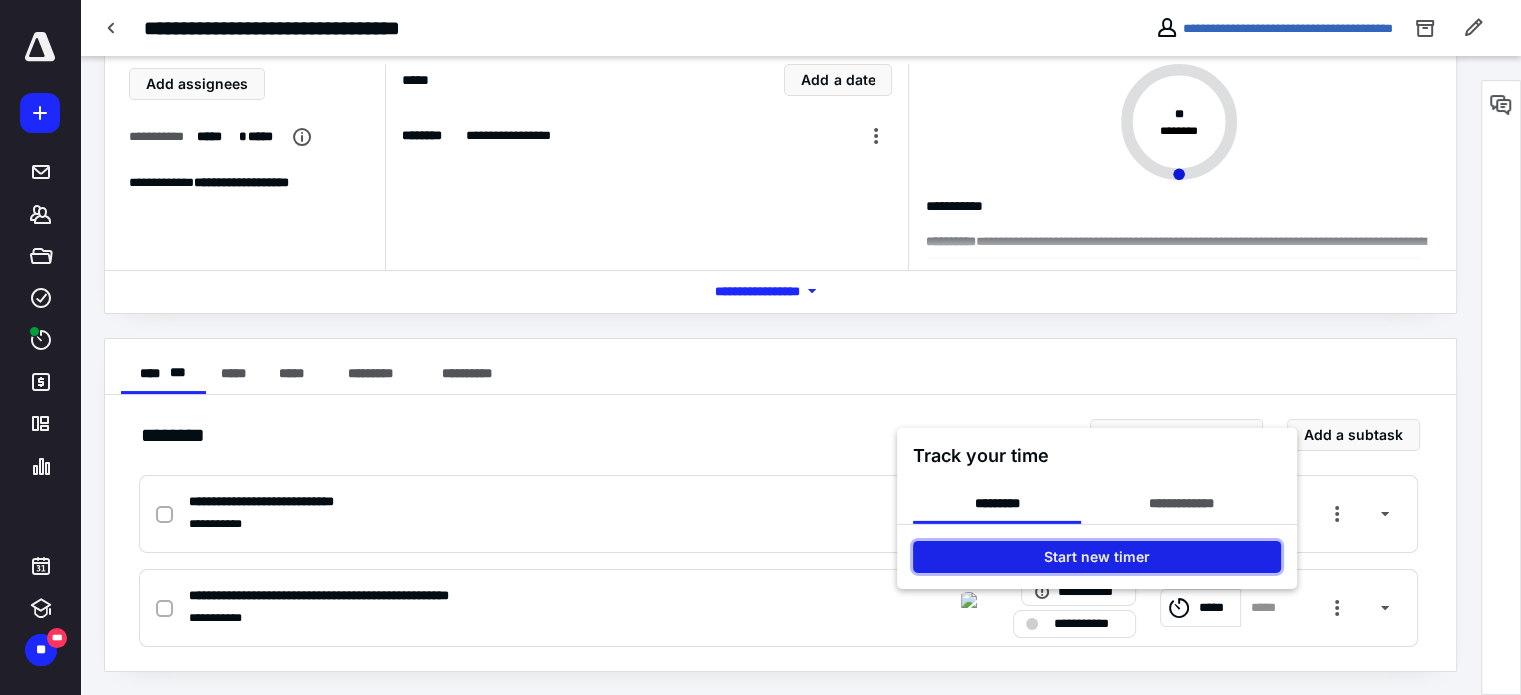 click on "Start new timer" at bounding box center (1097, 556) 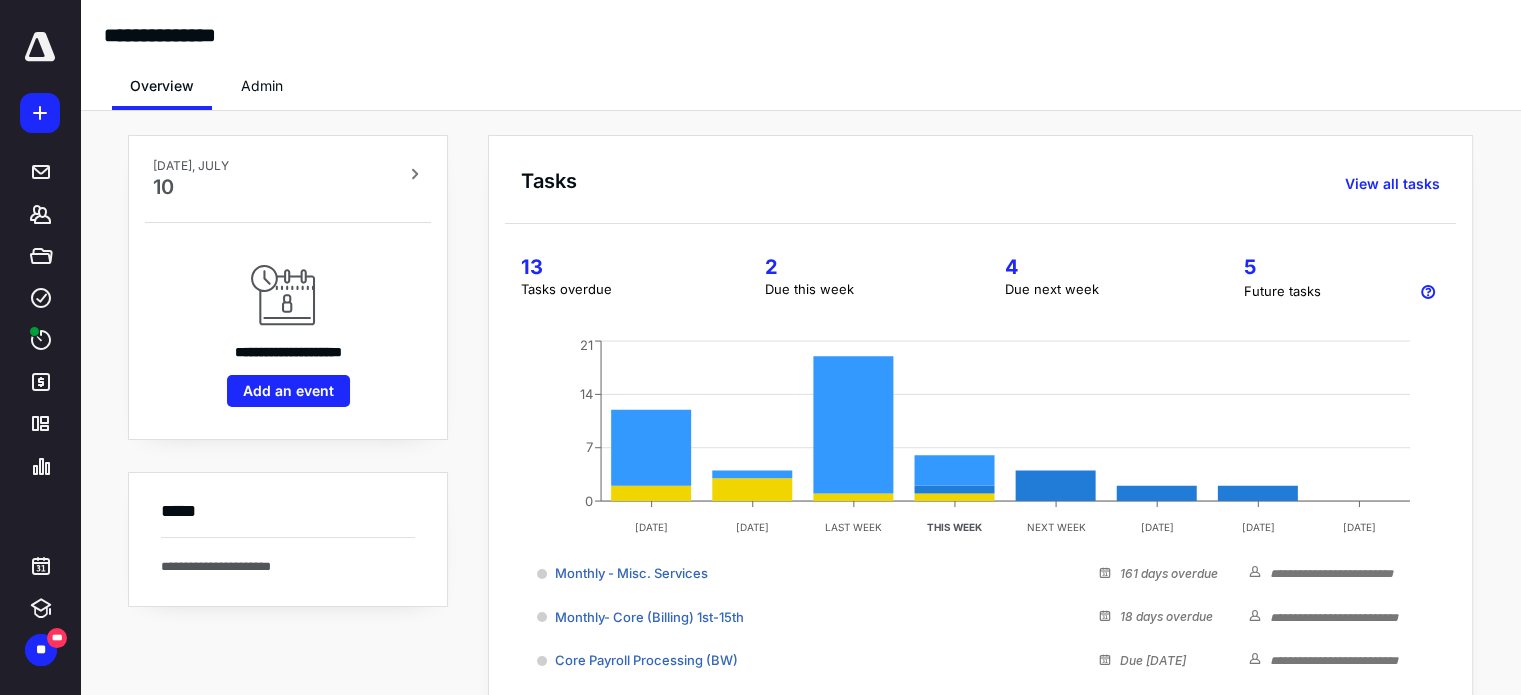 scroll, scrollTop: 0, scrollLeft: 0, axis: both 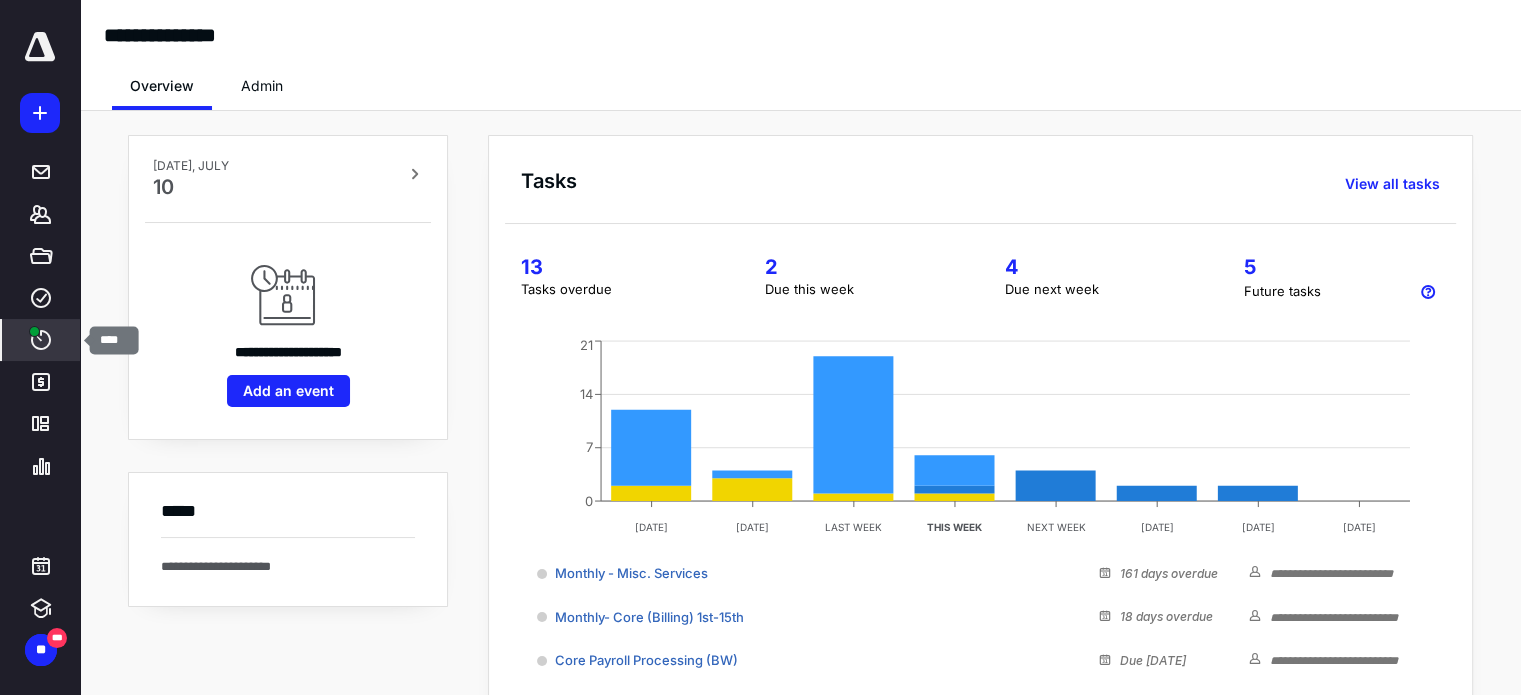 click 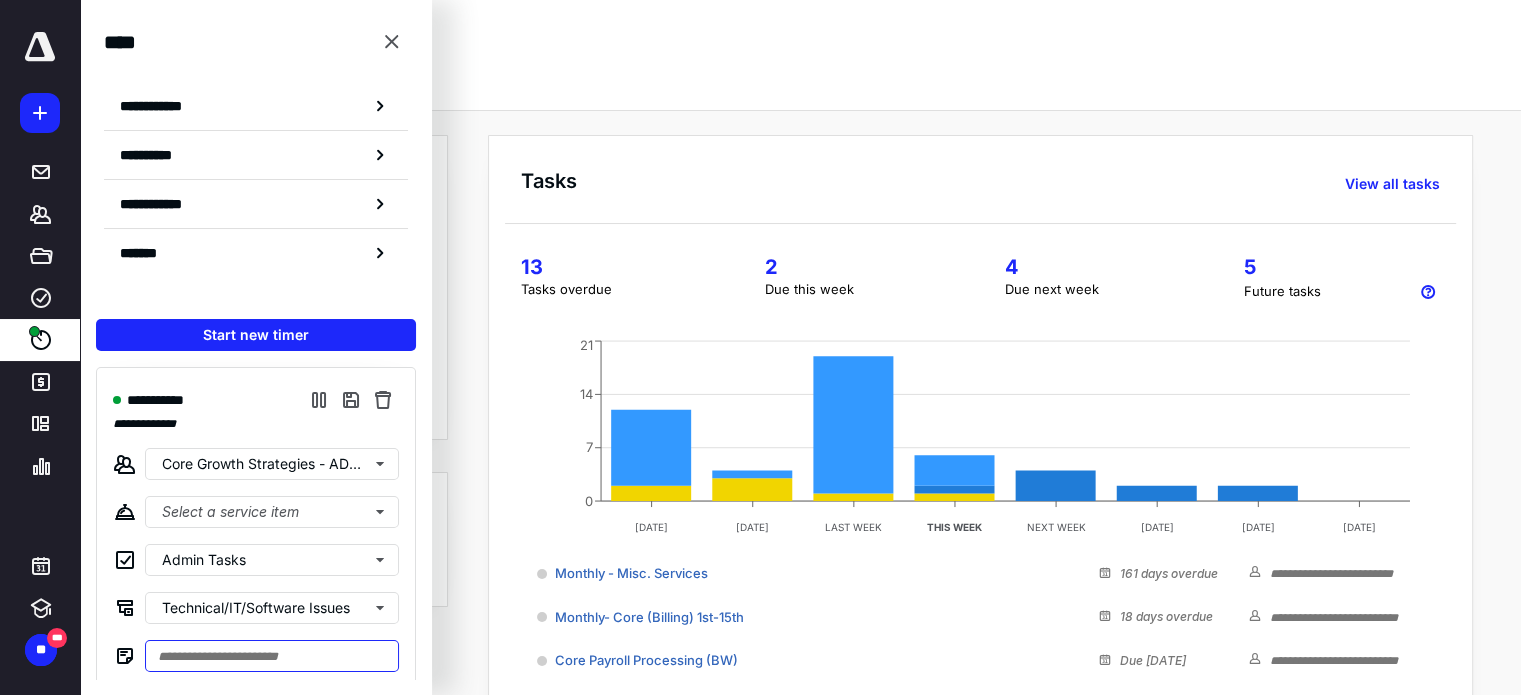 click at bounding box center [272, 656] 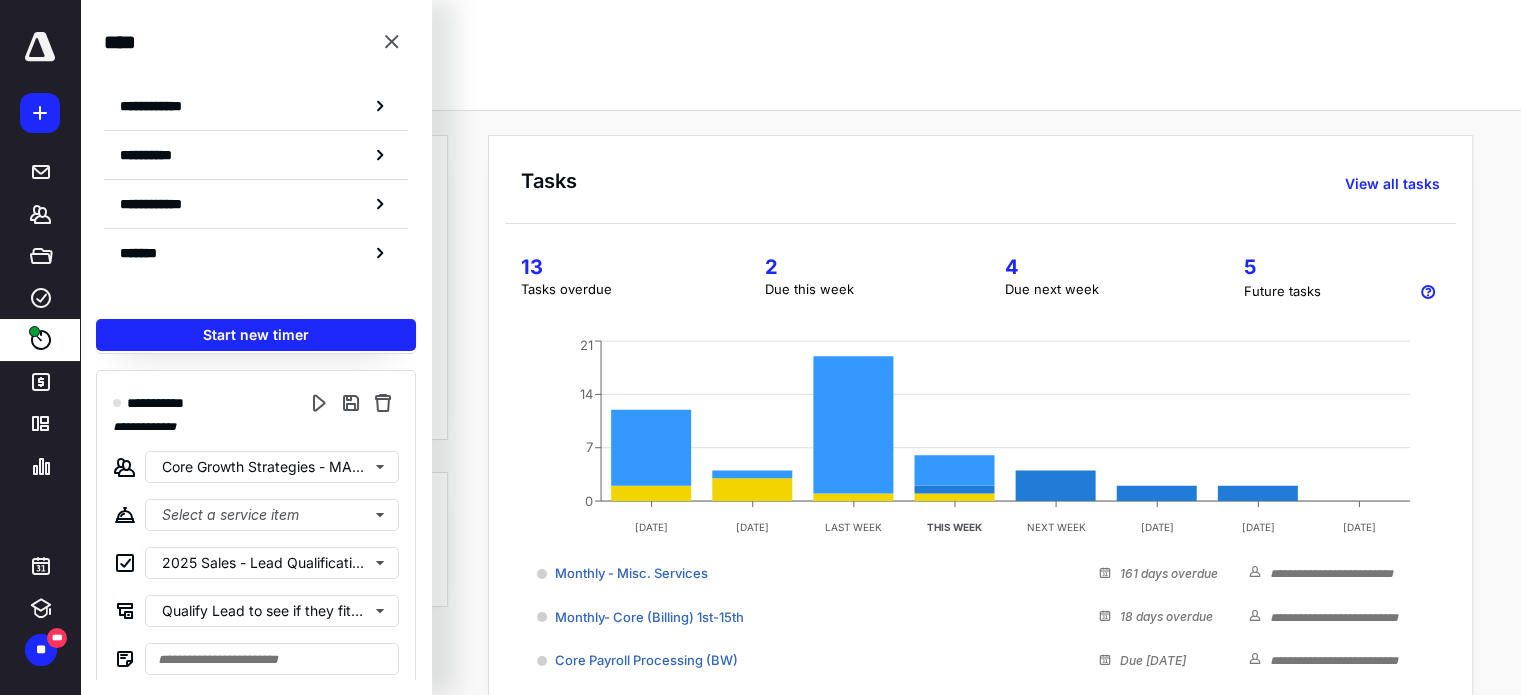 scroll, scrollTop: 336, scrollLeft: 0, axis: vertical 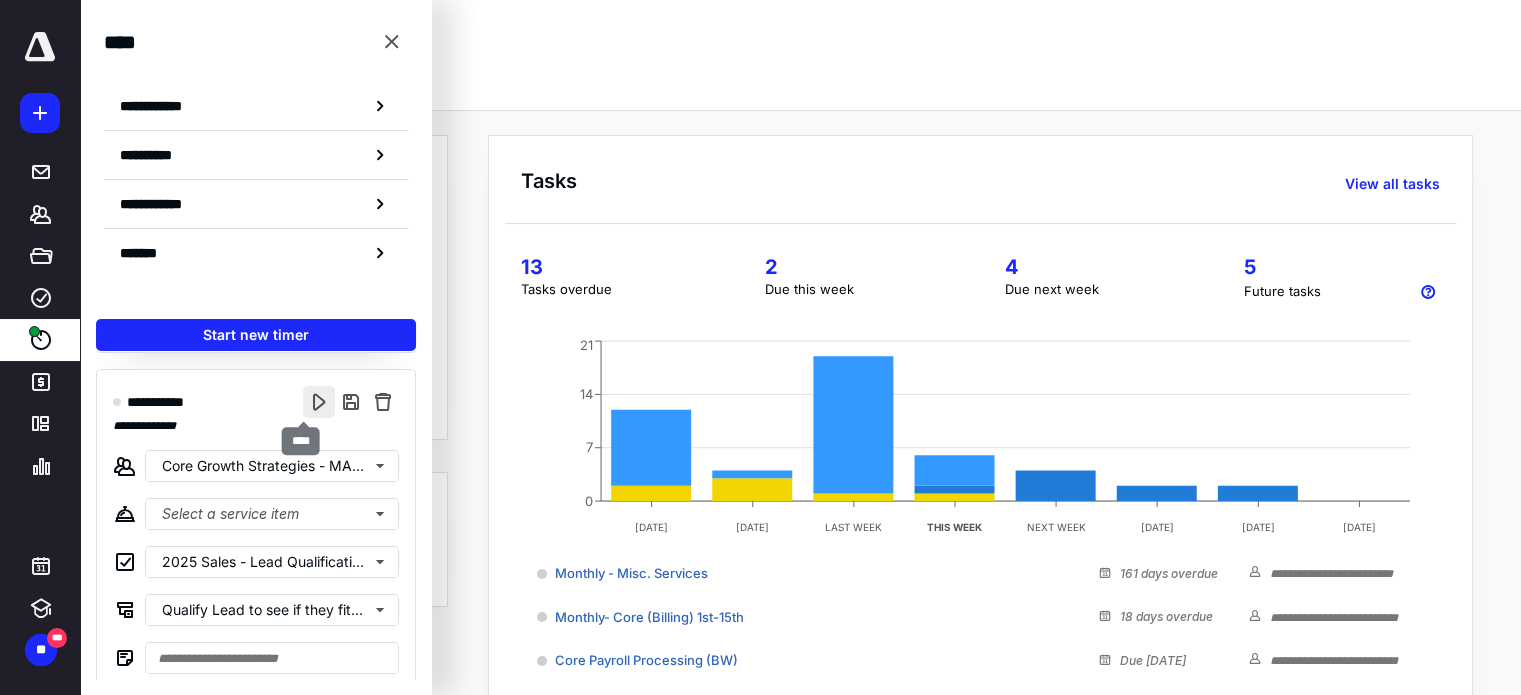 type on "**********" 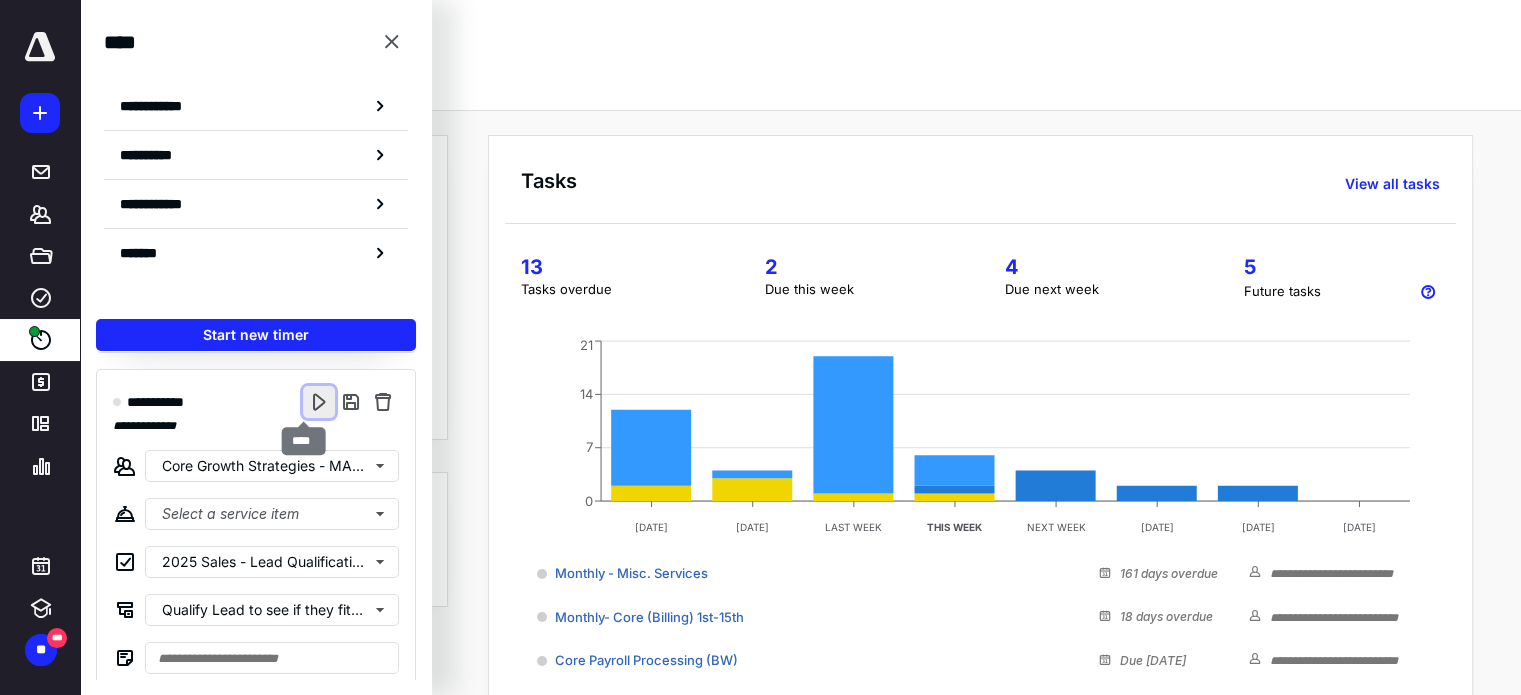 click at bounding box center (319, 402) 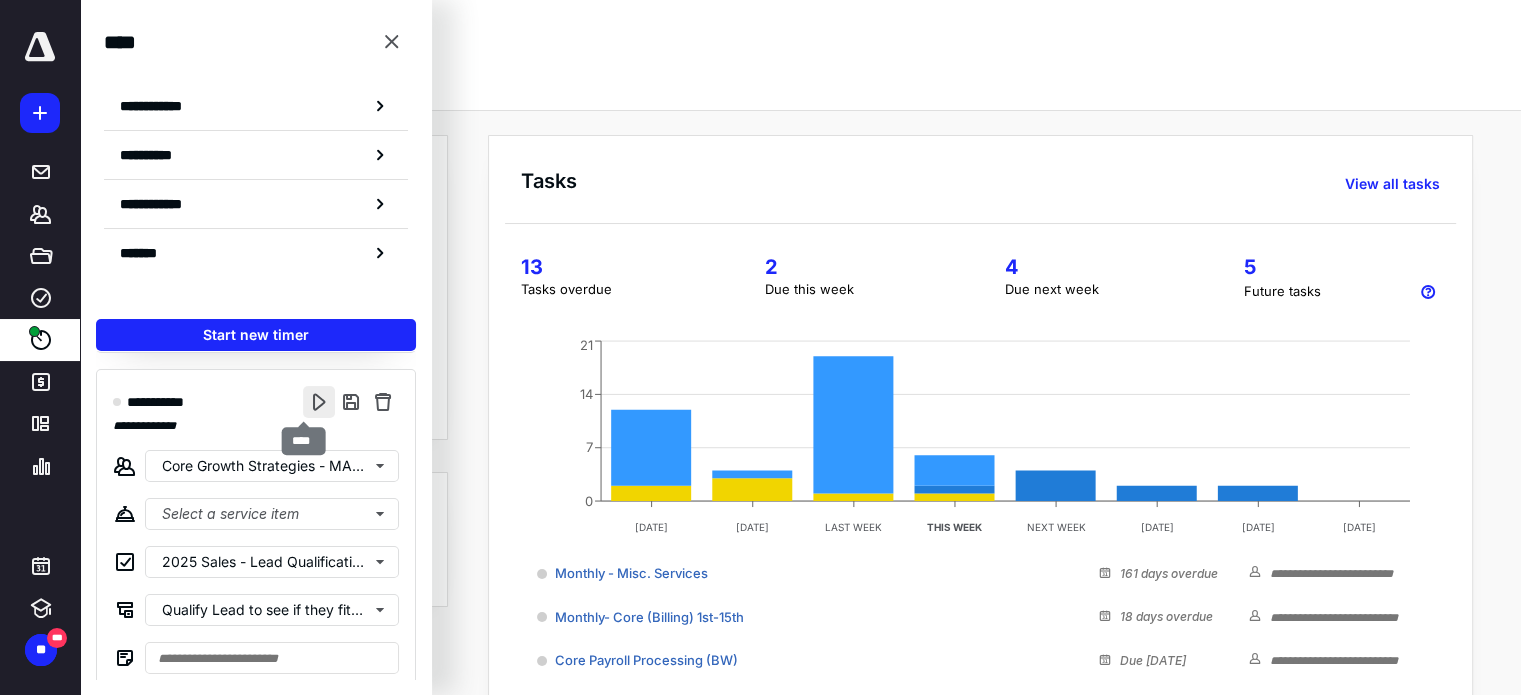 scroll, scrollTop: 0, scrollLeft: 0, axis: both 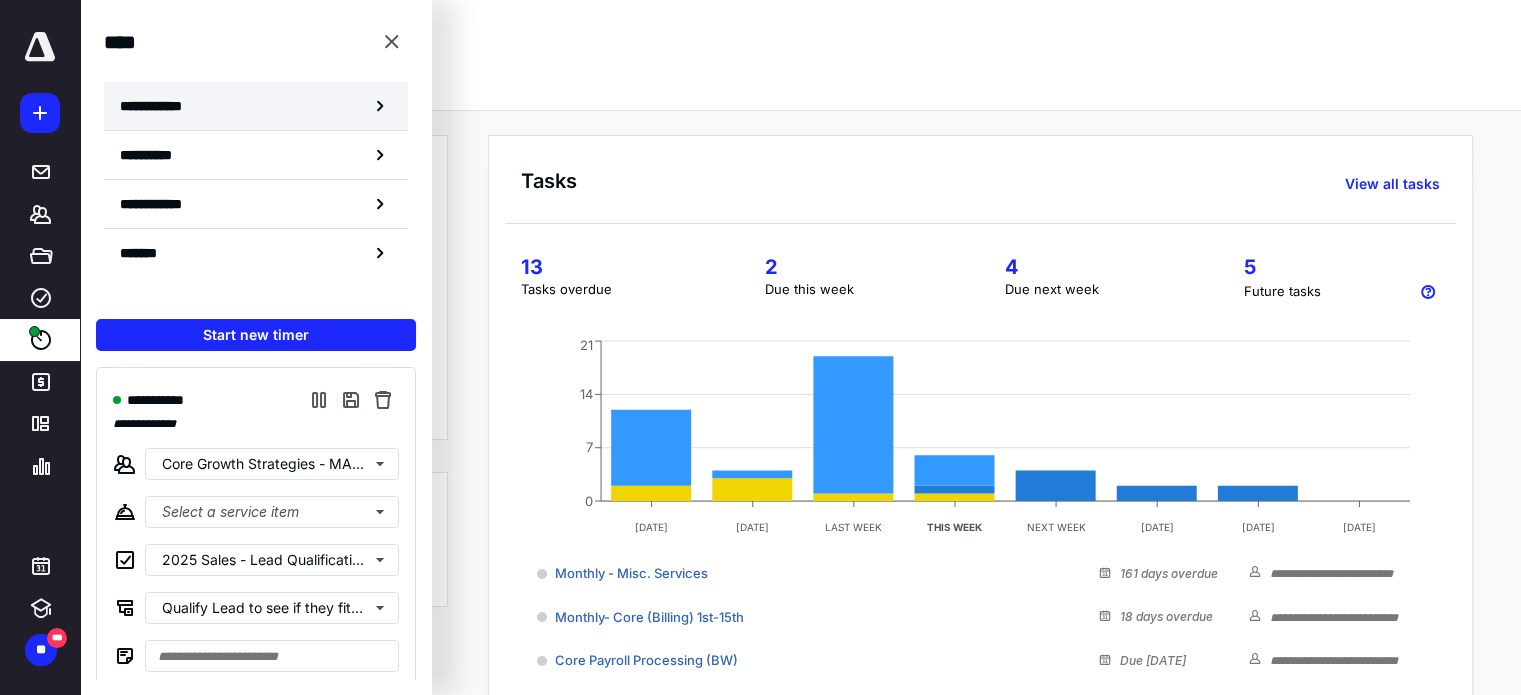 click on "**********" at bounding box center (162, 106) 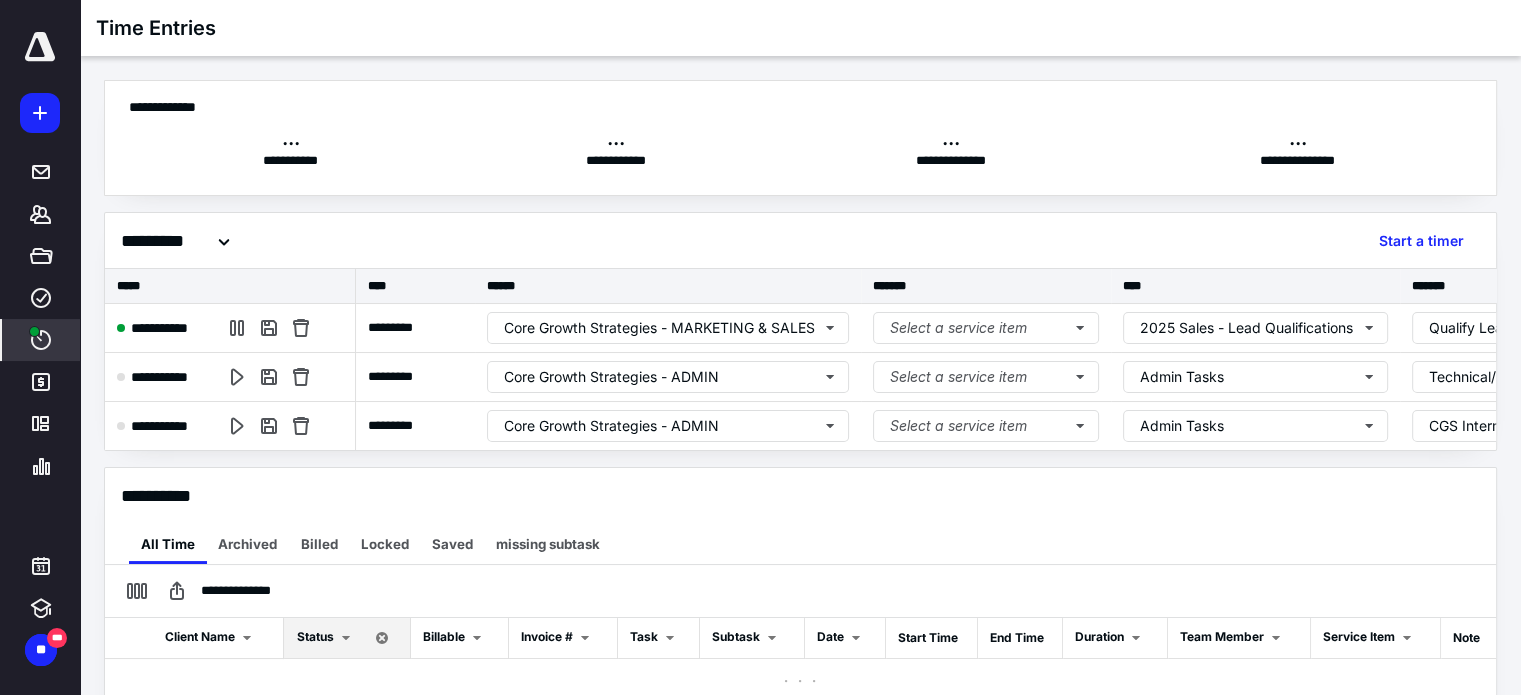 scroll, scrollTop: 0, scrollLeft: 0, axis: both 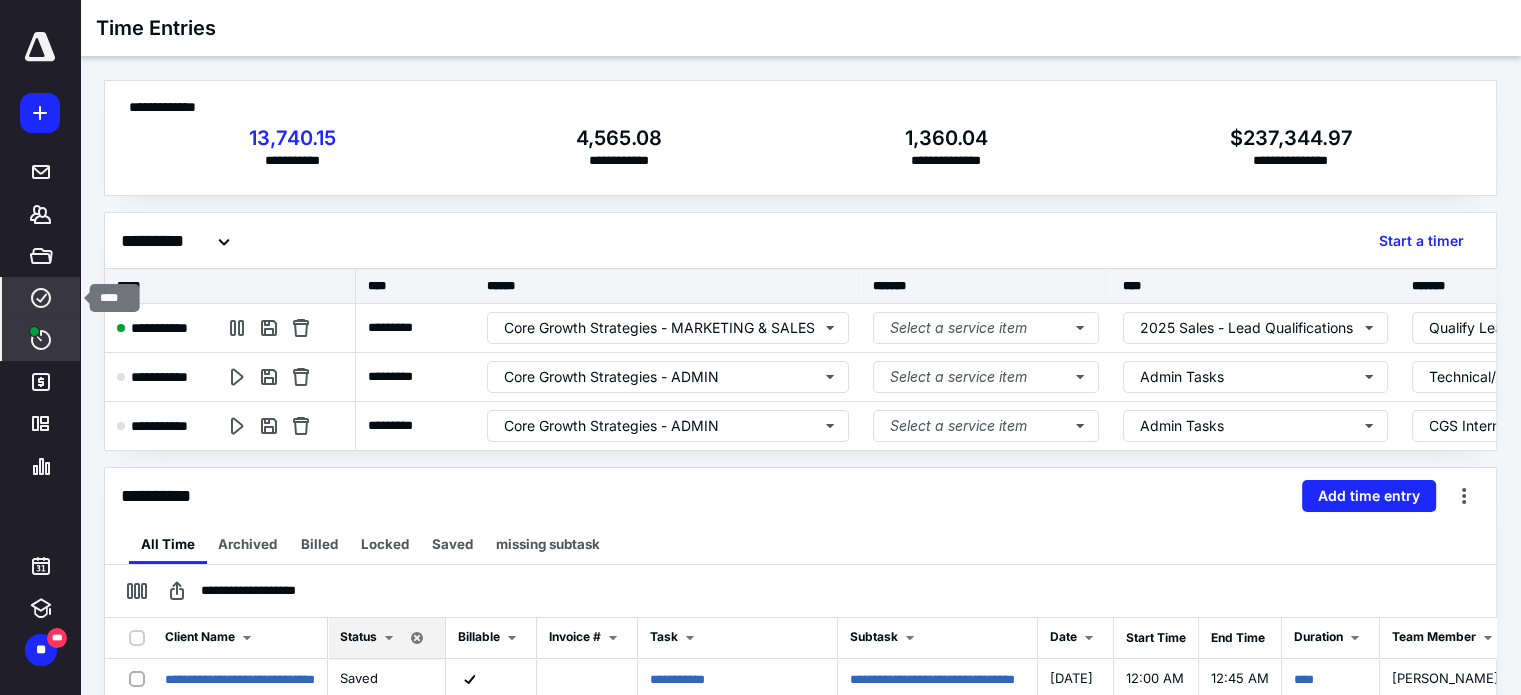 click 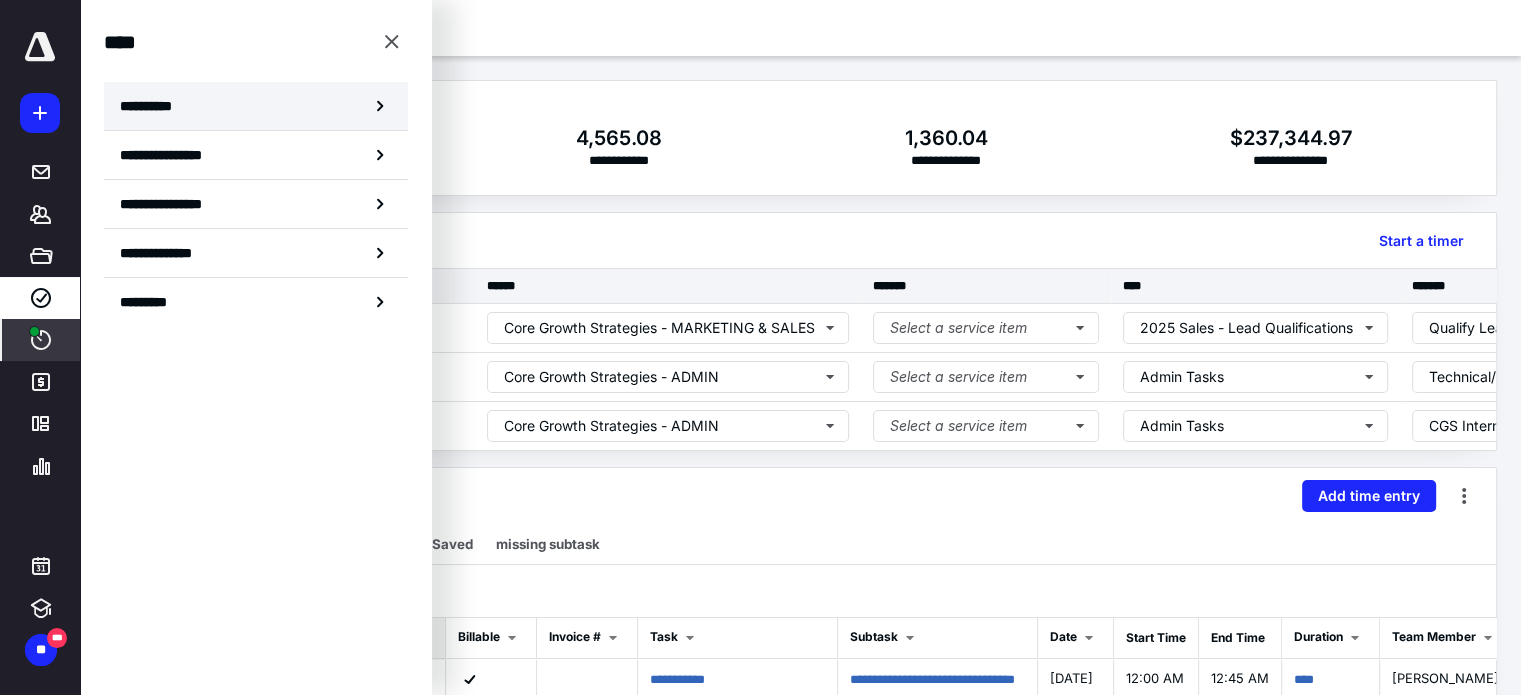 click on "**********" at bounding box center (153, 106) 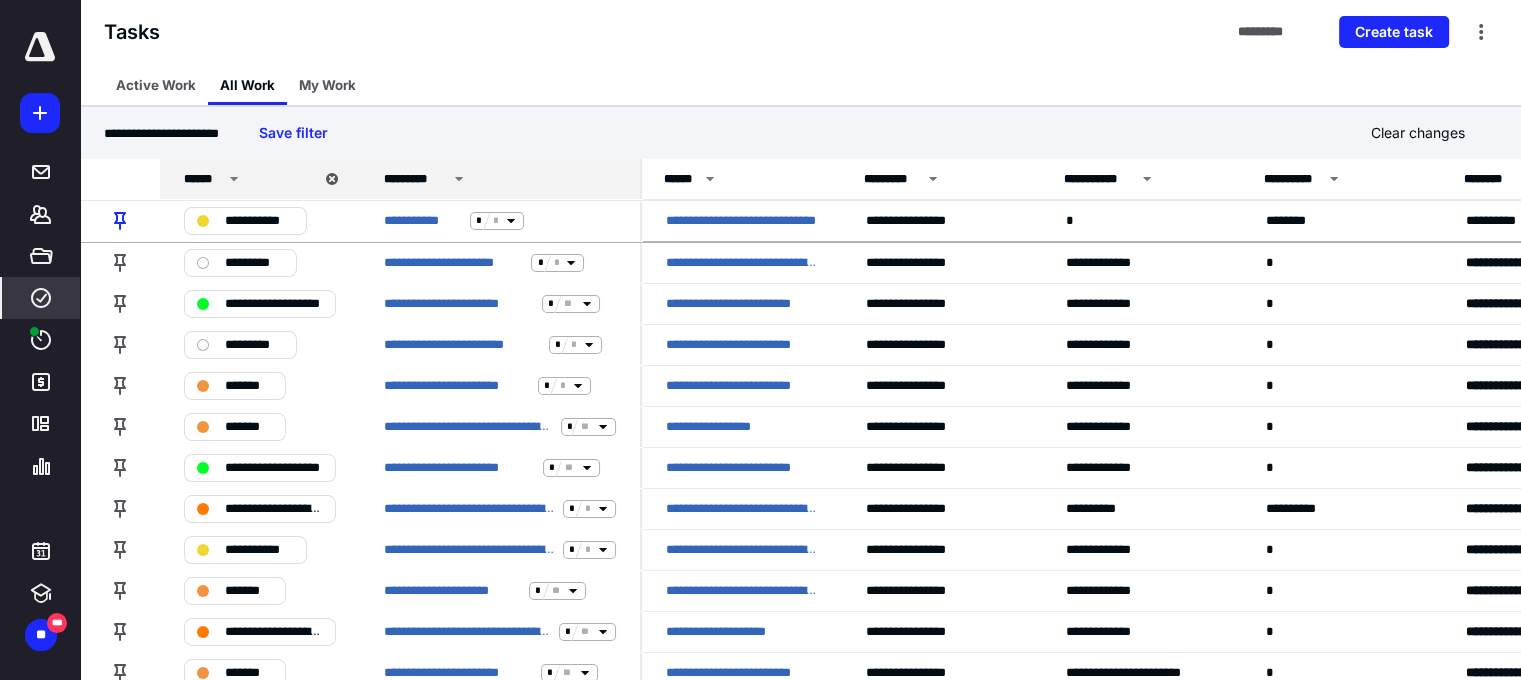 click on "*********" at bounding box center (503, 179) 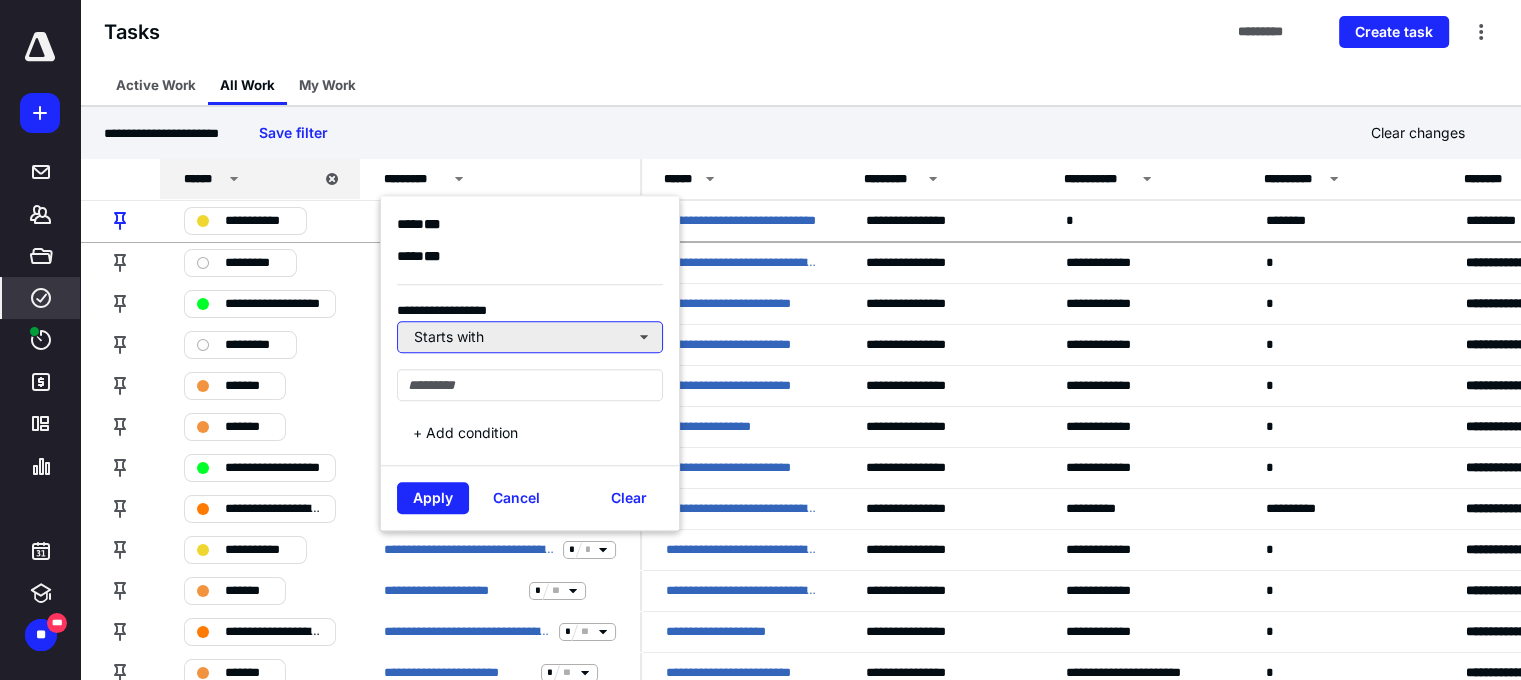 click on "Starts with" at bounding box center [530, 337] 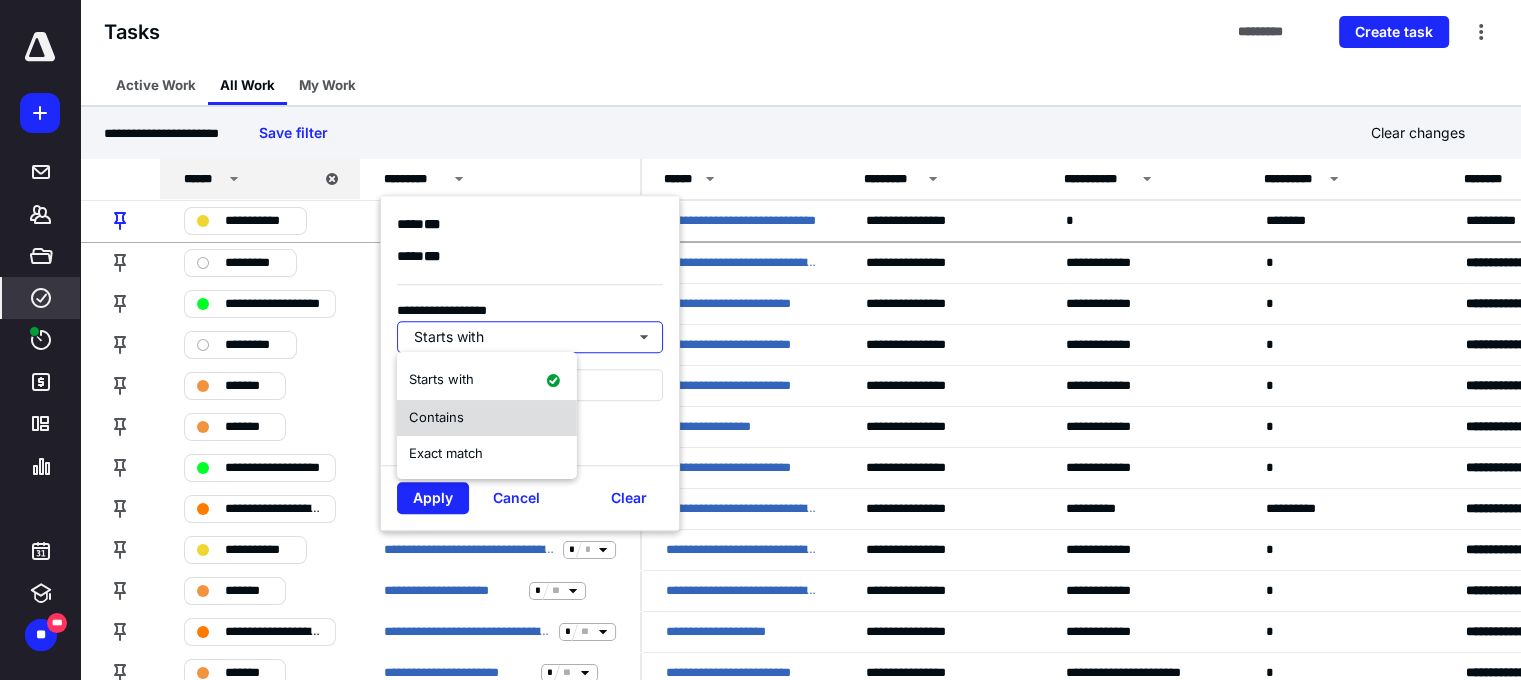 click on "Contains" at bounding box center [487, 418] 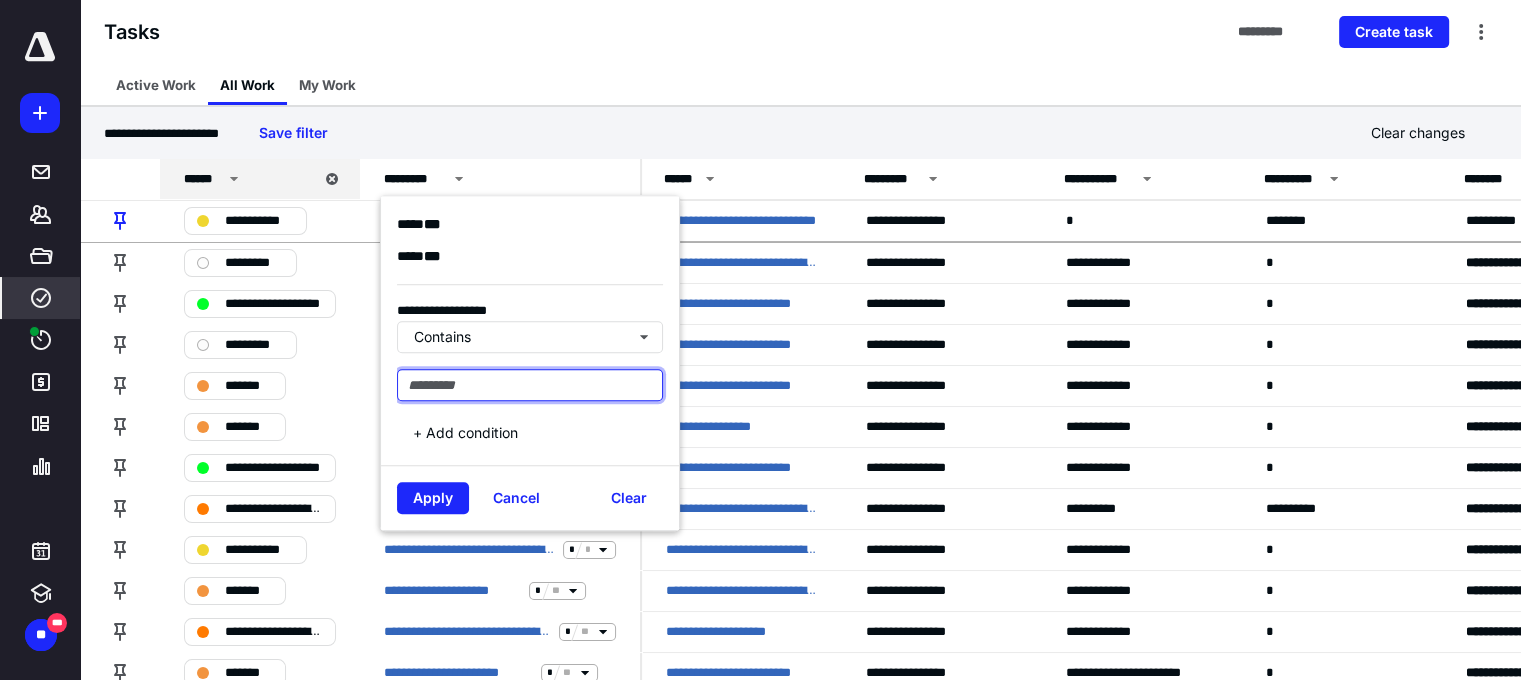 click at bounding box center [530, 385] 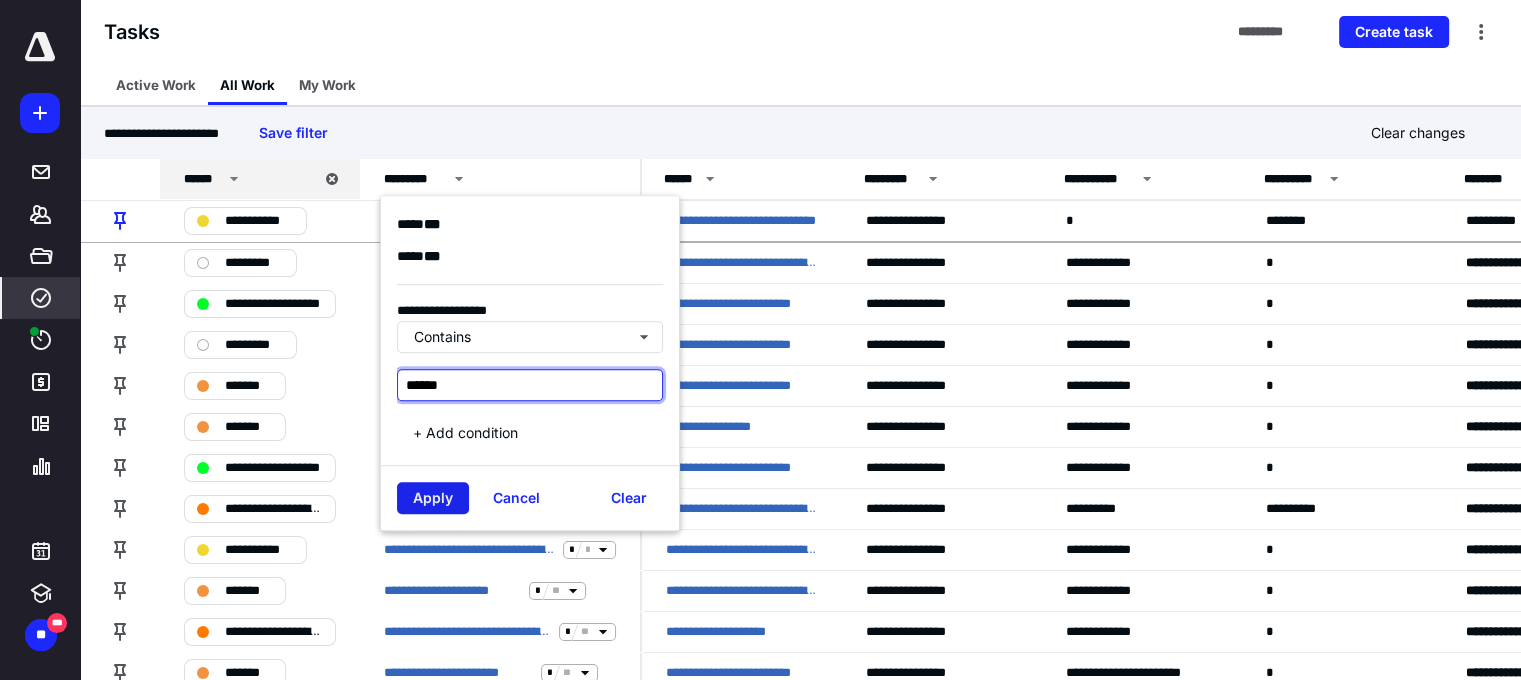 type on "******" 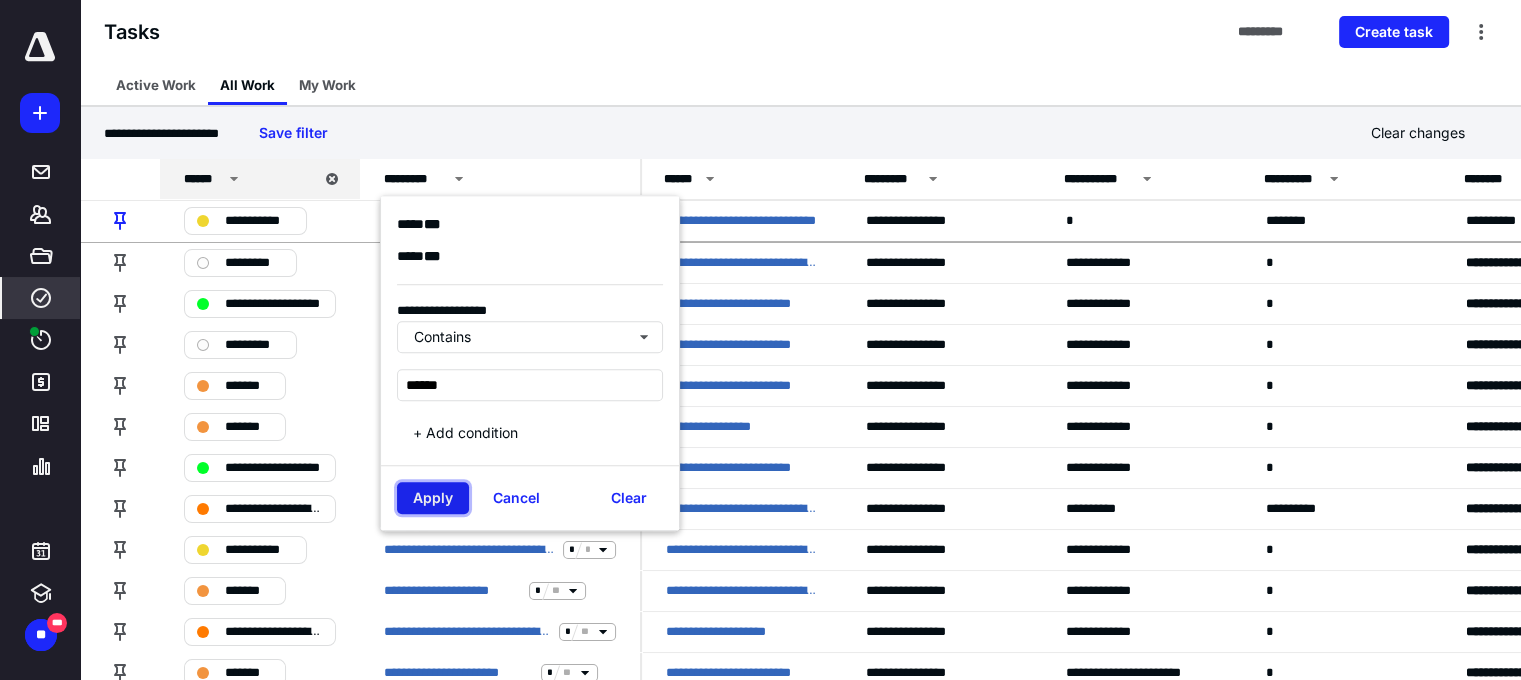 click on "Apply" at bounding box center [433, 498] 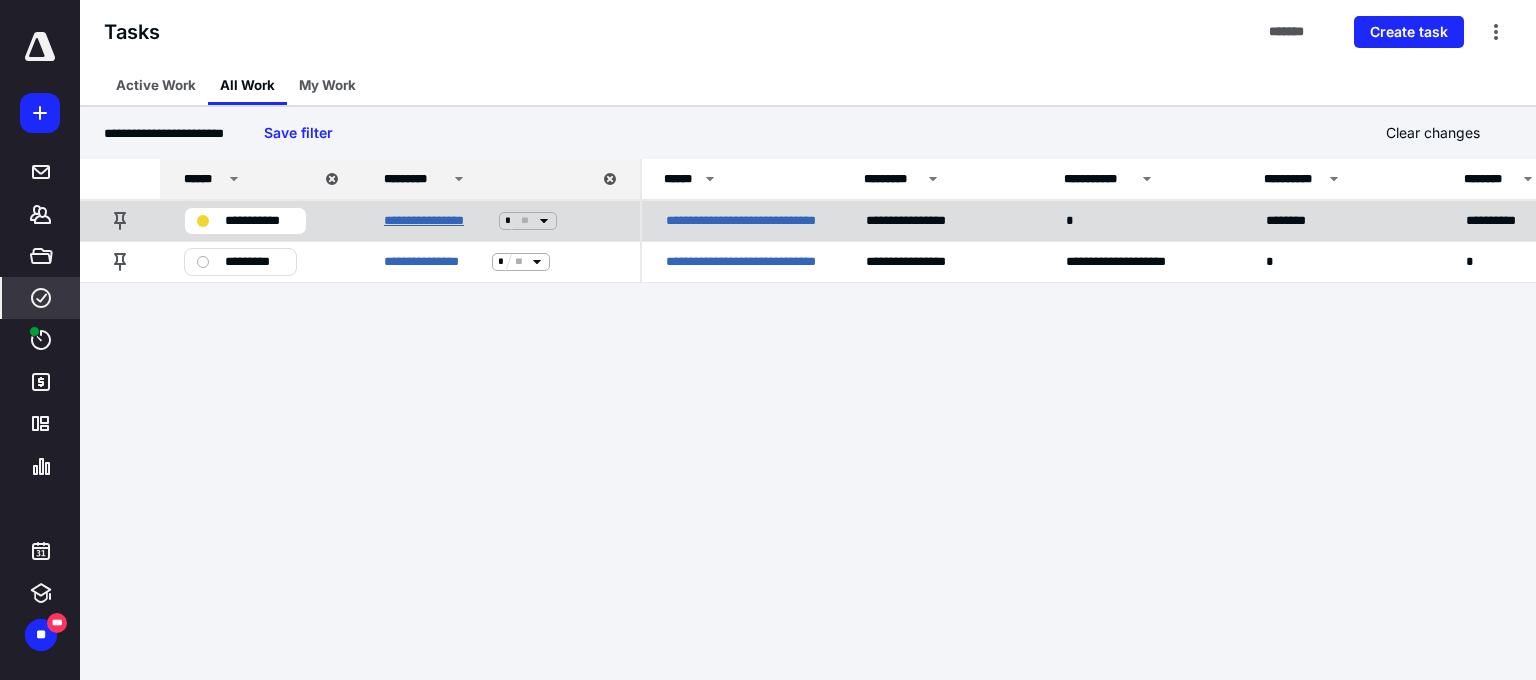 click on "**********" at bounding box center [437, 221] 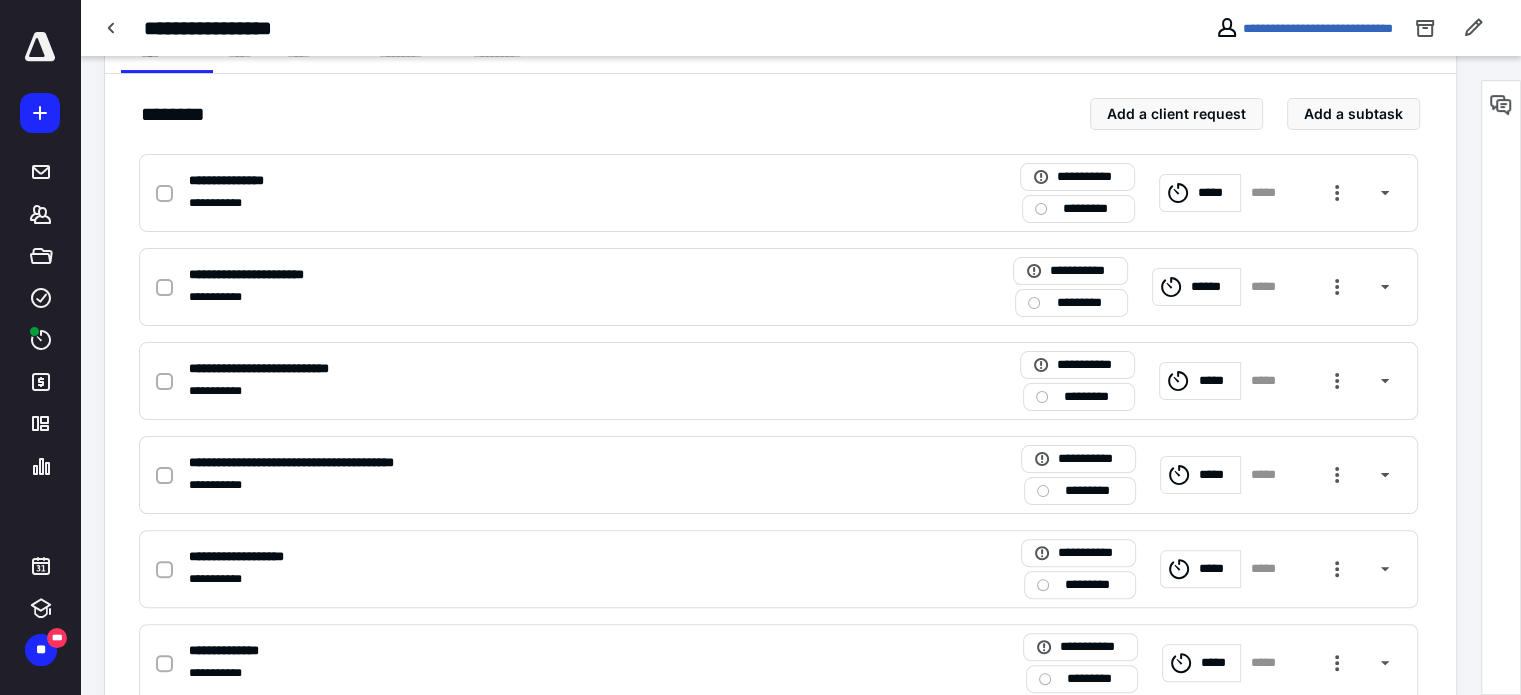 scroll, scrollTop: 424, scrollLeft: 0, axis: vertical 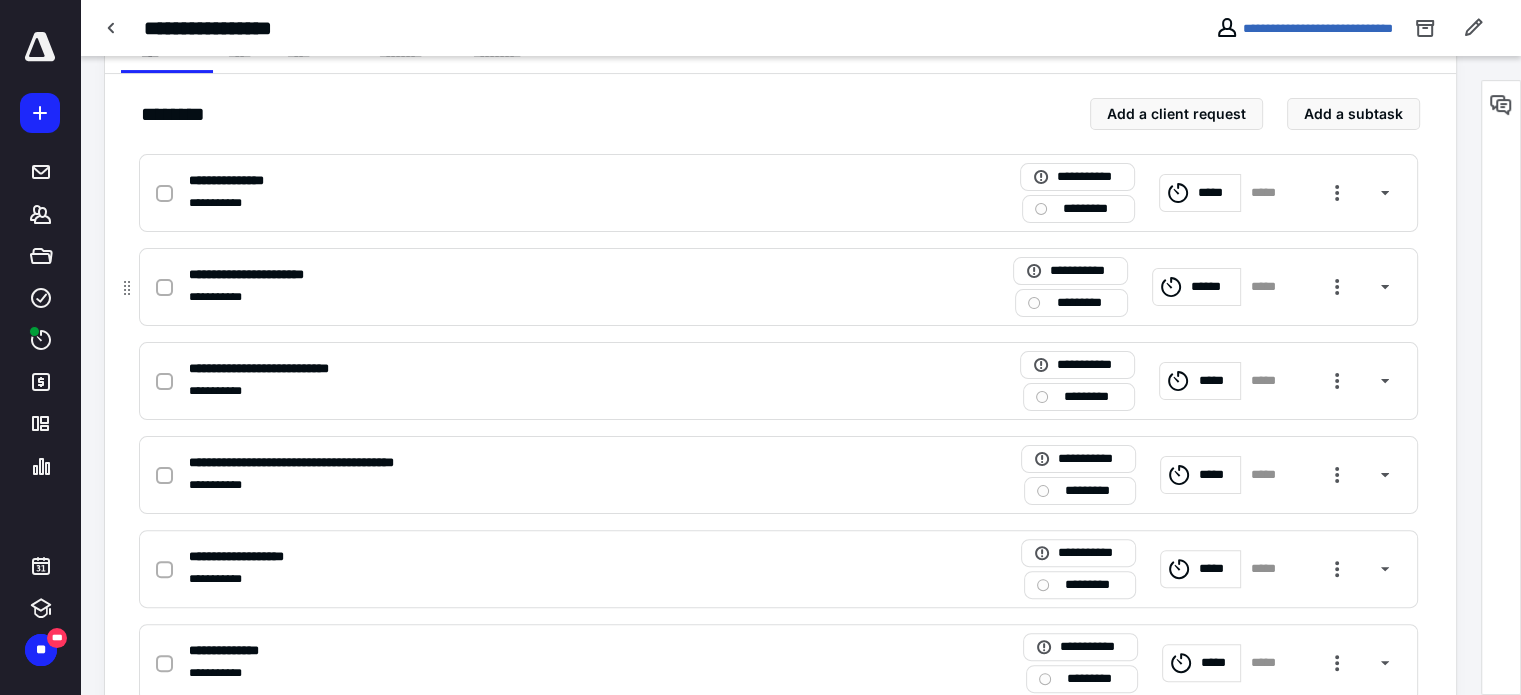click 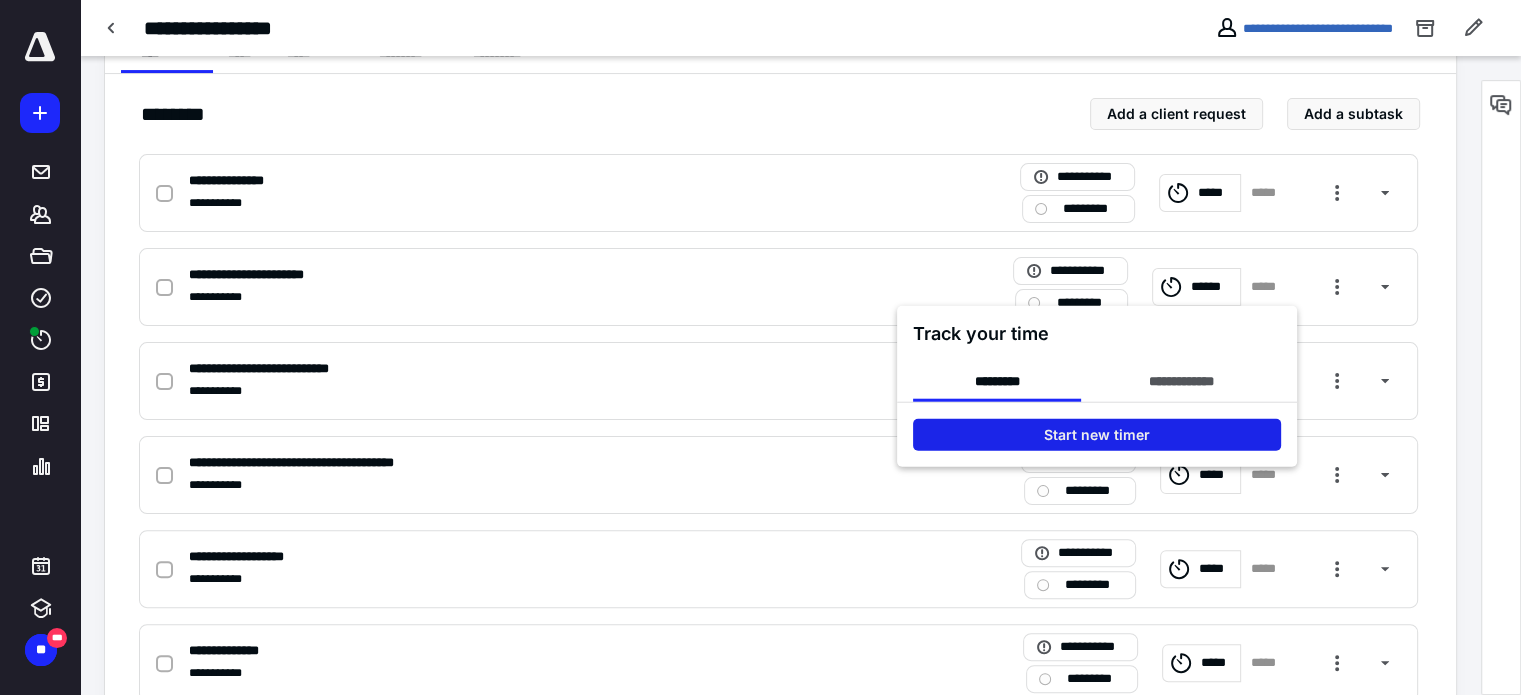 click on "Start new timer" at bounding box center (1097, 435) 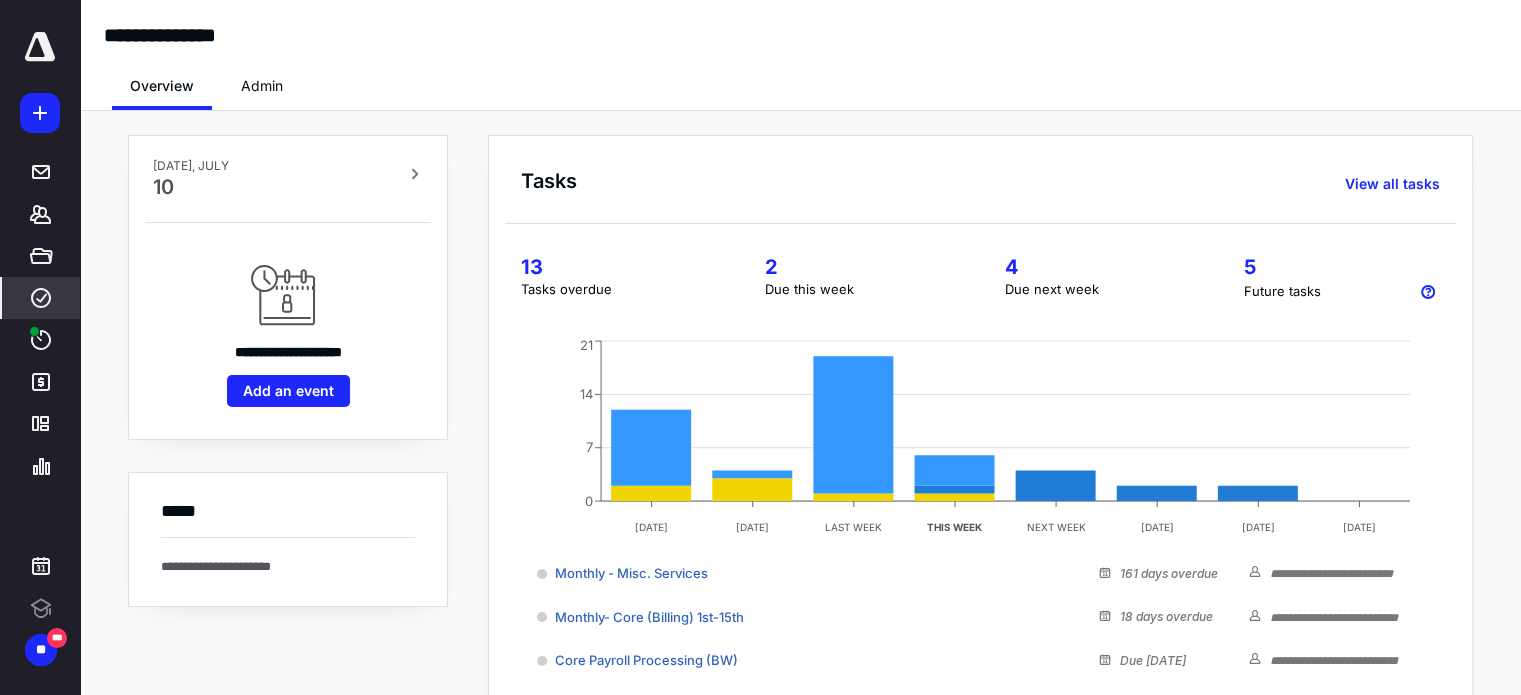 scroll, scrollTop: 0, scrollLeft: 0, axis: both 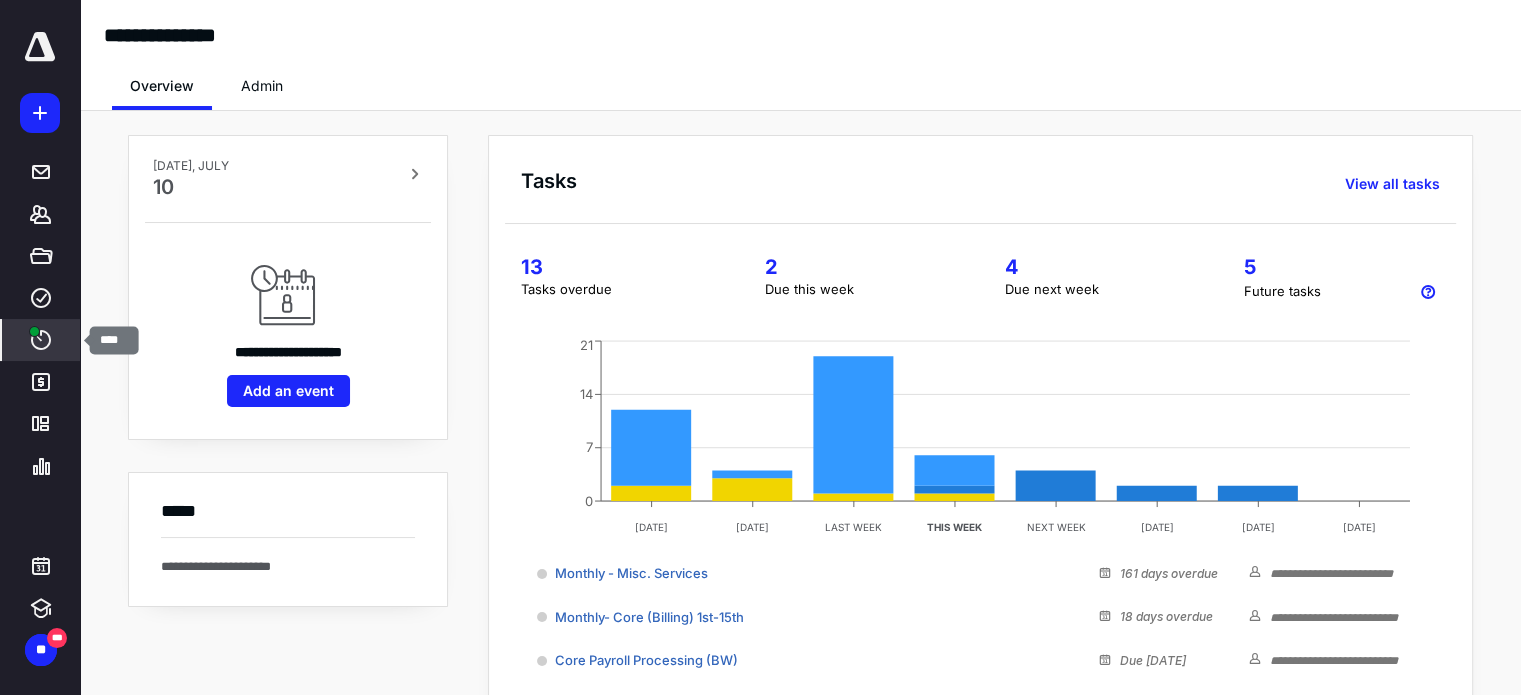 click 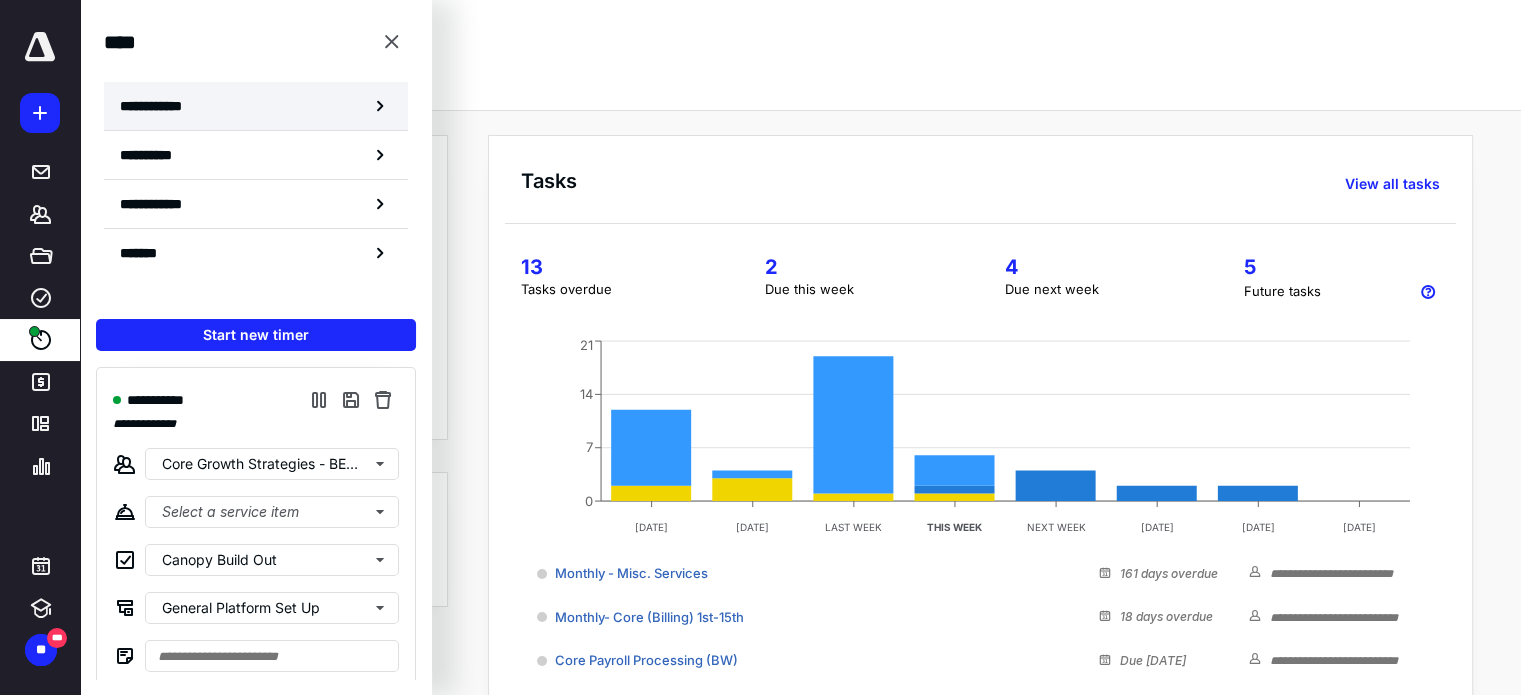 click on "**********" at bounding box center (162, 106) 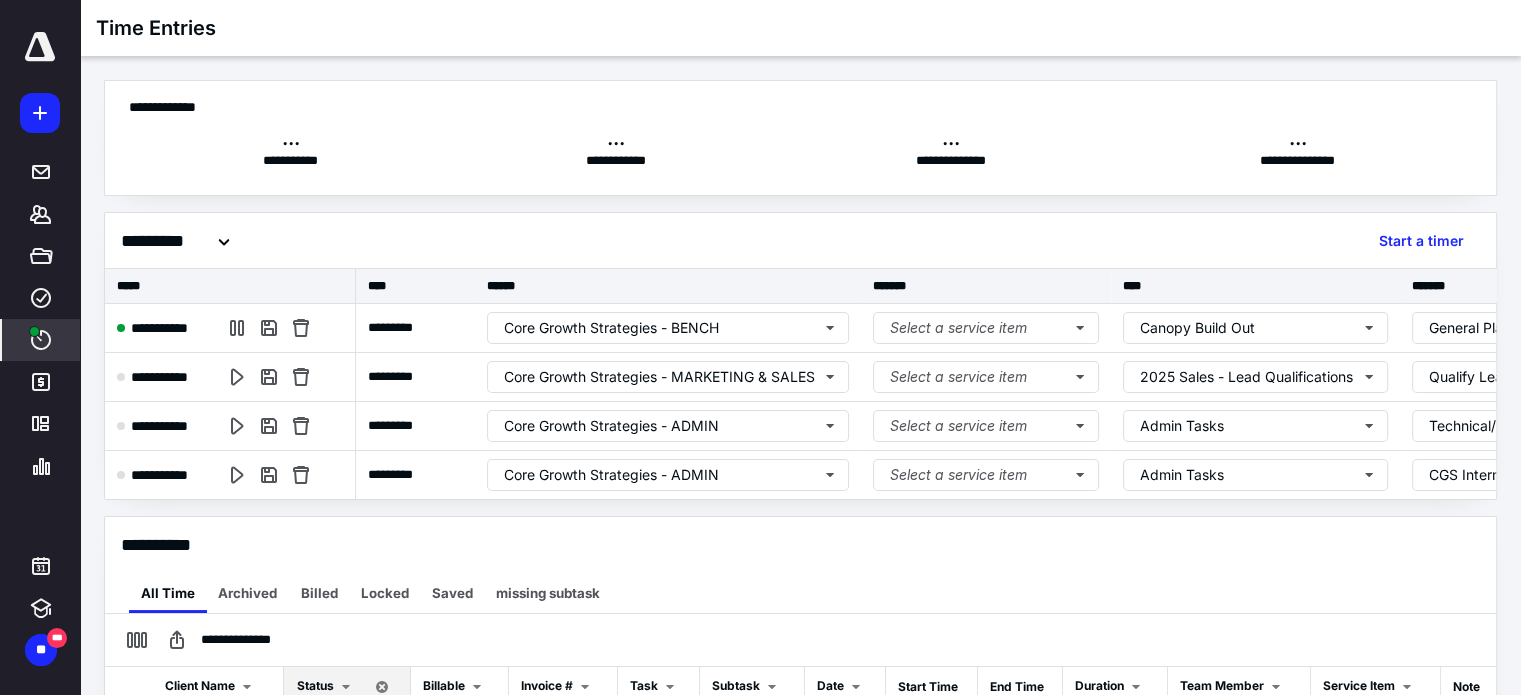 scroll, scrollTop: 0, scrollLeft: 0, axis: both 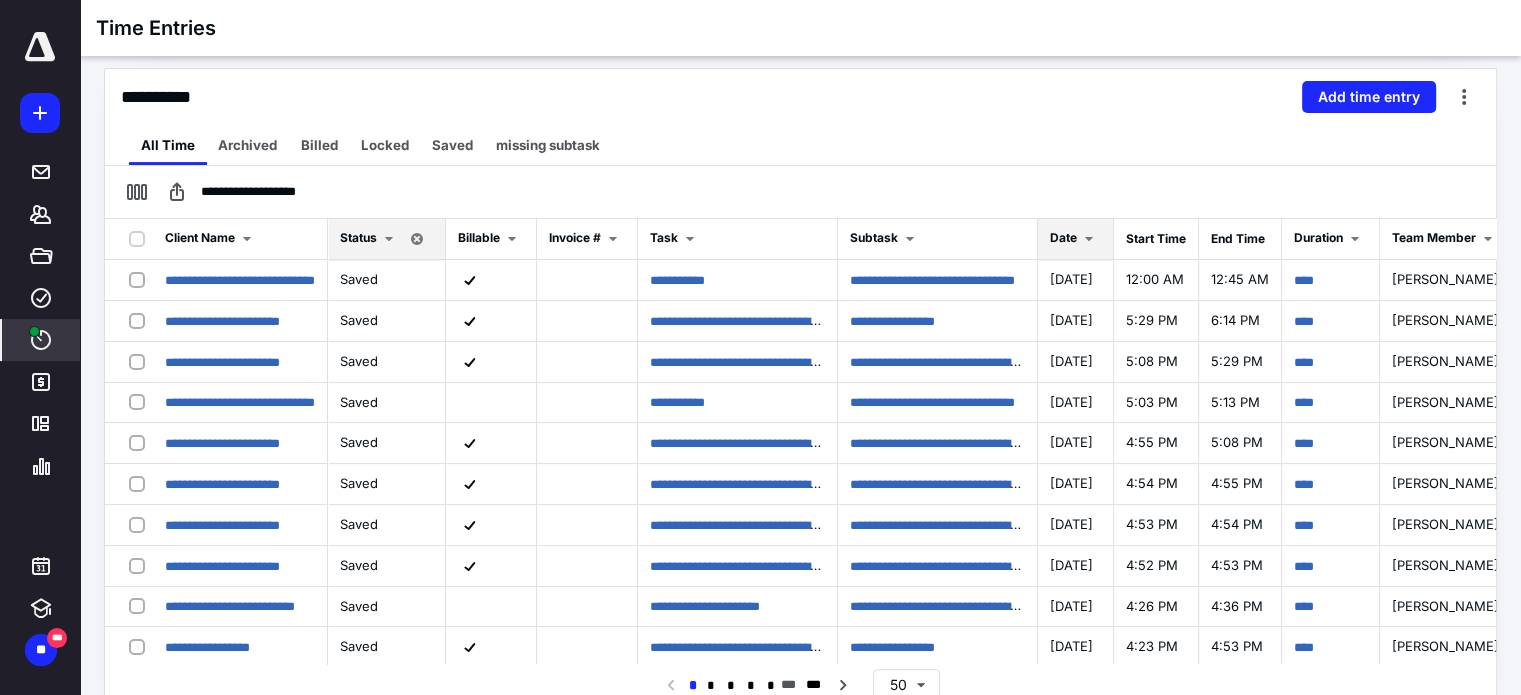 click on "Date" at bounding box center [1075, 239] 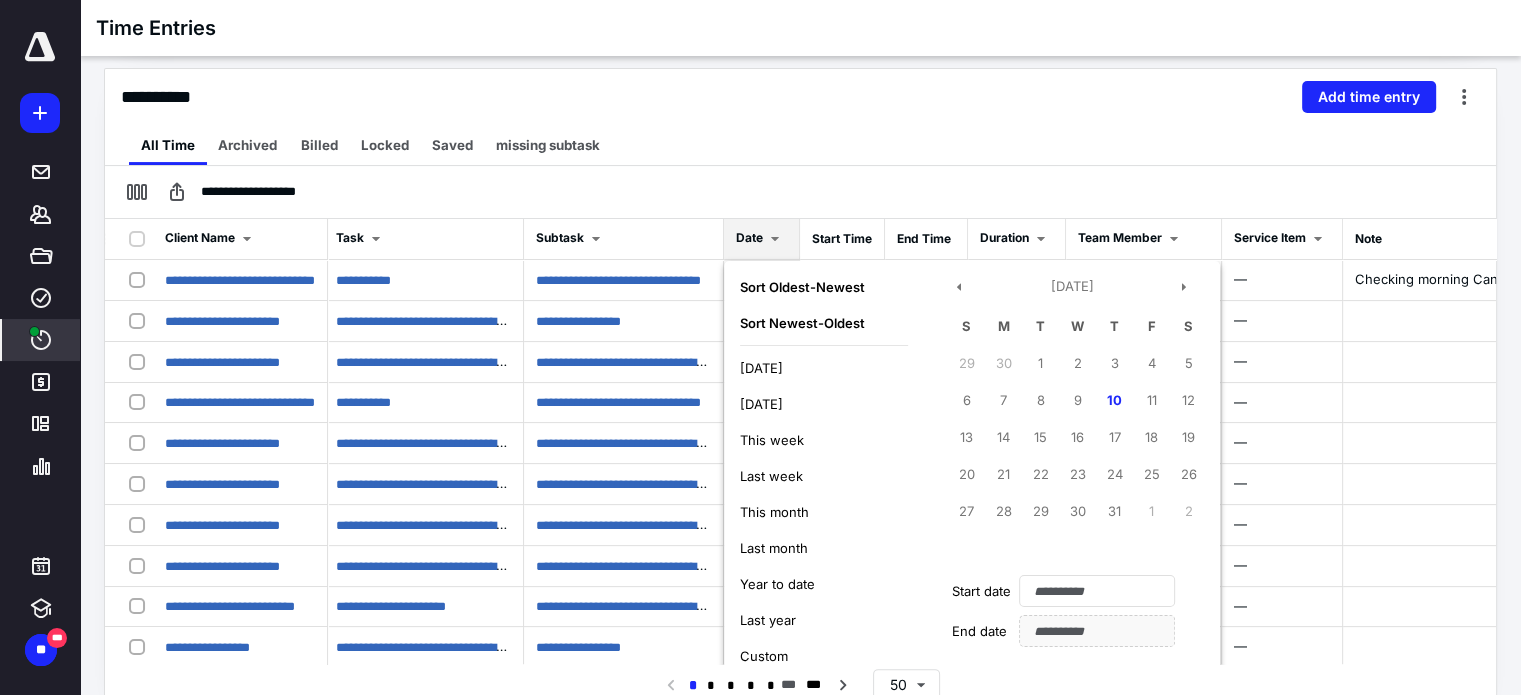 scroll, scrollTop: 0, scrollLeft: 316, axis: horizontal 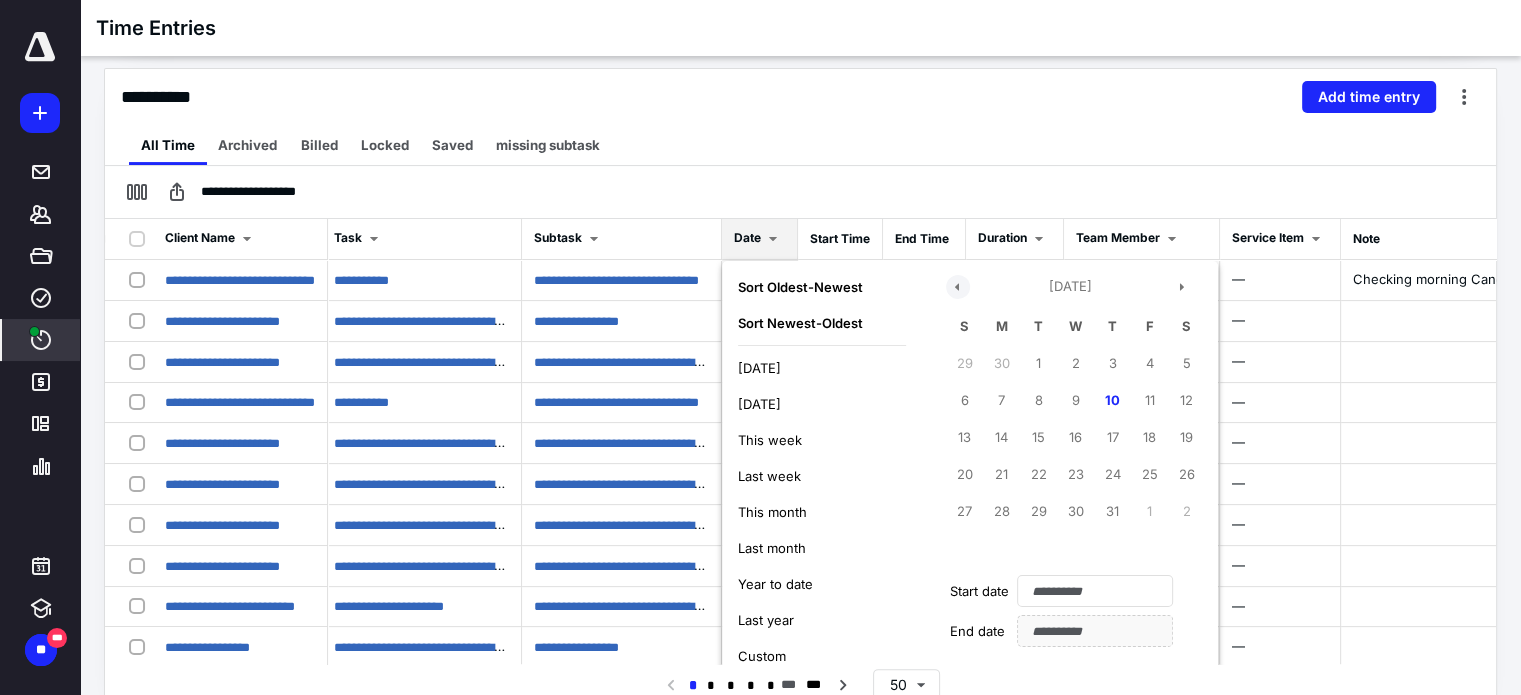 click at bounding box center (958, 287) 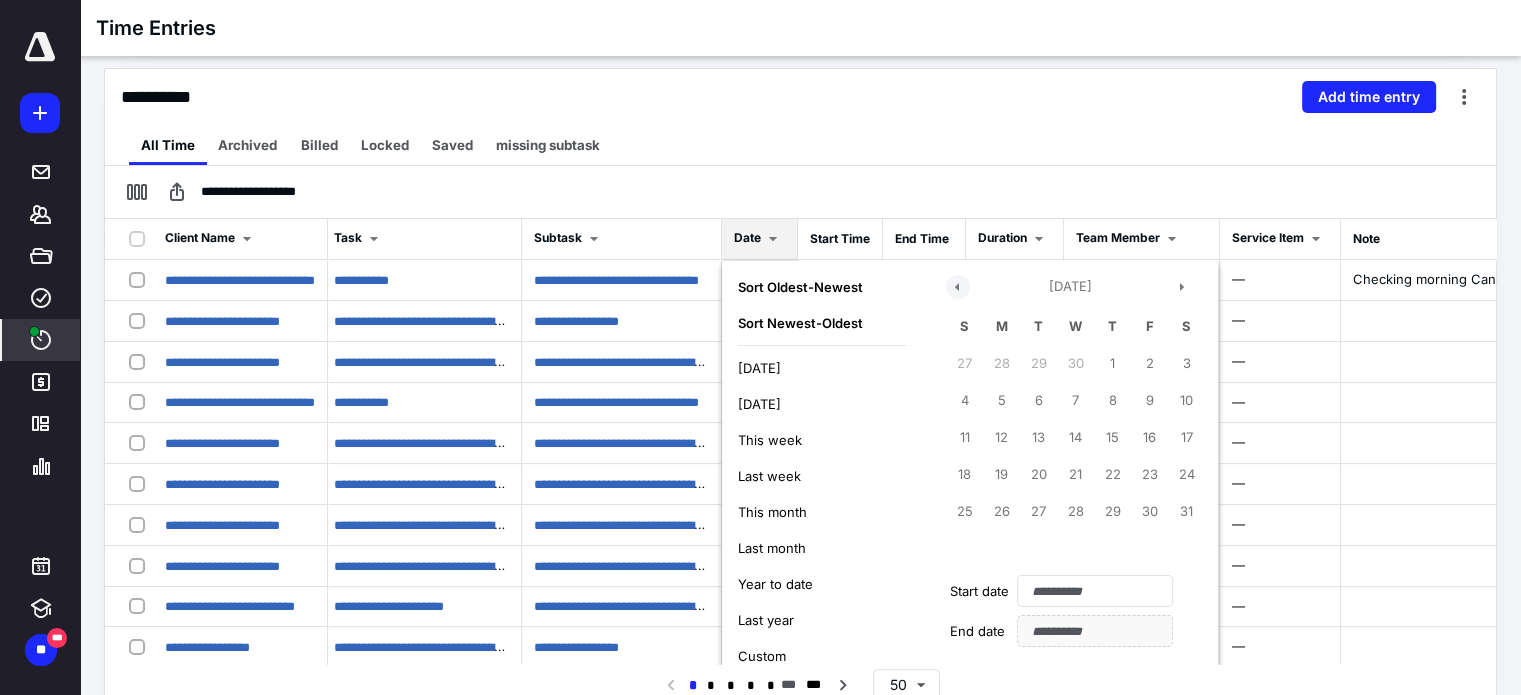 click at bounding box center (958, 287) 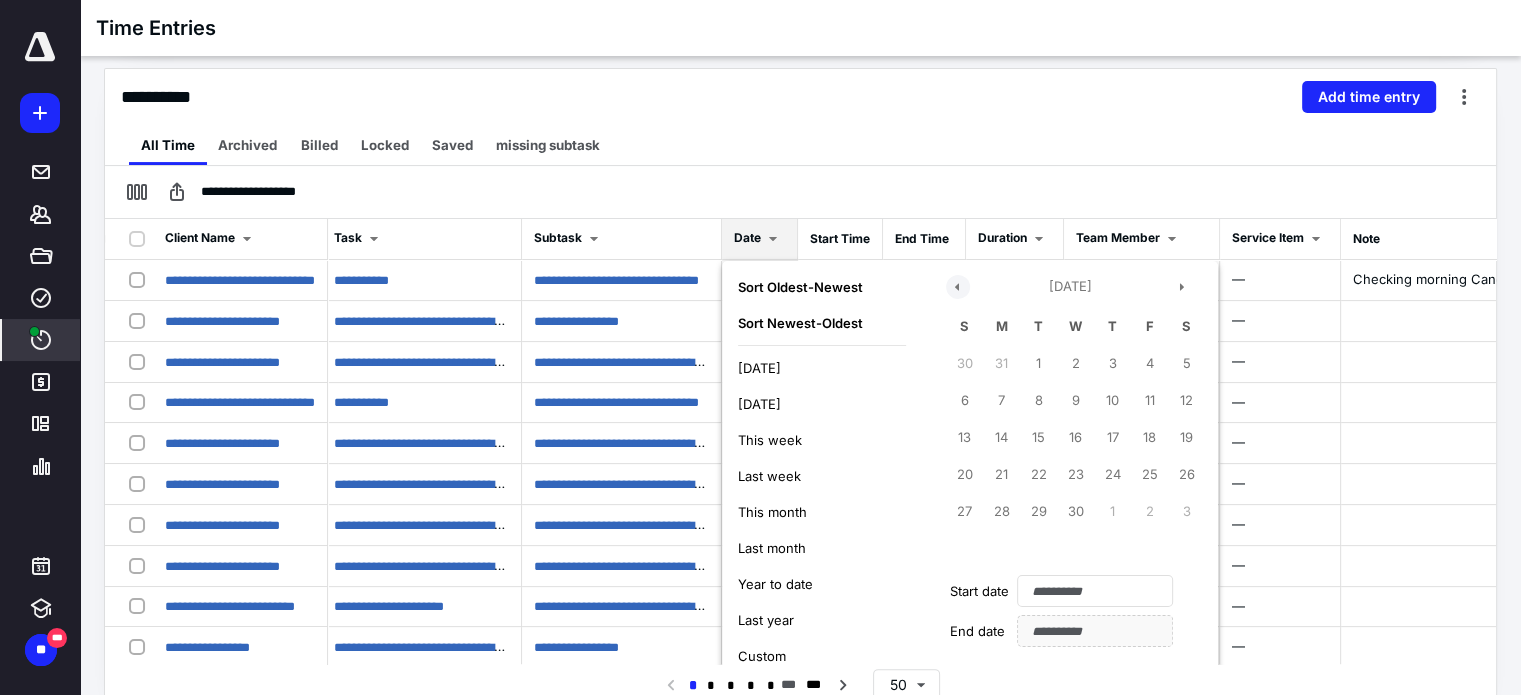 click at bounding box center [958, 287] 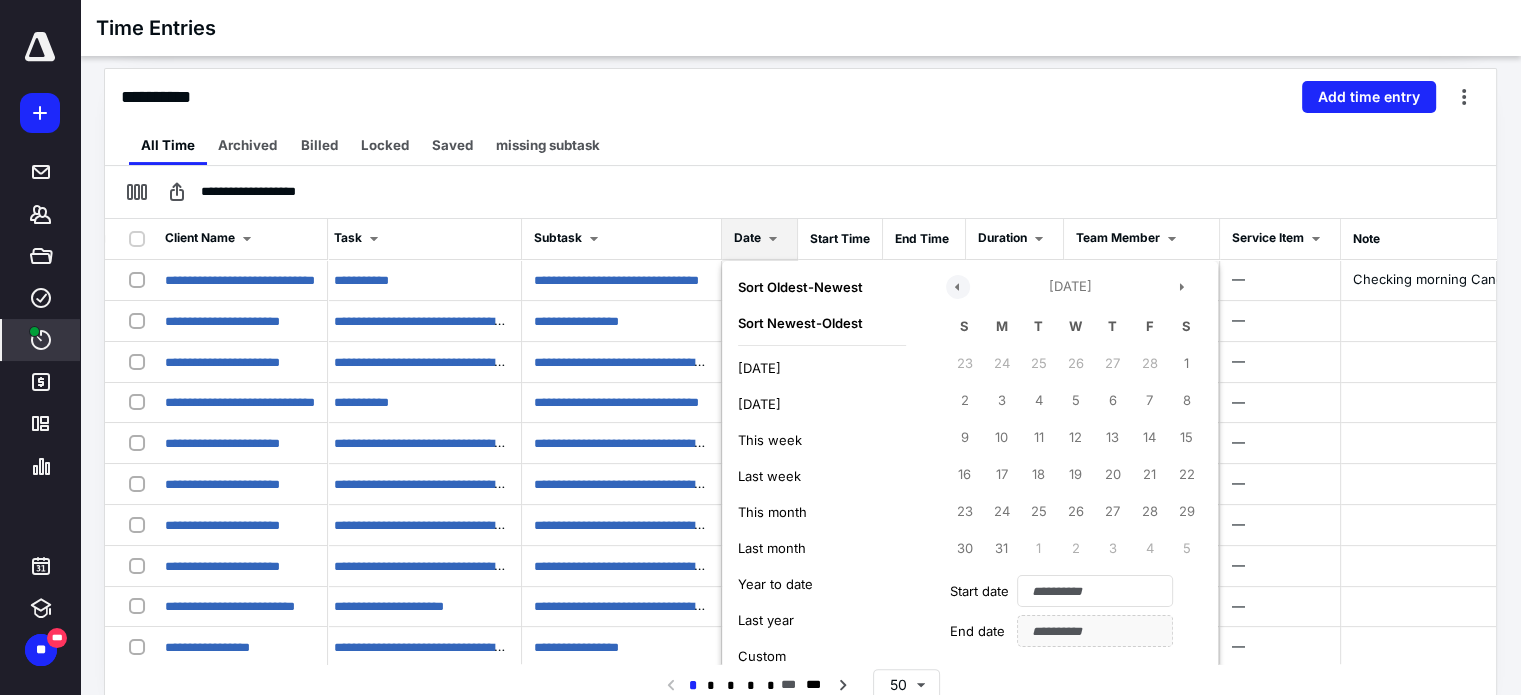 click at bounding box center [958, 287] 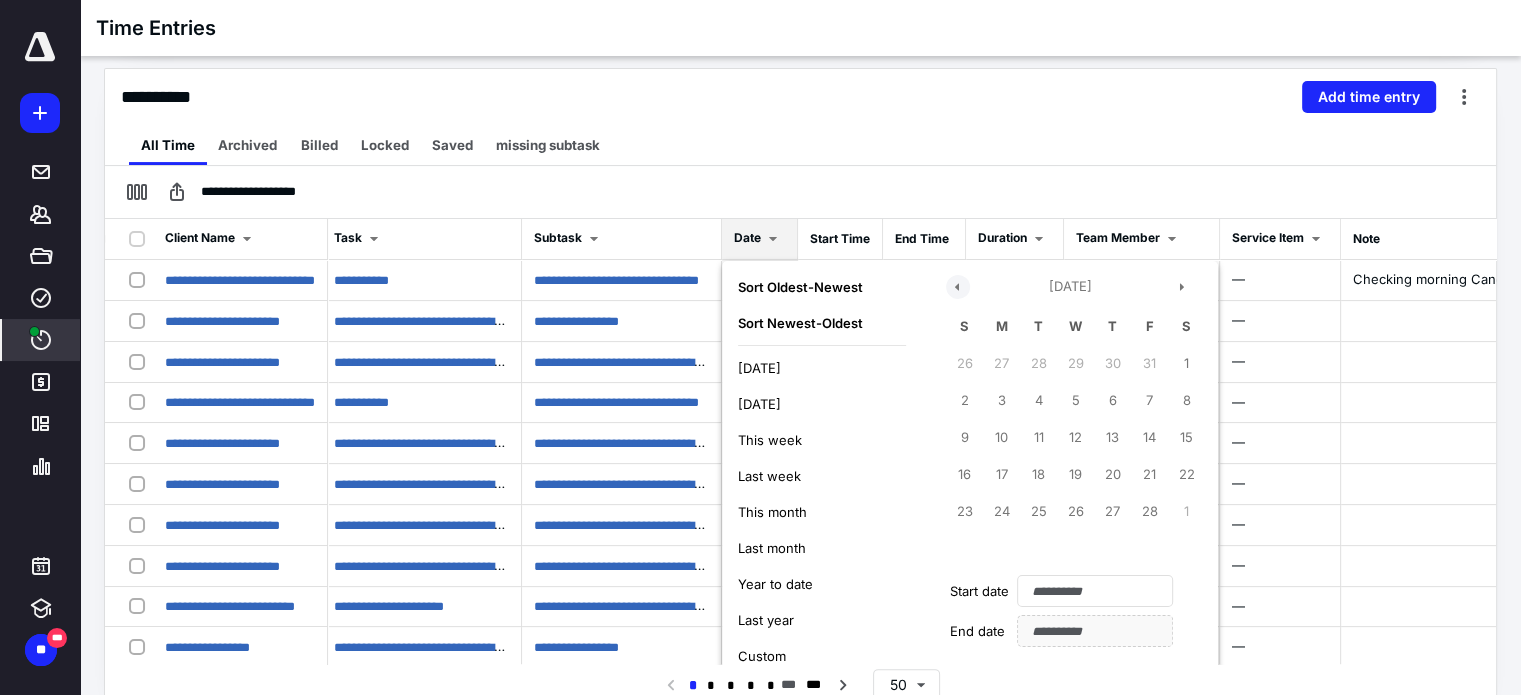 click at bounding box center [958, 287] 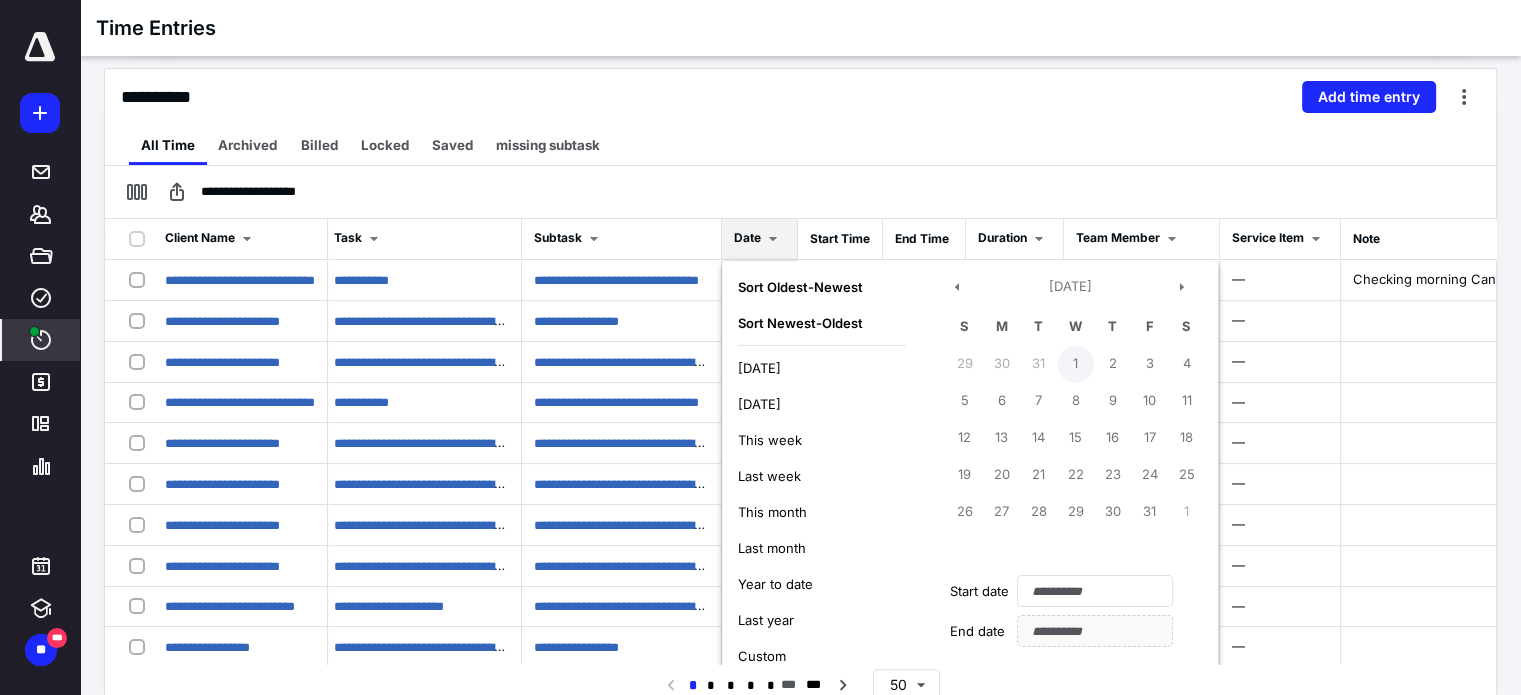 click on "1" at bounding box center (1075, 364) 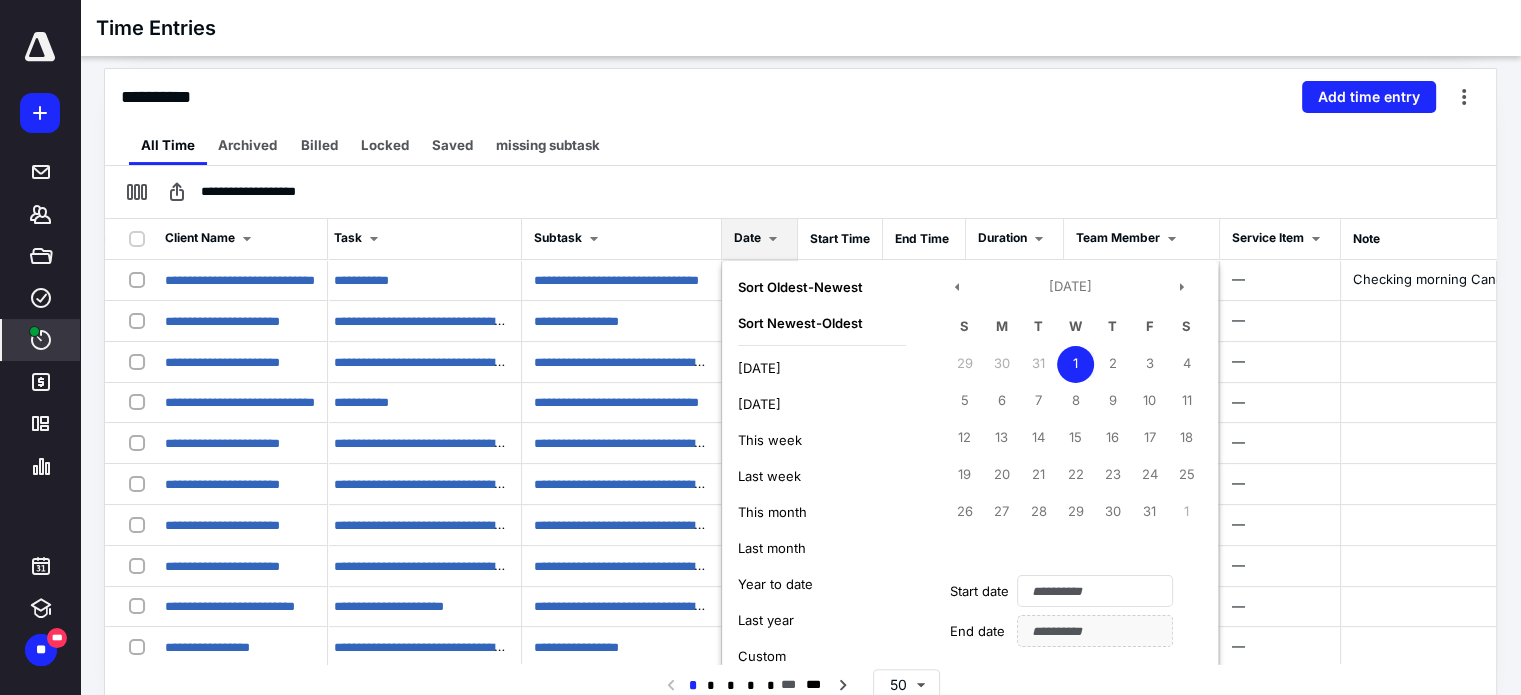 type on "**********" 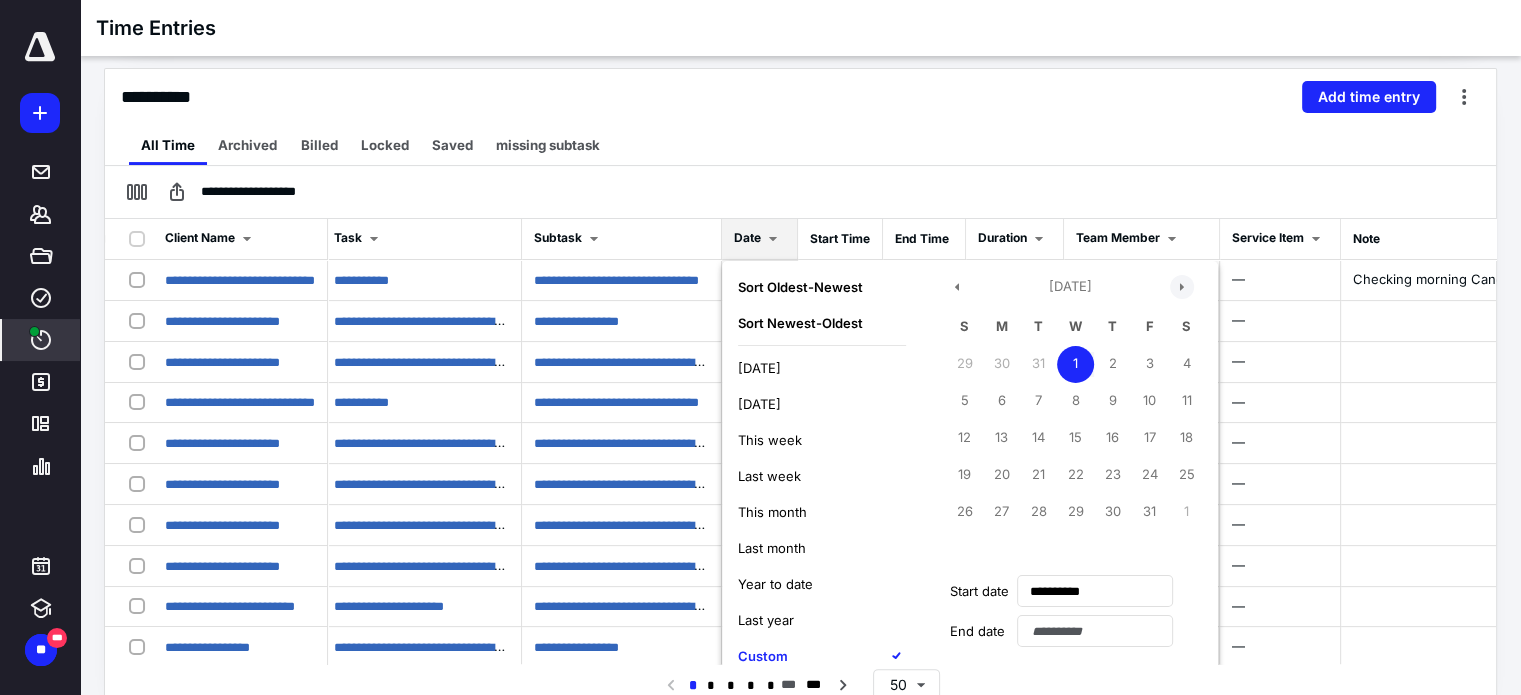 click at bounding box center [1182, 287] 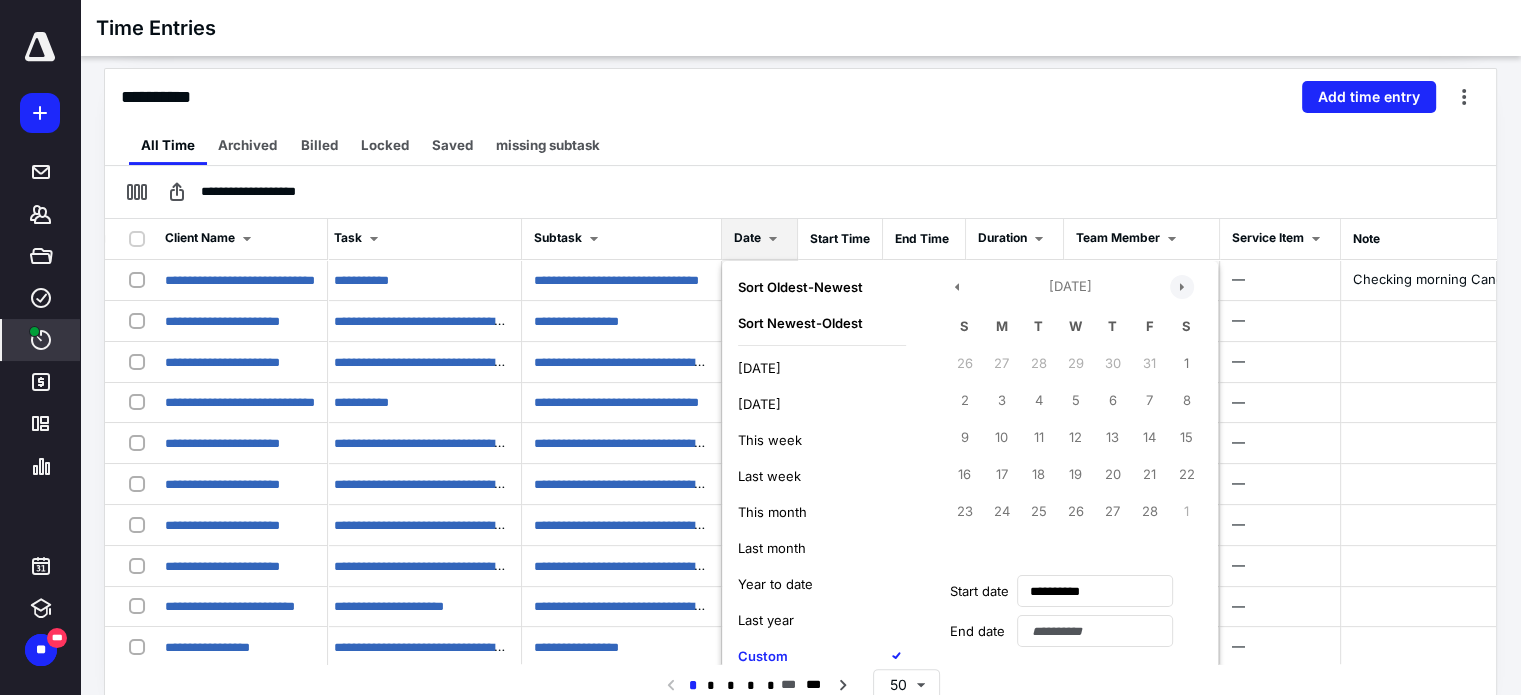 click at bounding box center (1182, 287) 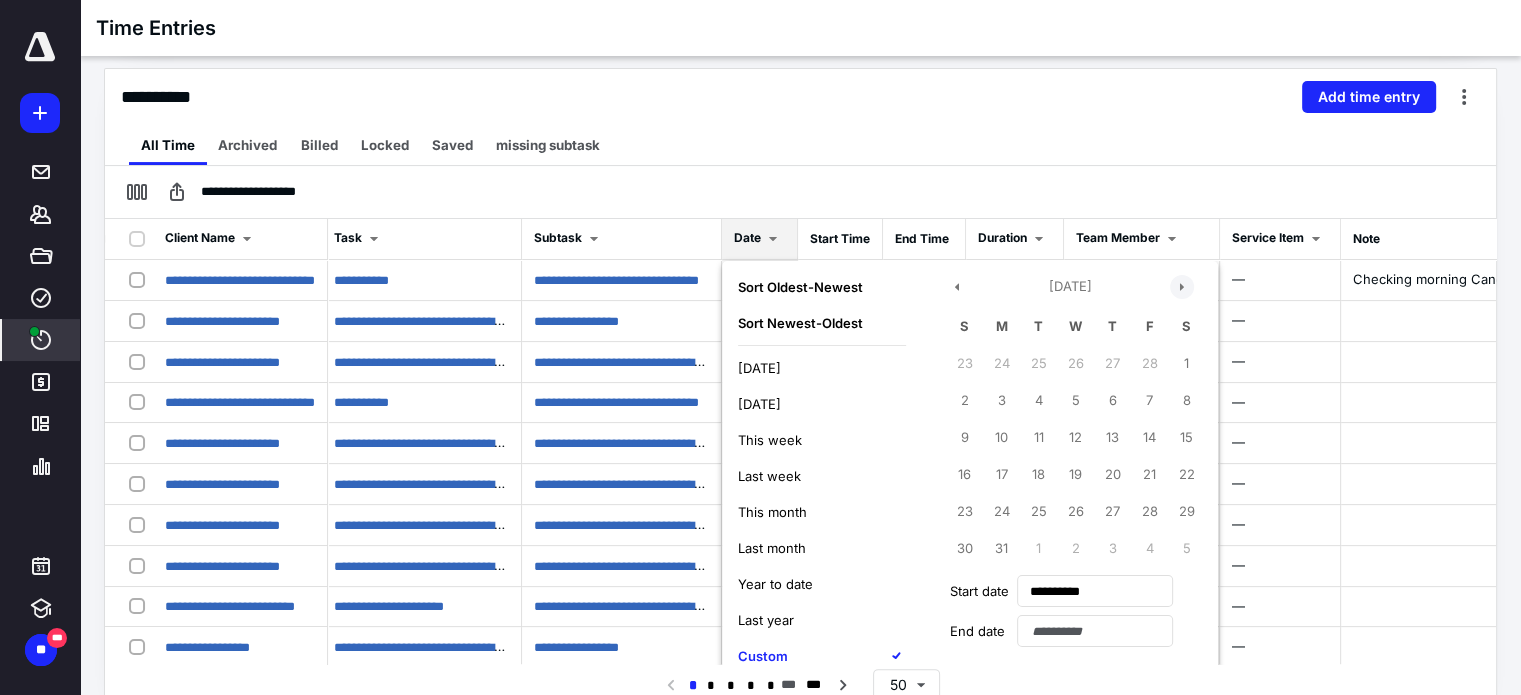 click at bounding box center [1182, 287] 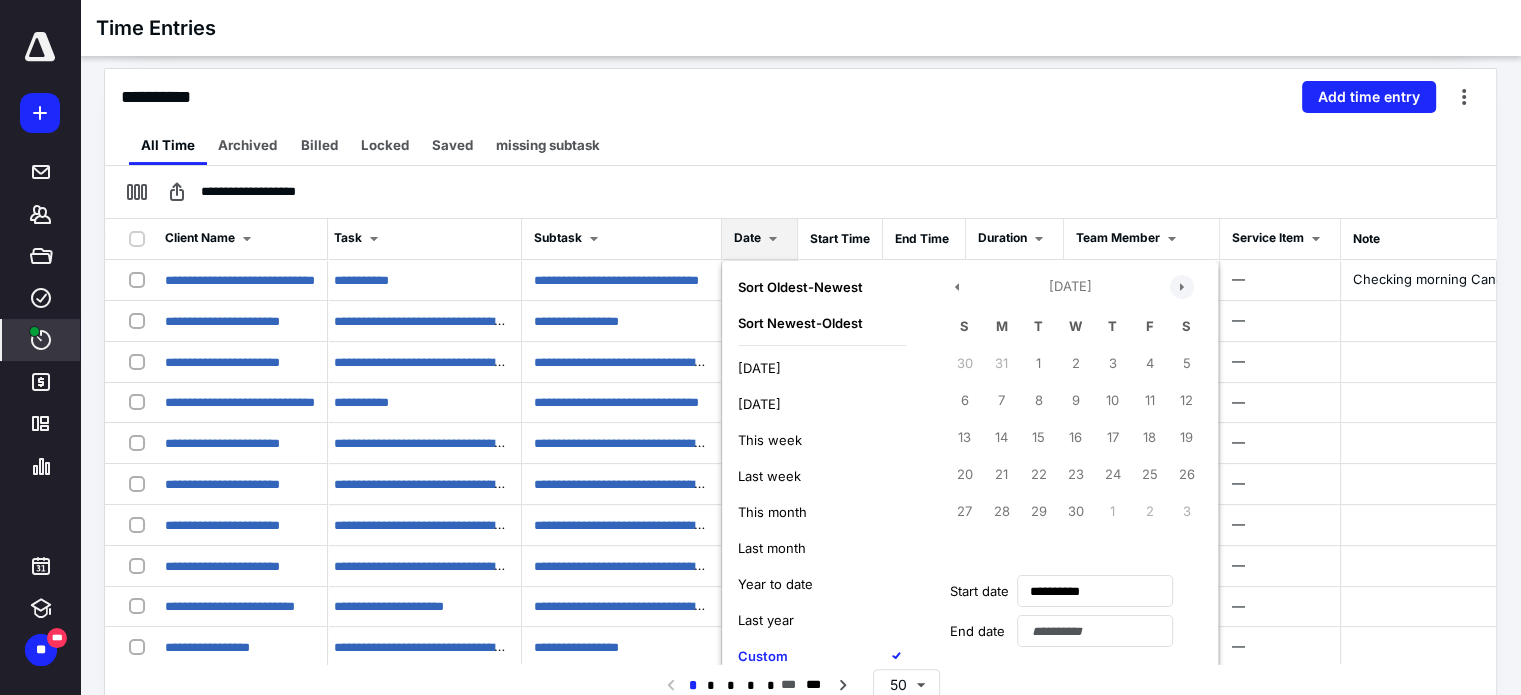 click at bounding box center (1182, 287) 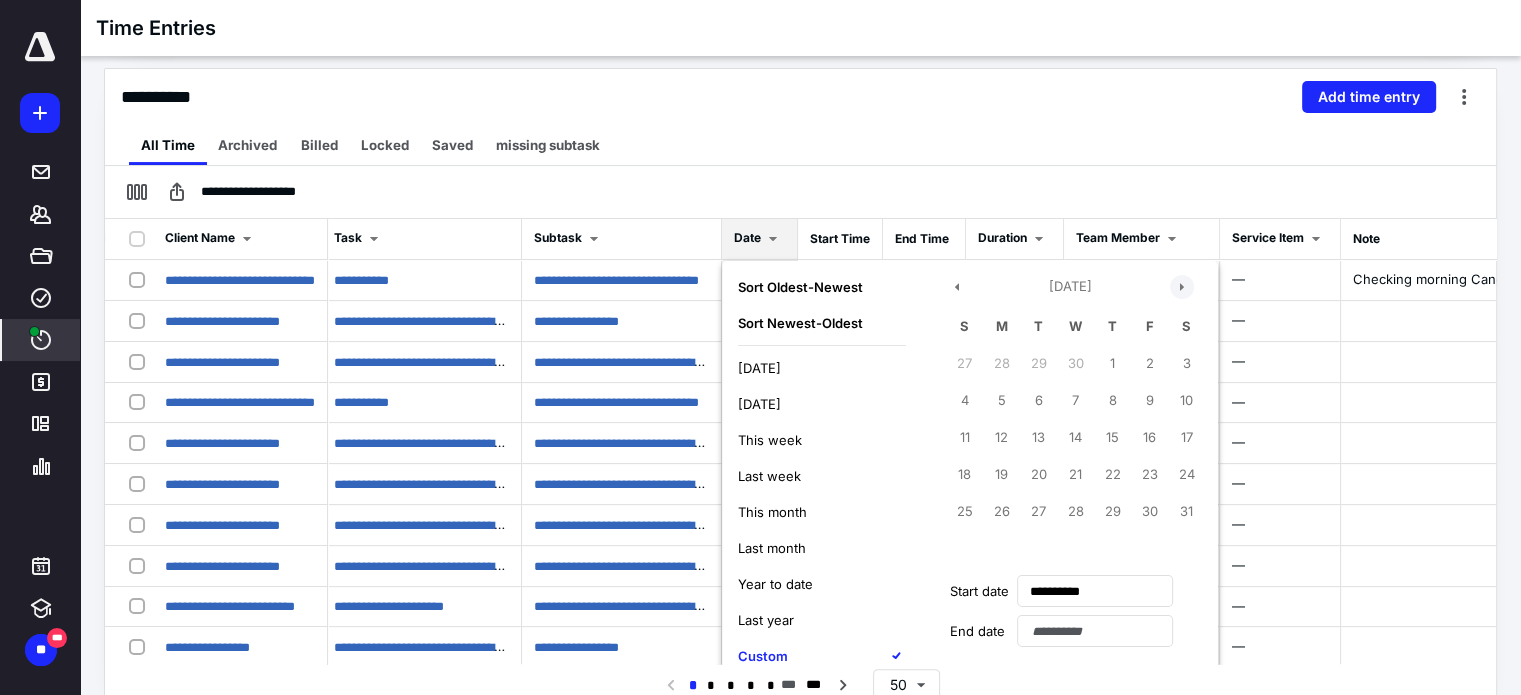 click at bounding box center [1182, 287] 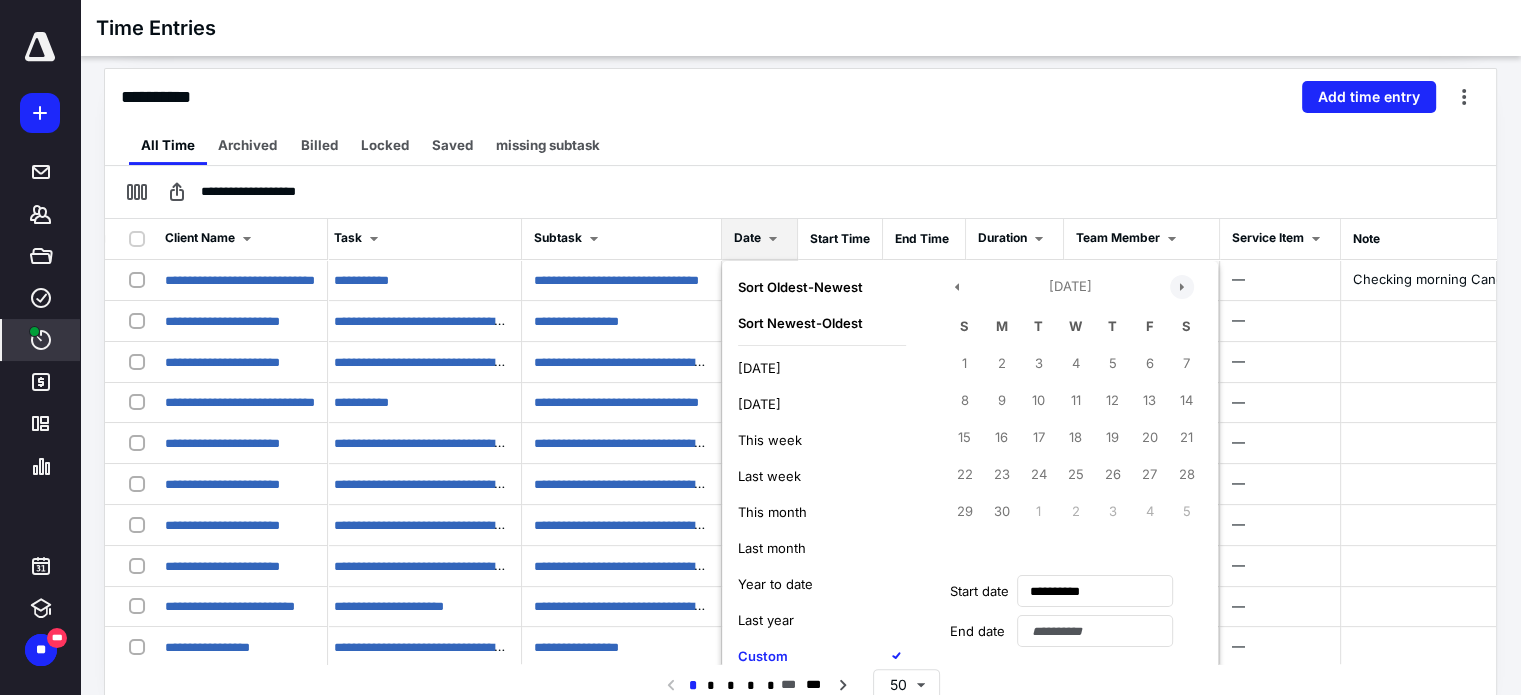 click at bounding box center [1182, 287] 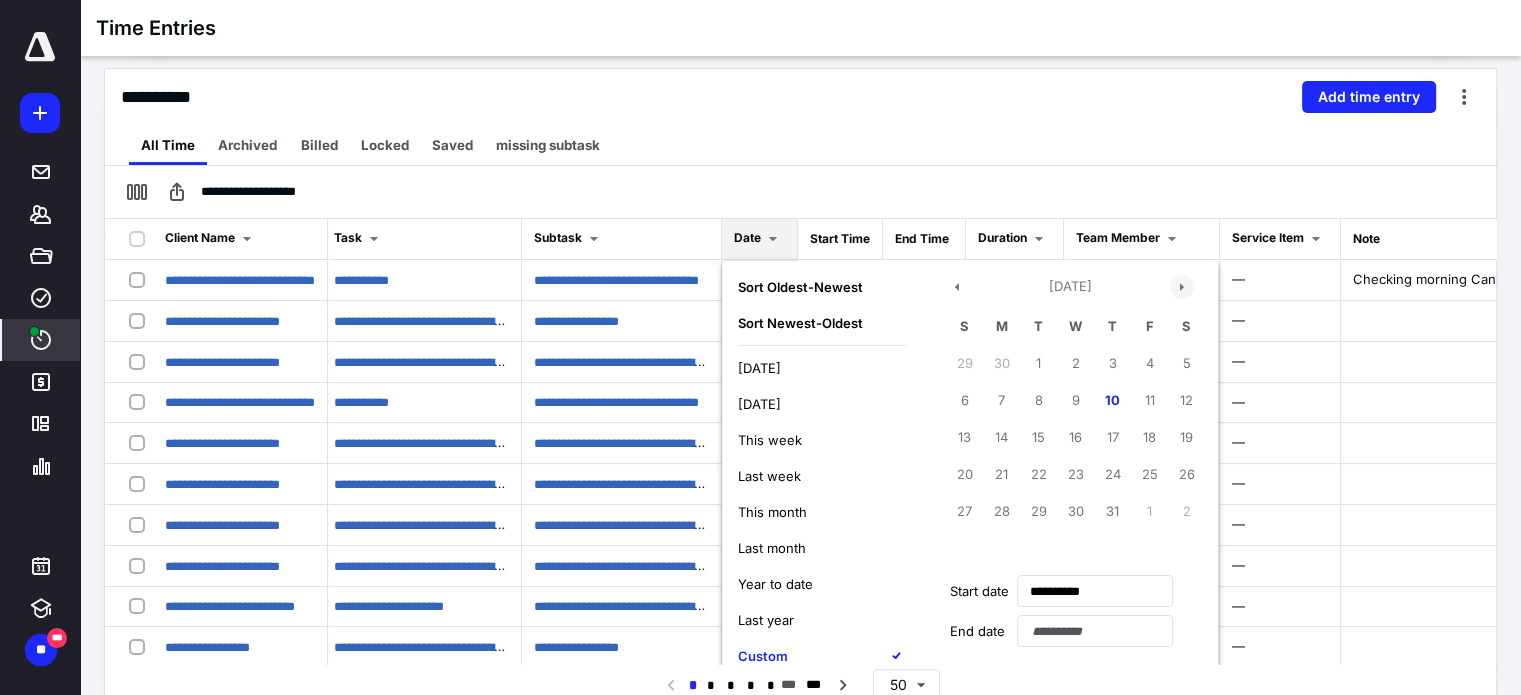 click at bounding box center [1182, 287] 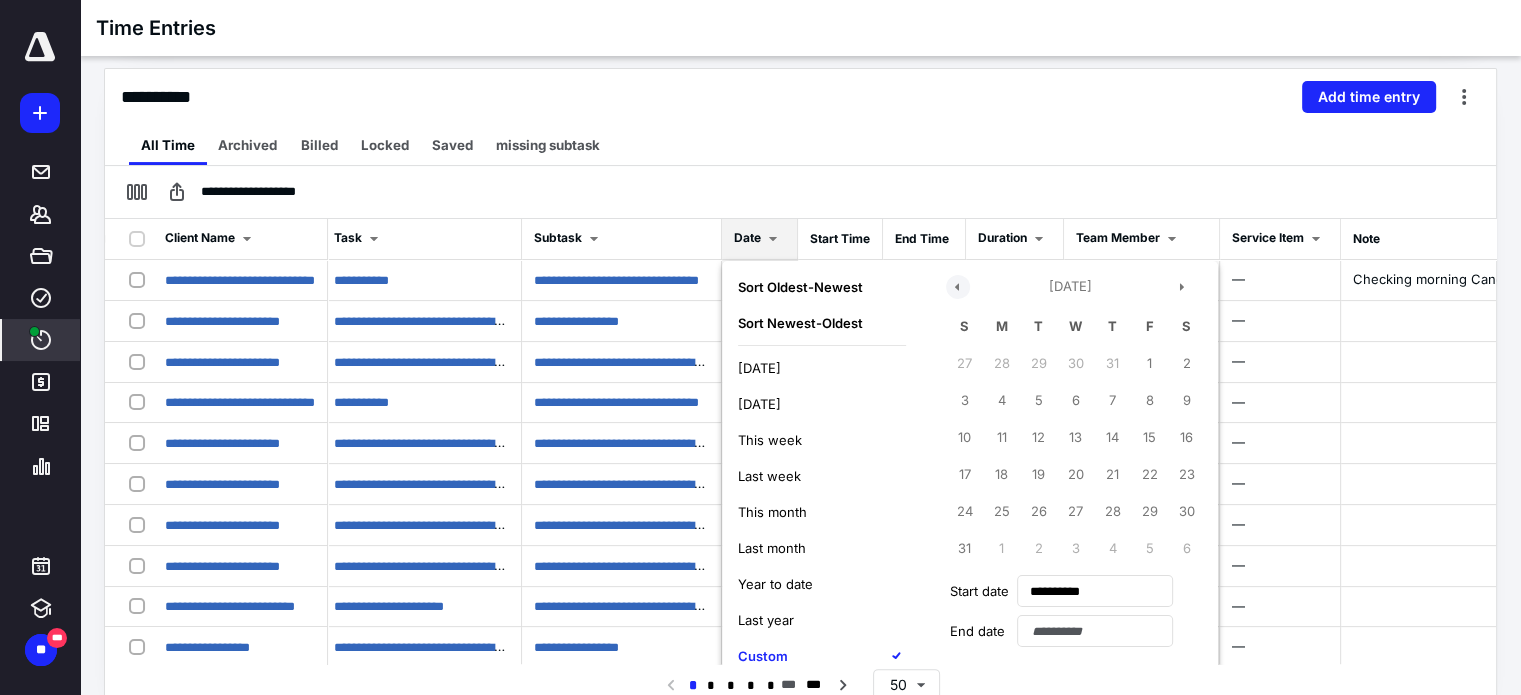 click at bounding box center [958, 287] 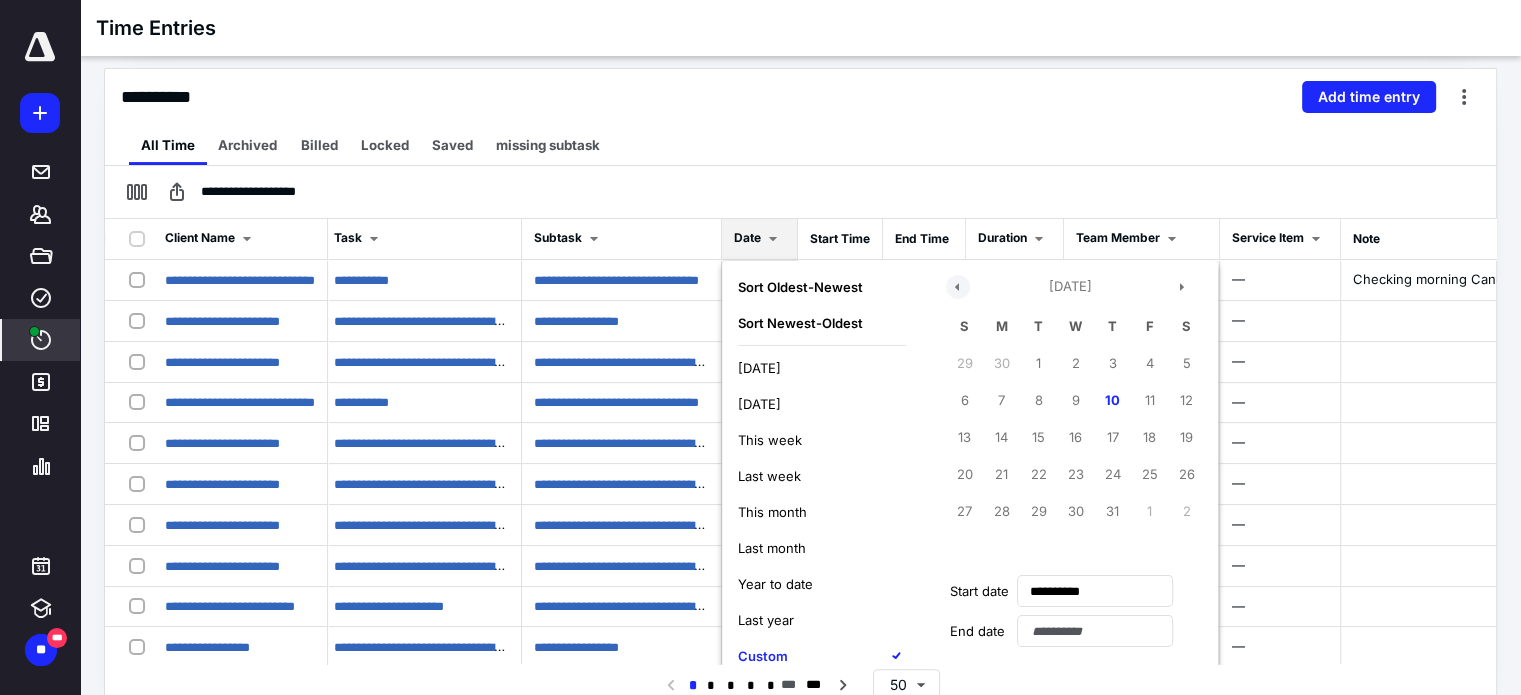click at bounding box center [958, 287] 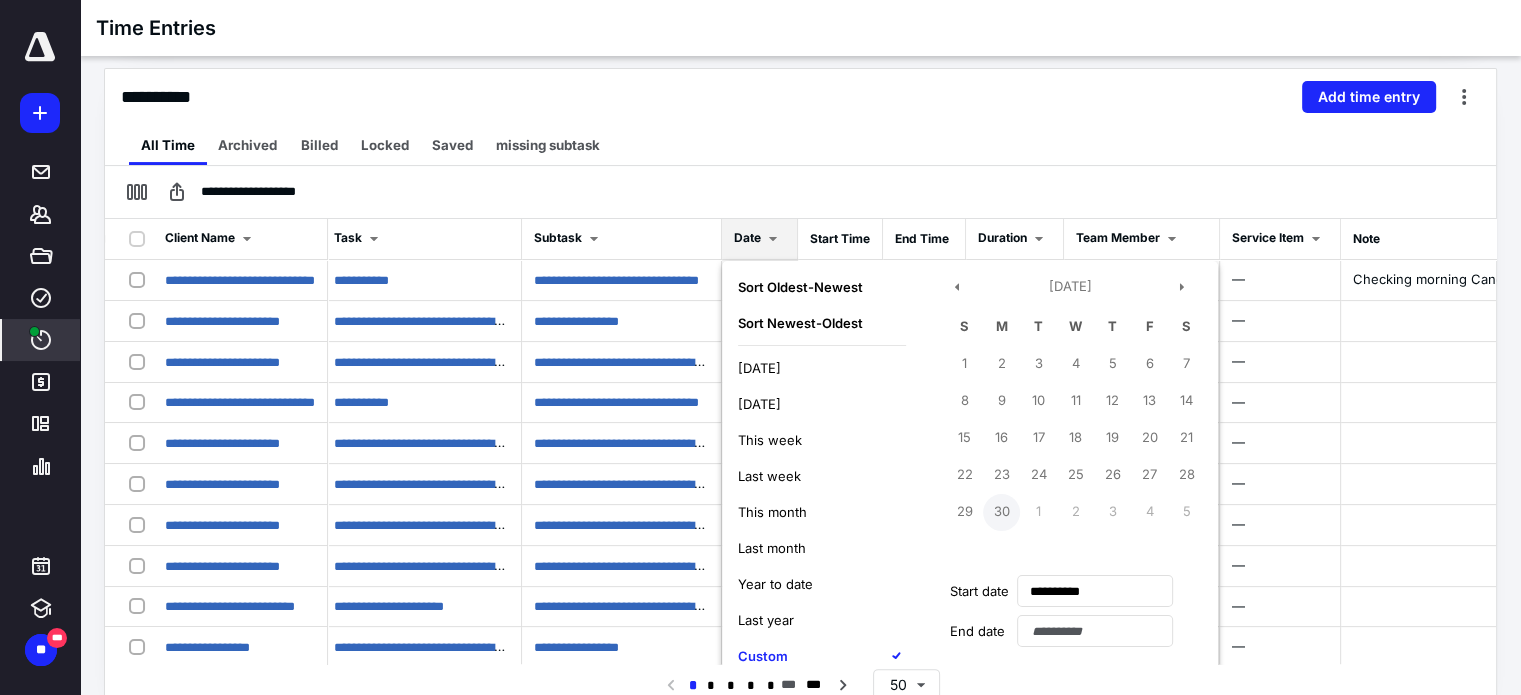 click on "30" at bounding box center (1001, 512) 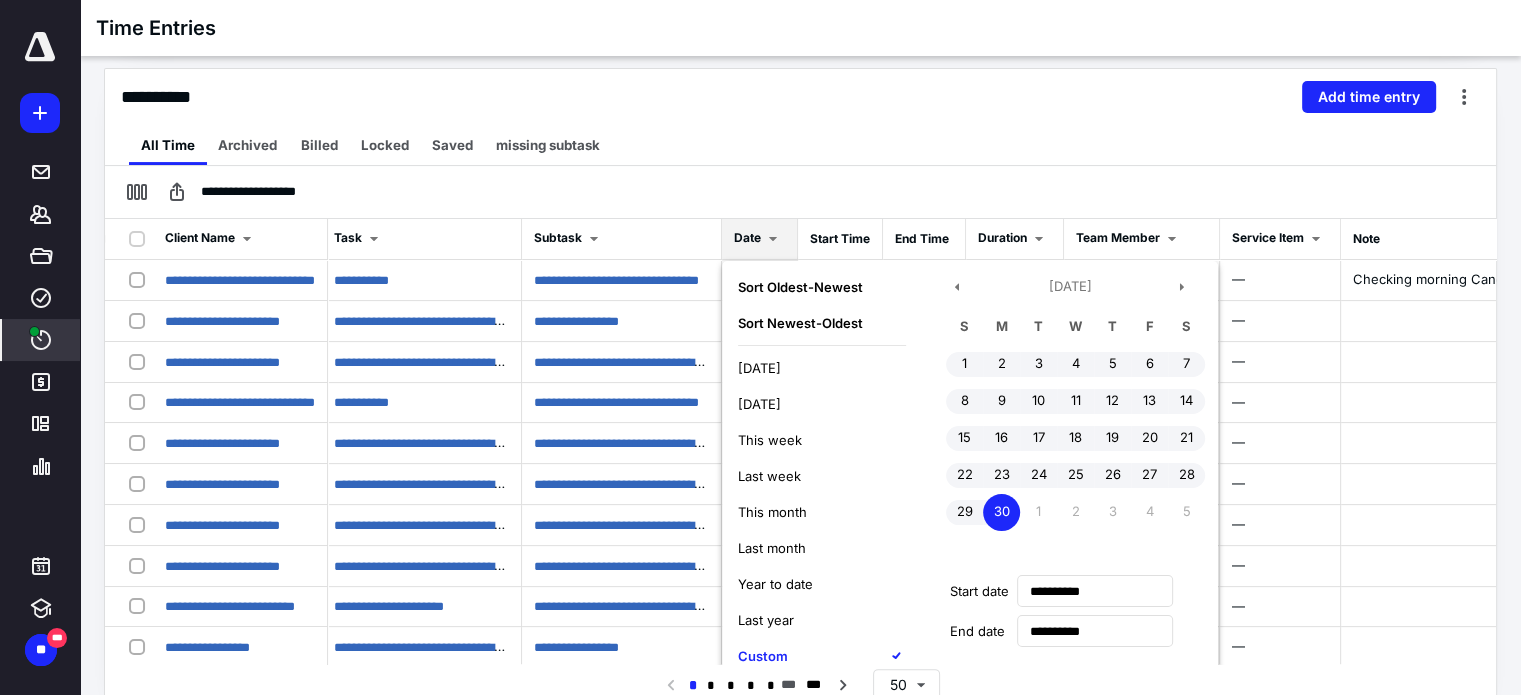 type 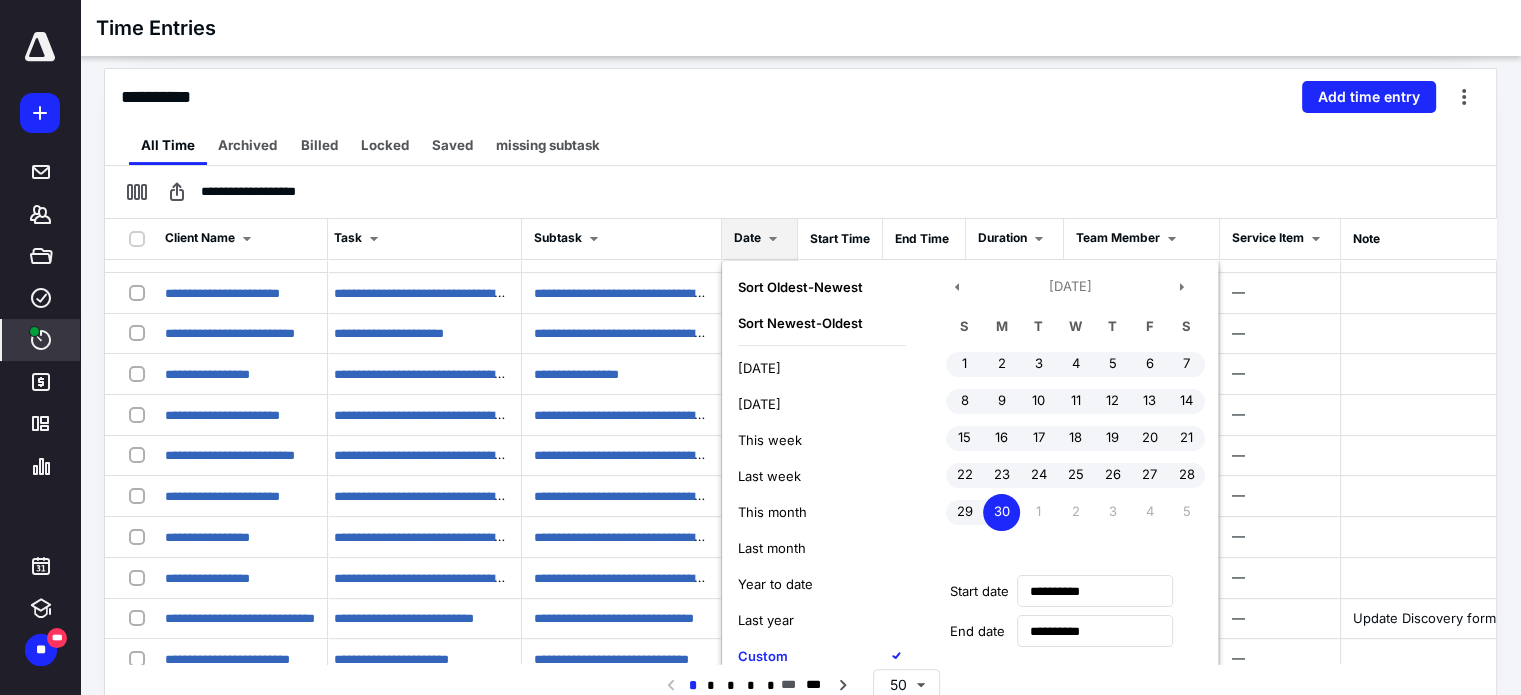 click on "Apply" at bounding box center [774, 707] 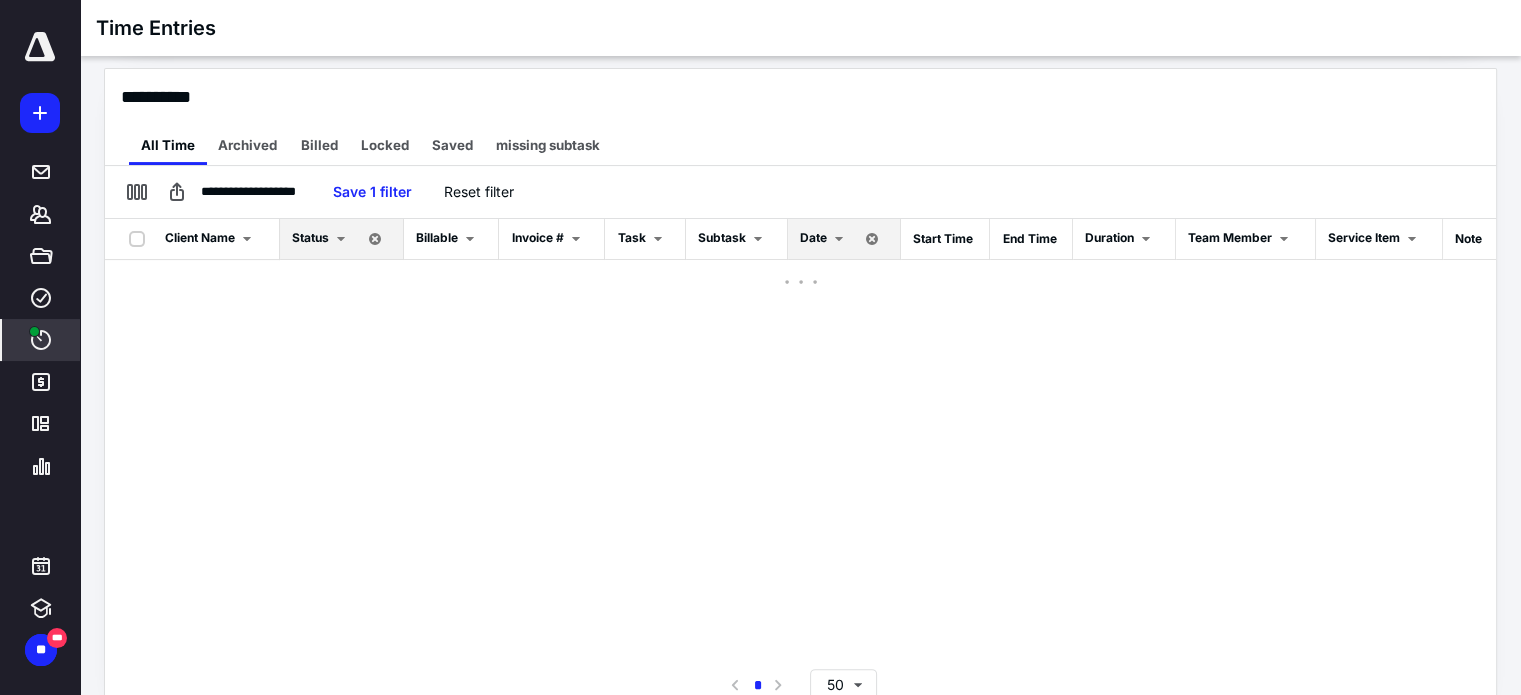 scroll, scrollTop: 0, scrollLeft: 0, axis: both 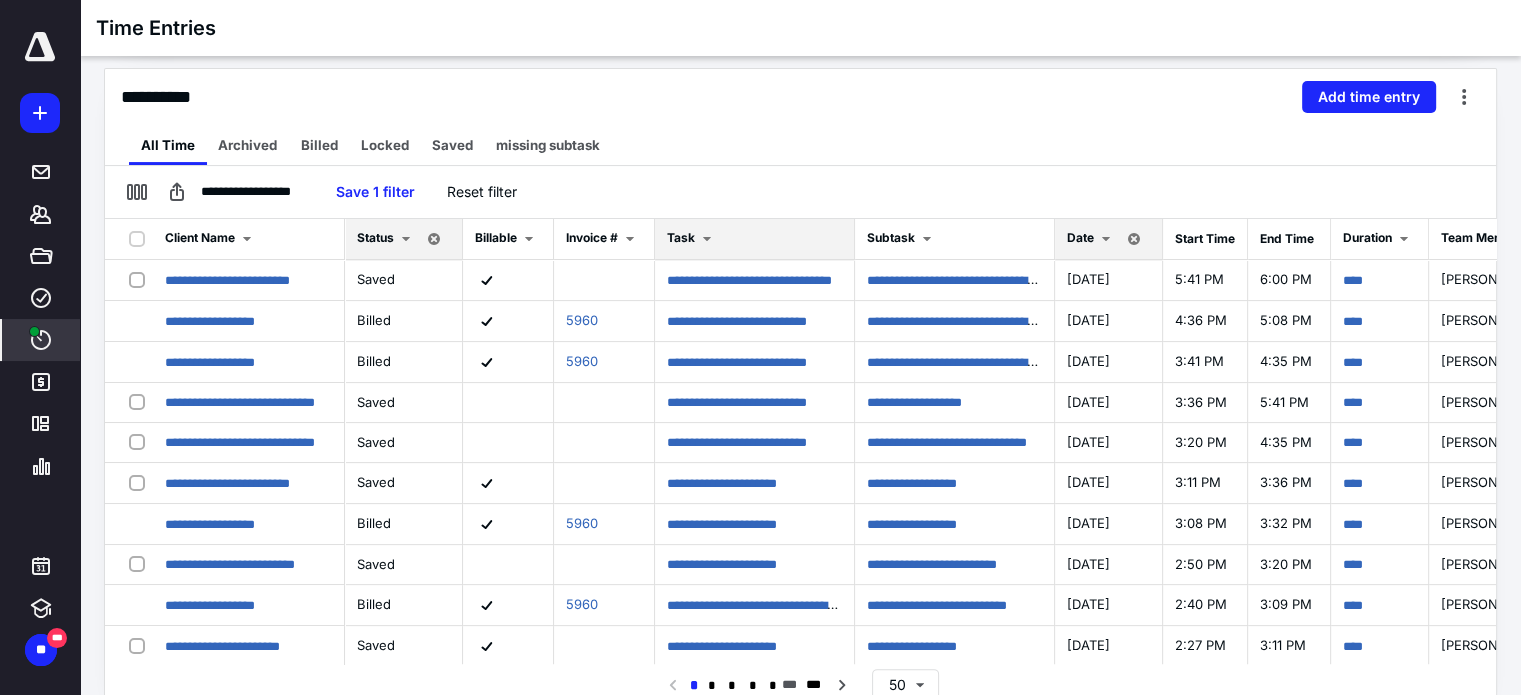 click on "Task" at bounding box center [754, 239] 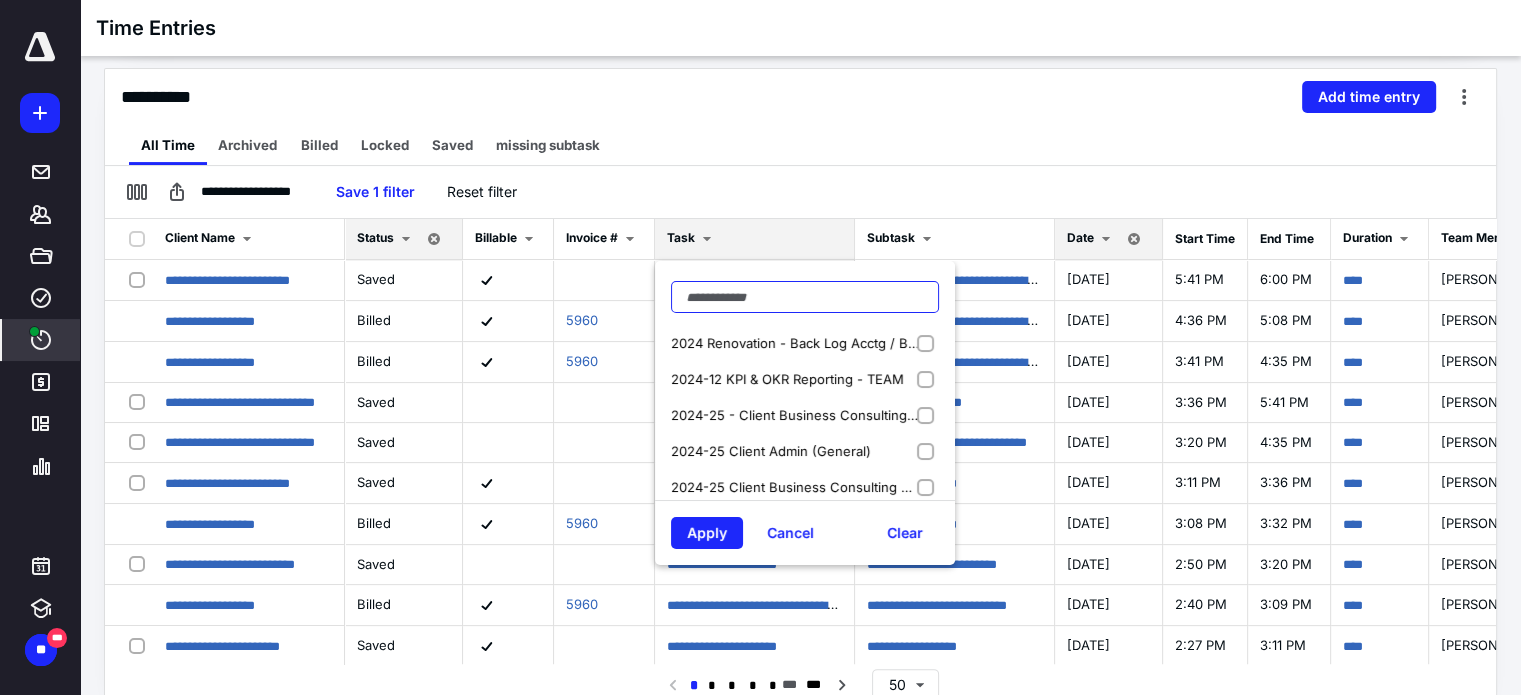 click at bounding box center (805, 297) 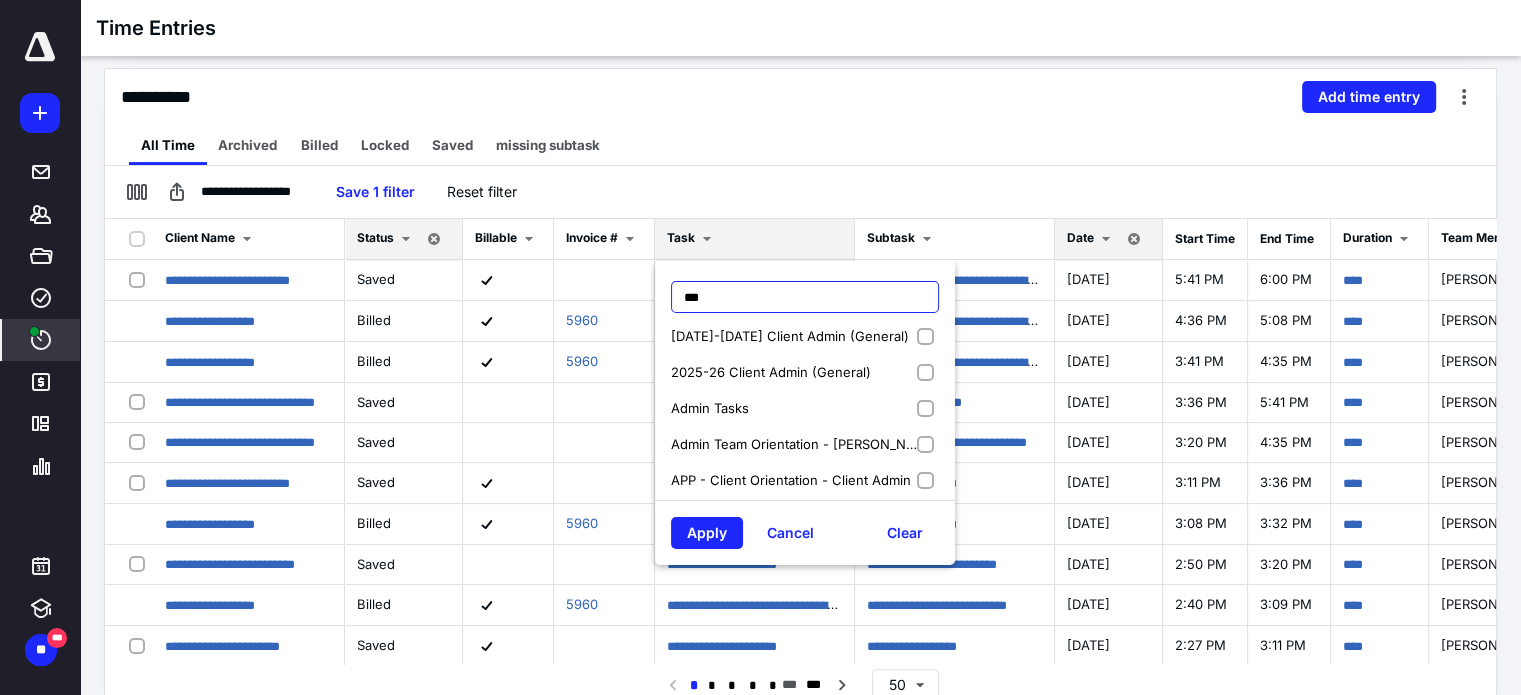scroll, scrollTop: 40, scrollLeft: 0, axis: vertical 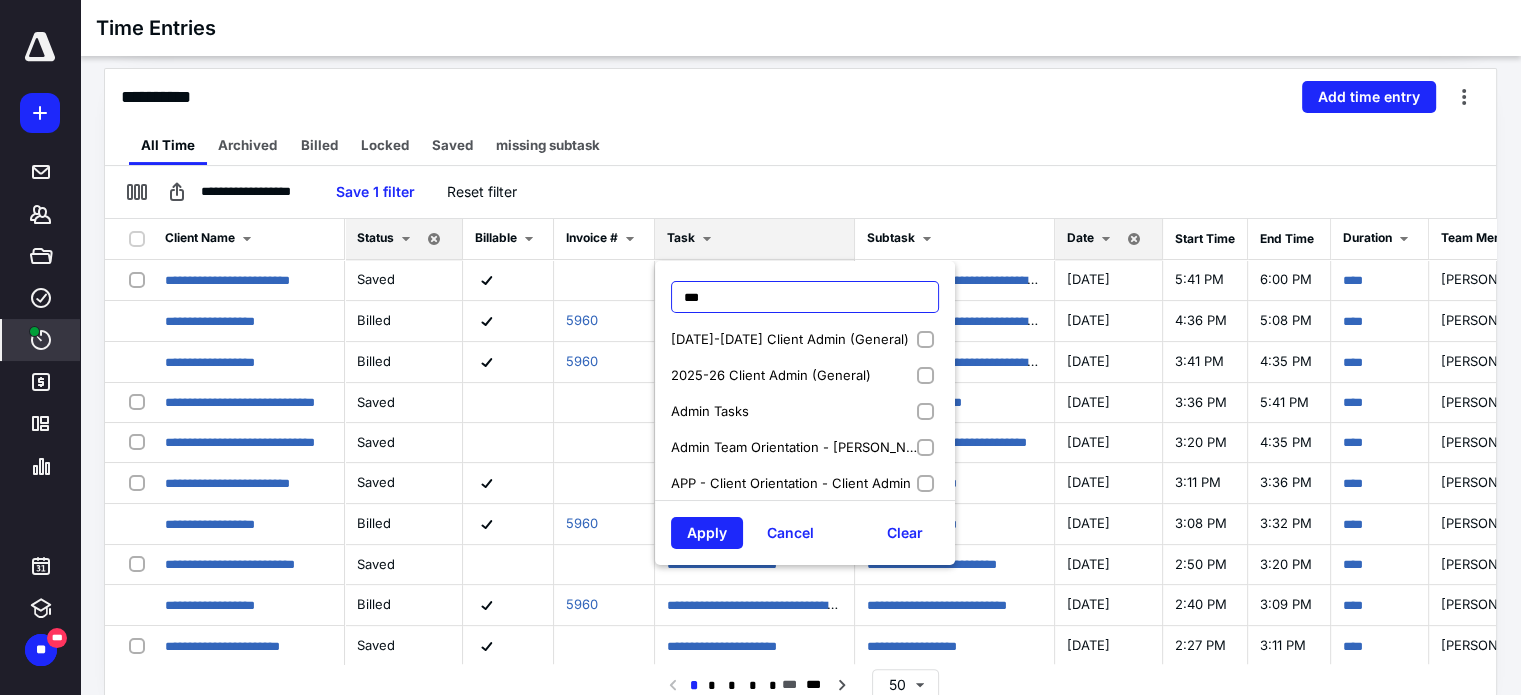type on "***" 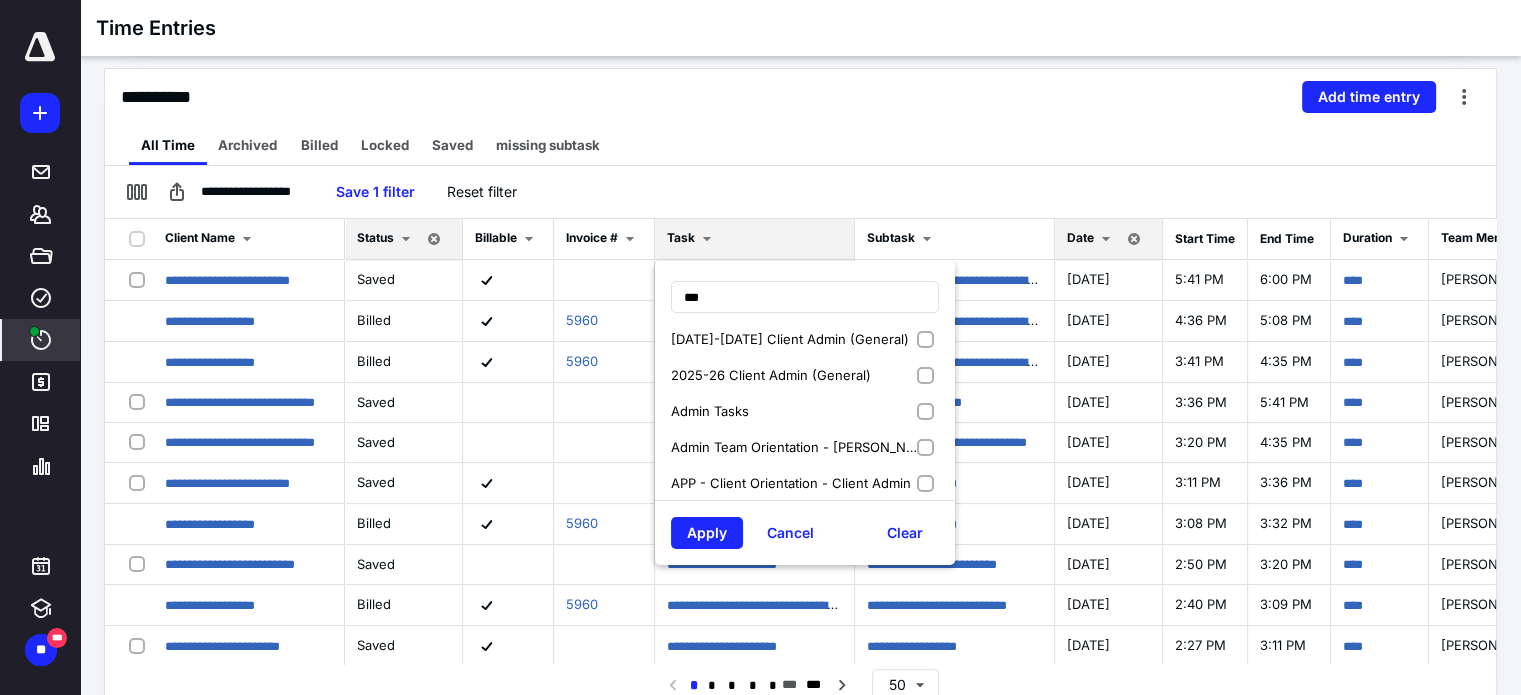click on "Admin Tasks" at bounding box center (805, 411) 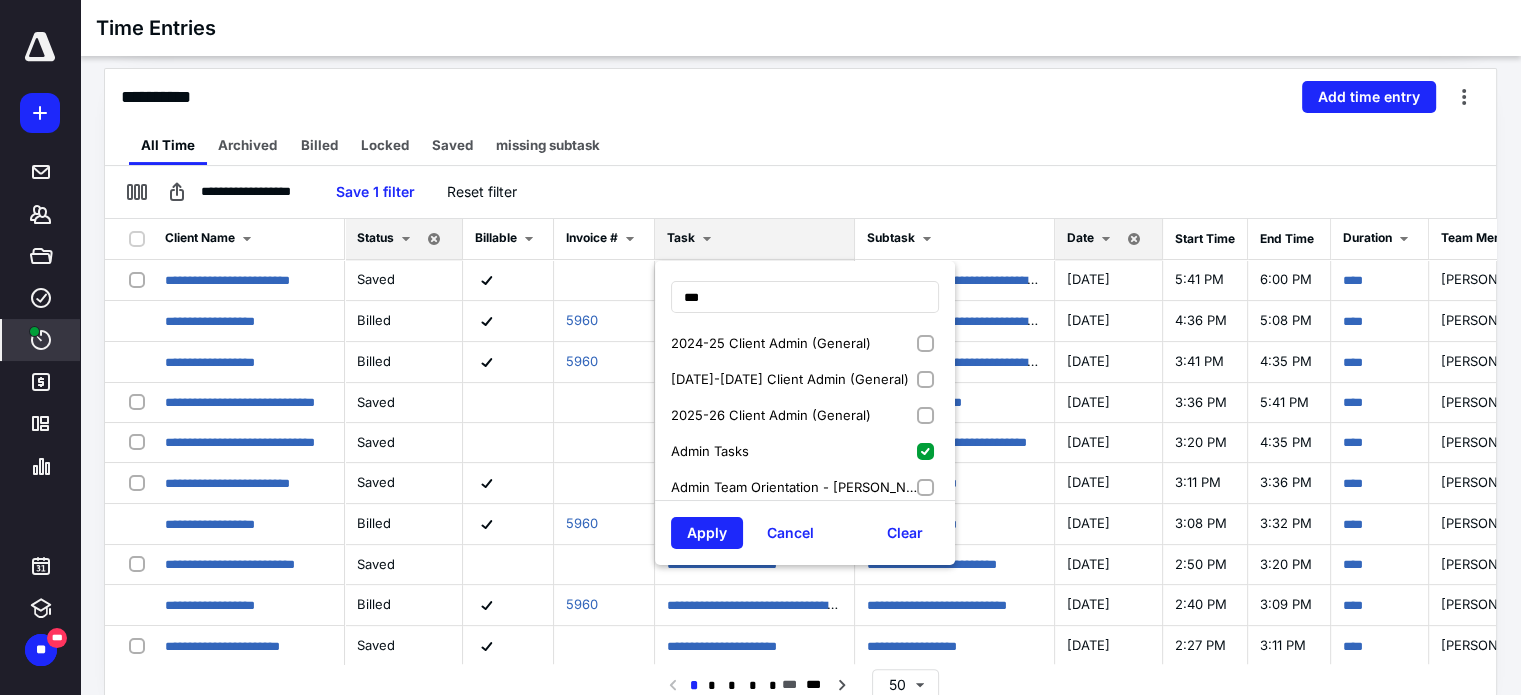scroll, scrollTop: 0, scrollLeft: 0, axis: both 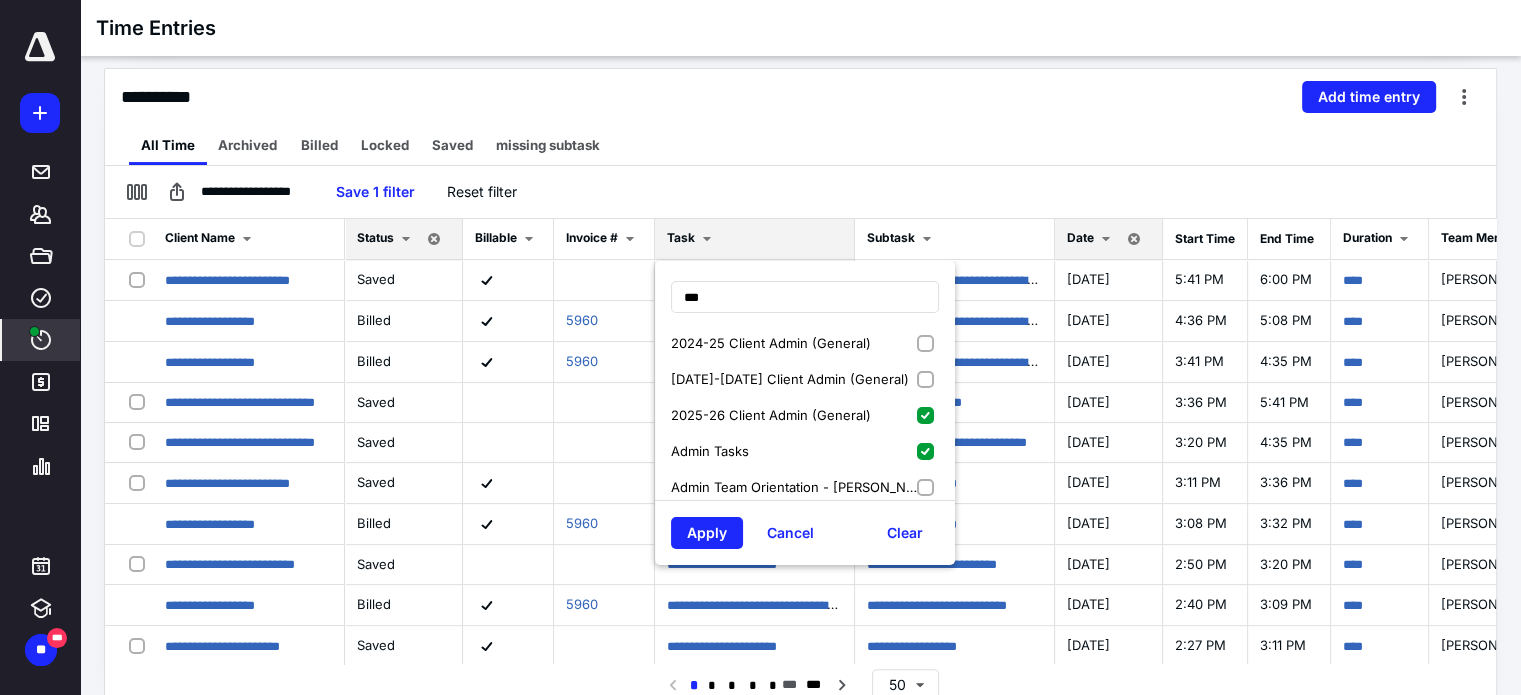 click on "[DATE]-[DATE] Client Admin (General)" at bounding box center [805, 379] 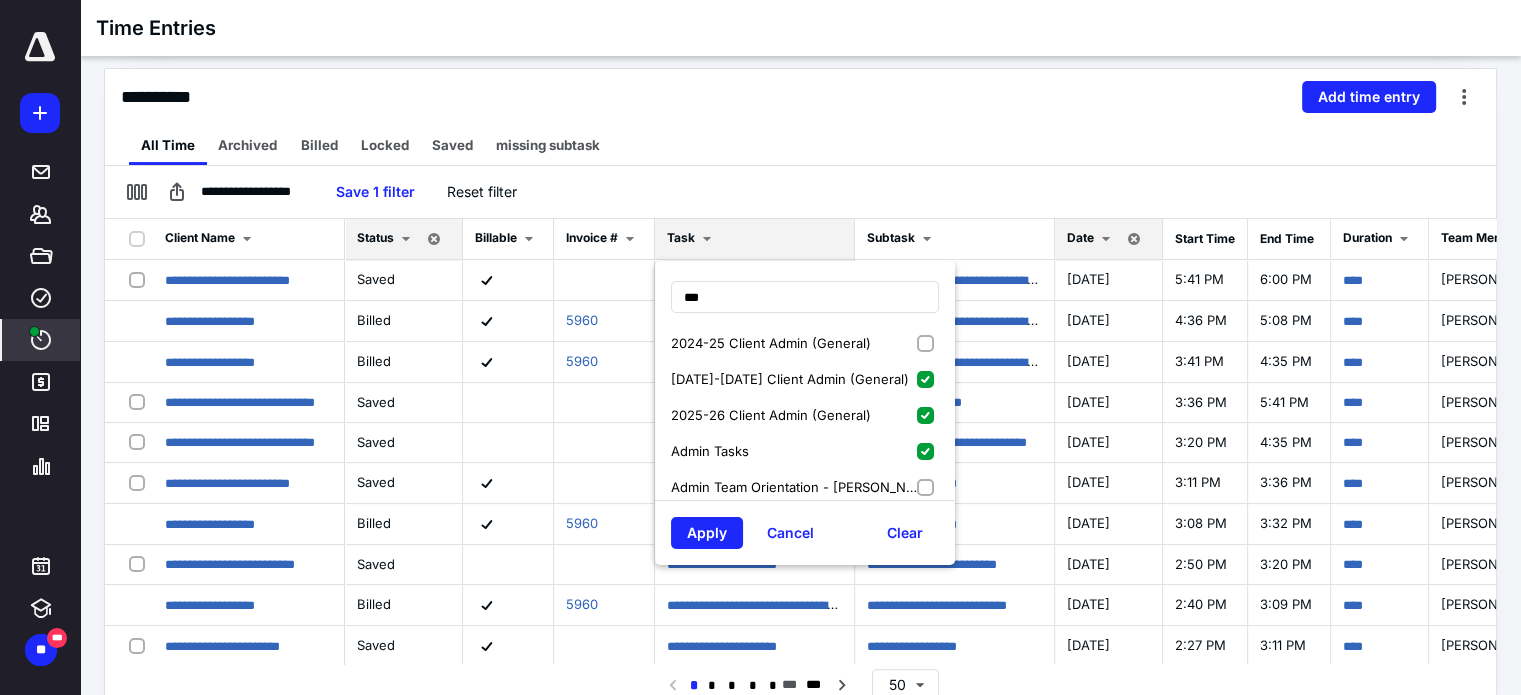 click on "2024-25 Client Admin (General)" at bounding box center [805, 343] 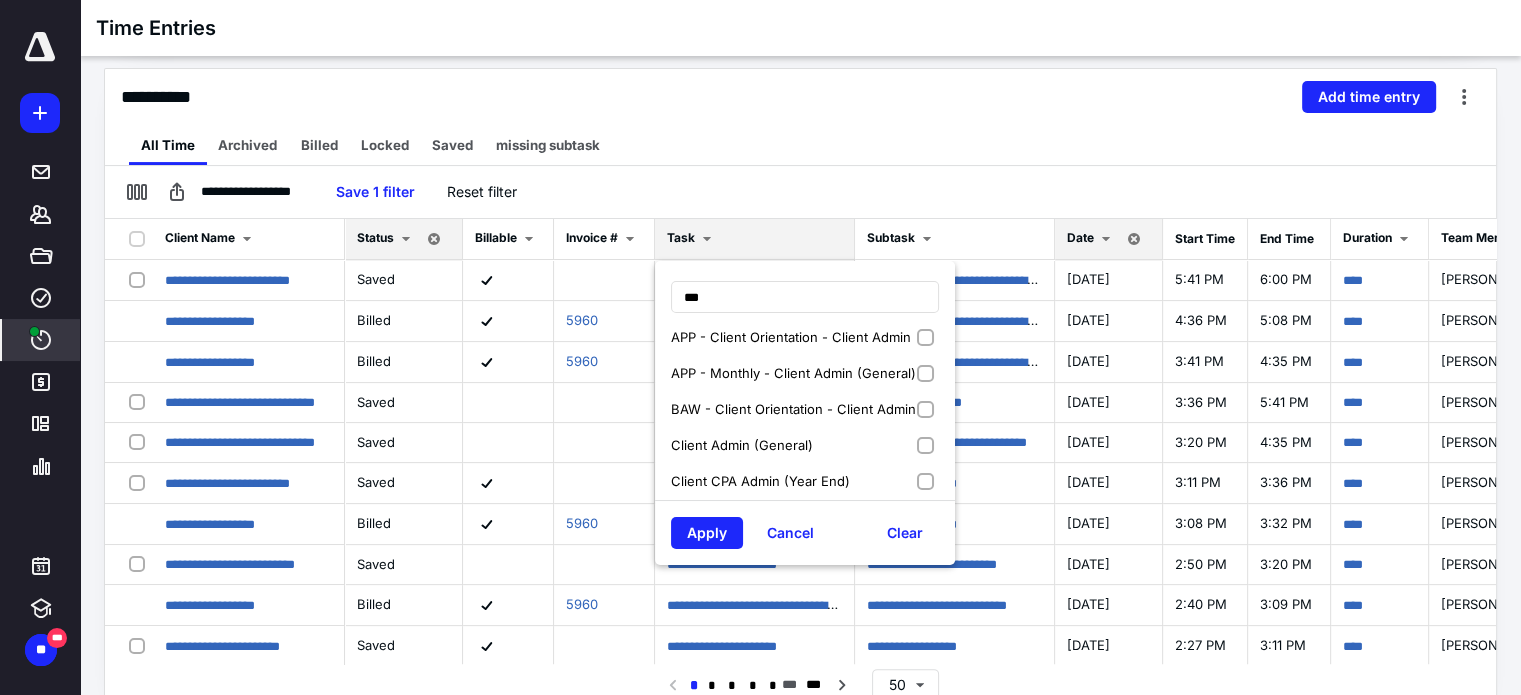 scroll, scrollTop: 0, scrollLeft: 0, axis: both 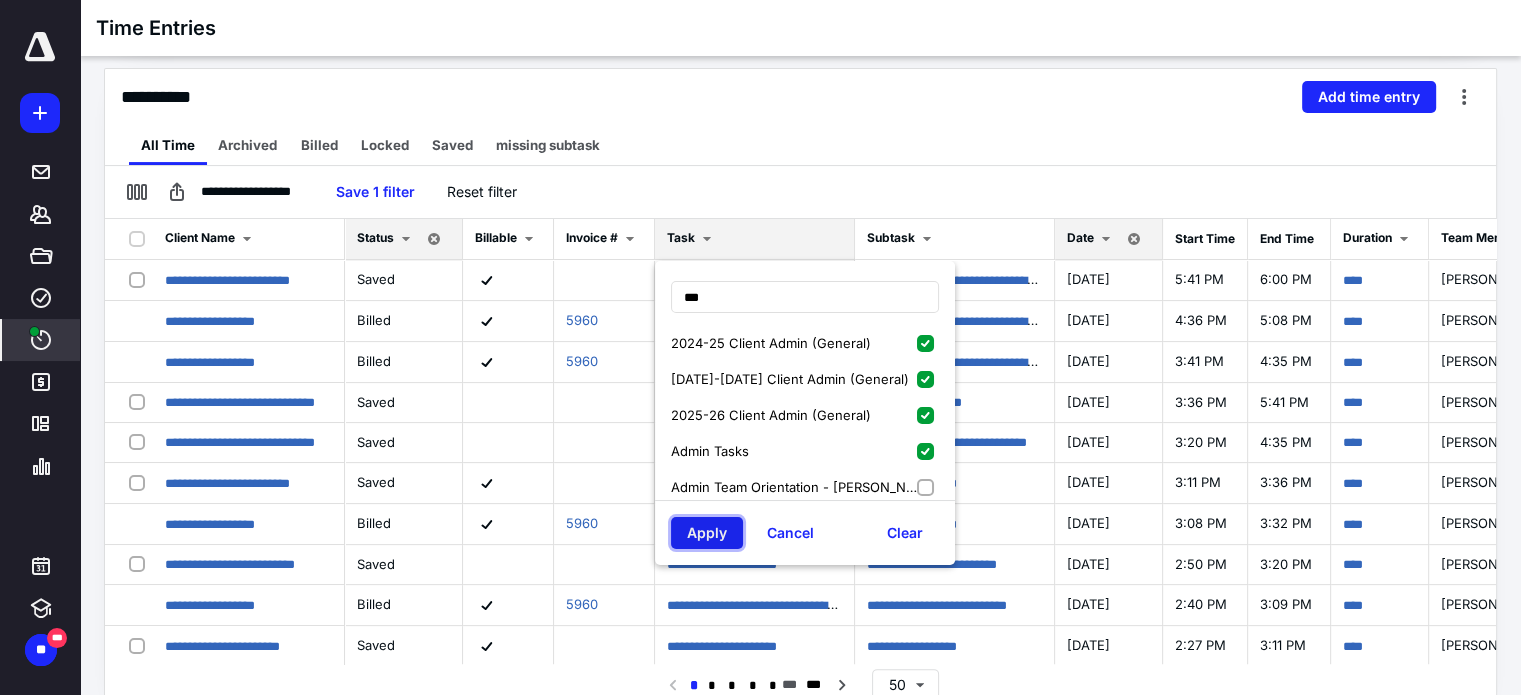 click on "Apply" at bounding box center (707, 533) 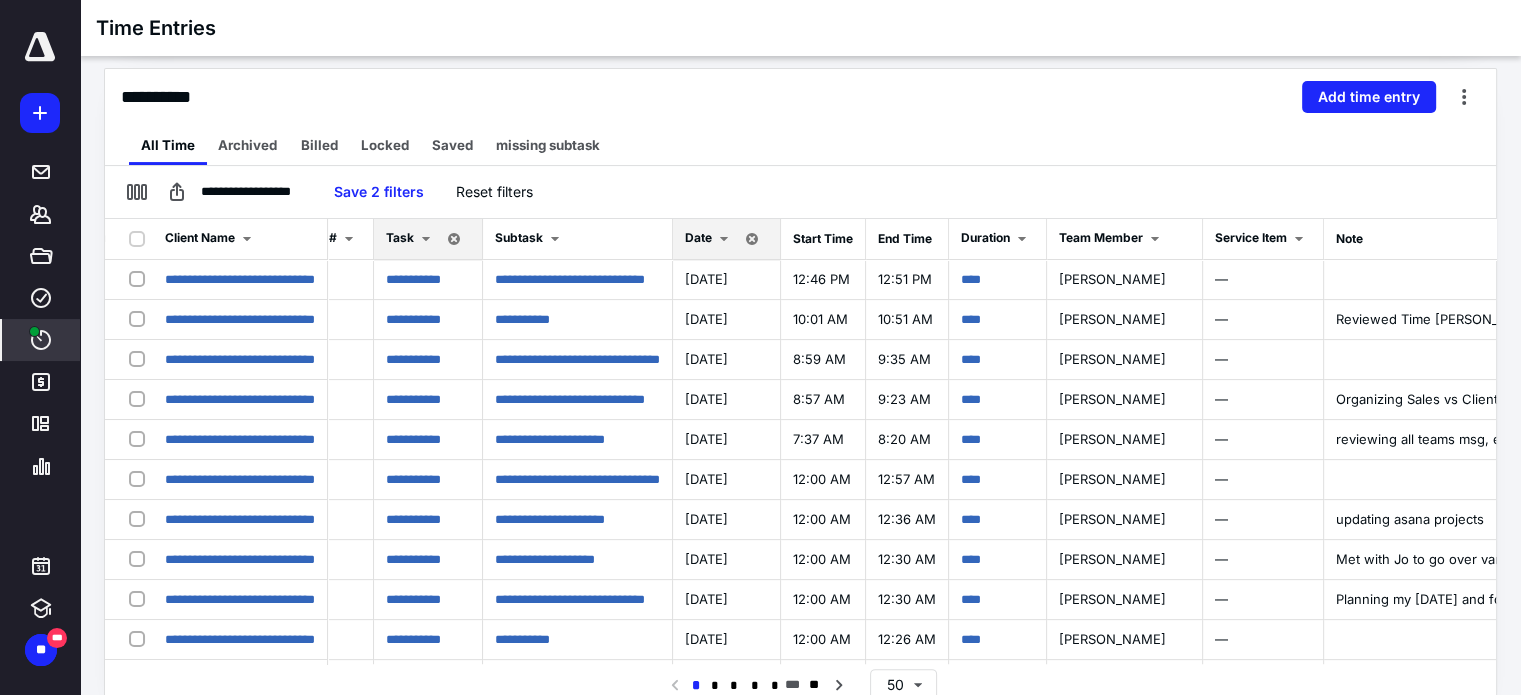 scroll, scrollTop: 0, scrollLeft: 267, axis: horizontal 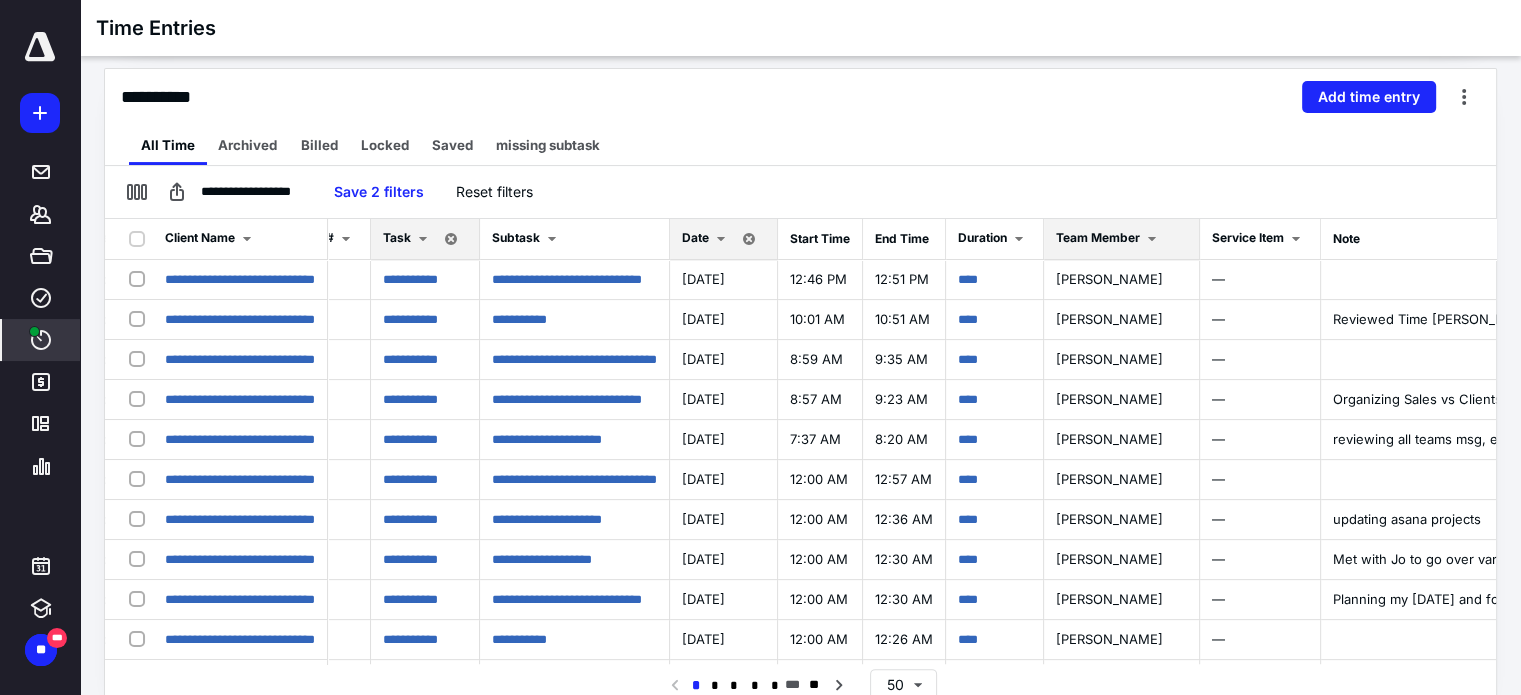 click on "Team Member" at bounding box center [1121, 239] 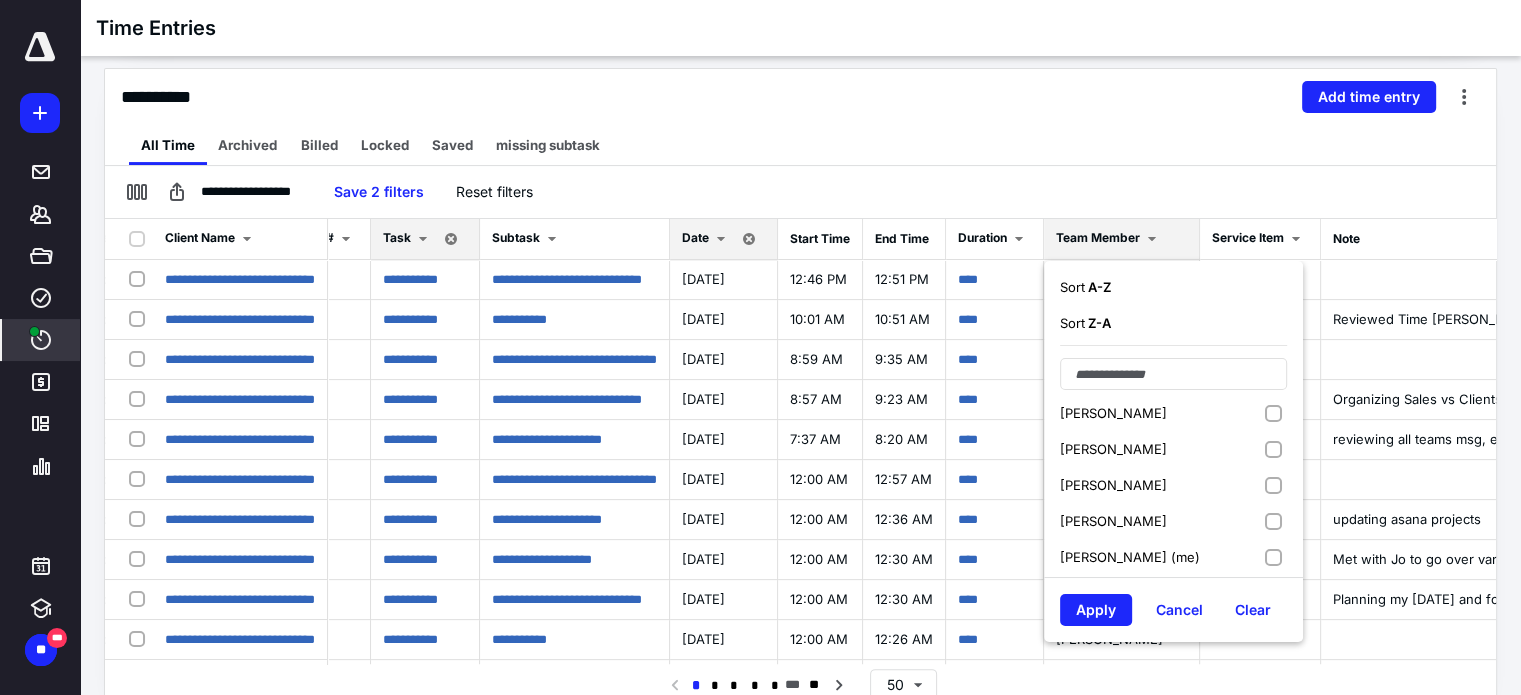 scroll, scrollTop: 123, scrollLeft: 0, axis: vertical 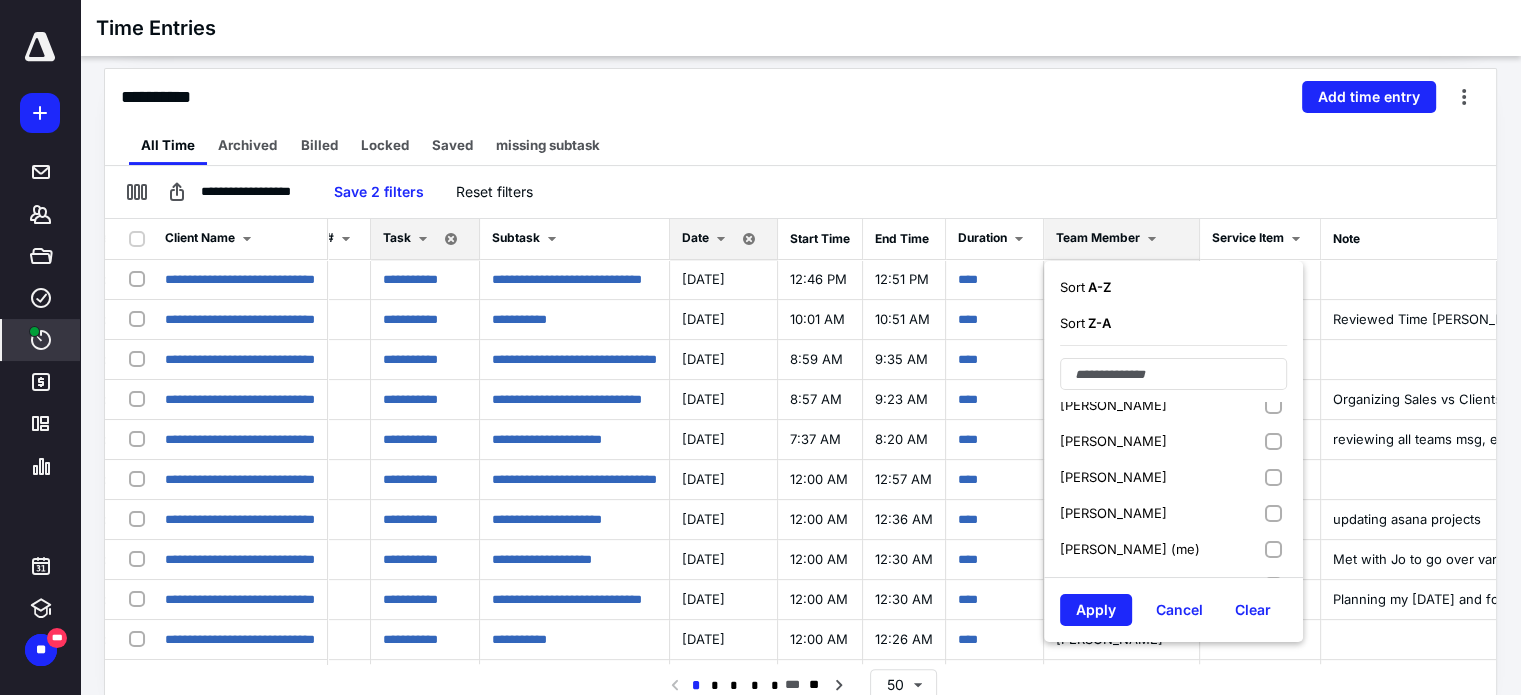 click on "[PERSON_NAME]" at bounding box center [1173, 441] 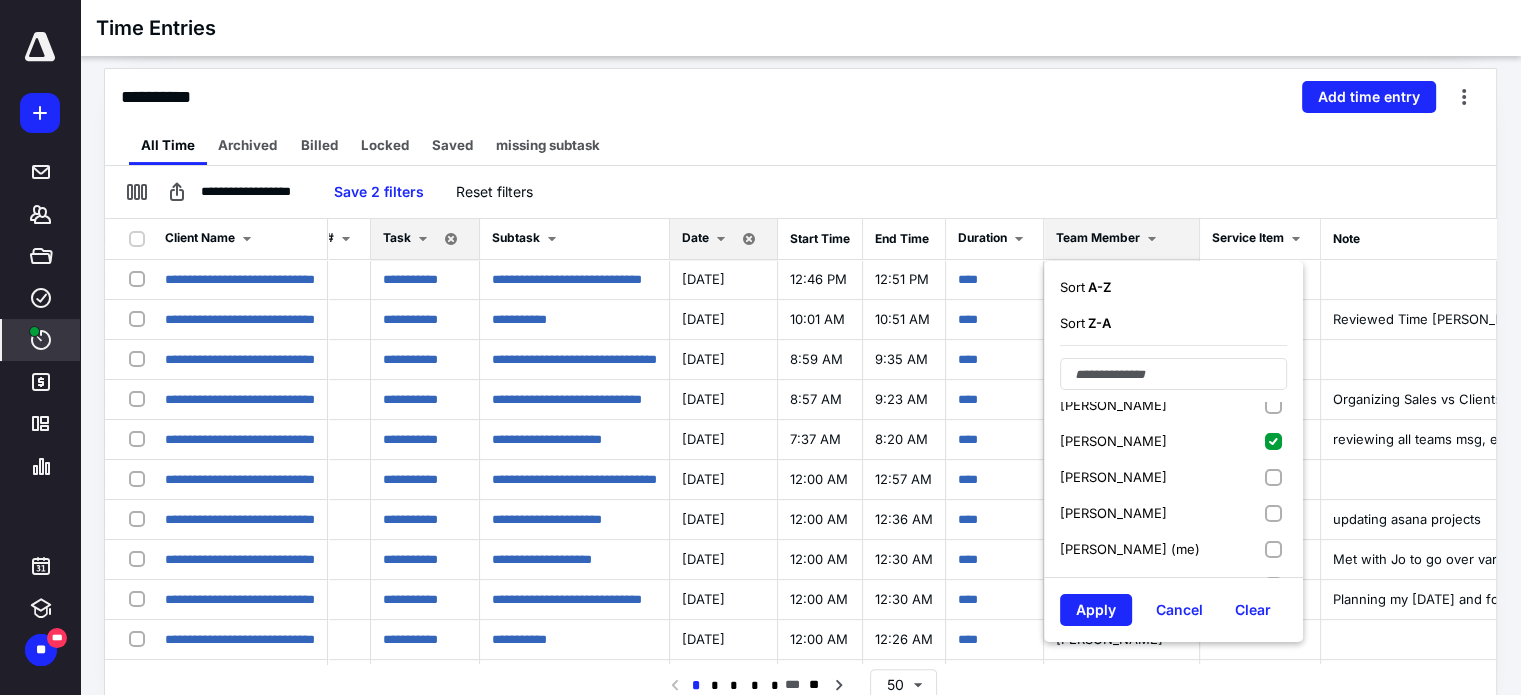 click on "[PERSON_NAME]" at bounding box center [1173, 477] 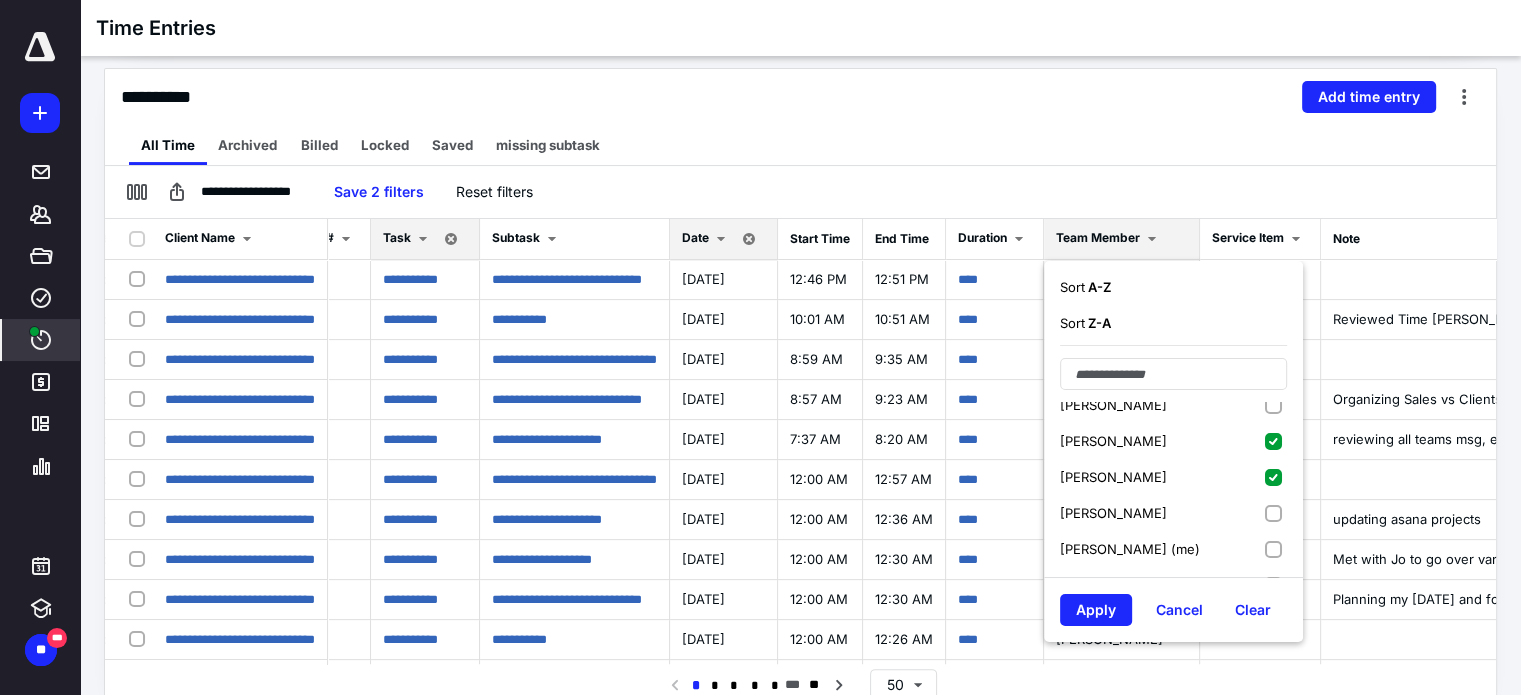 scroll, scrollTop: 184, scrollLeft: 0, axis: vertical 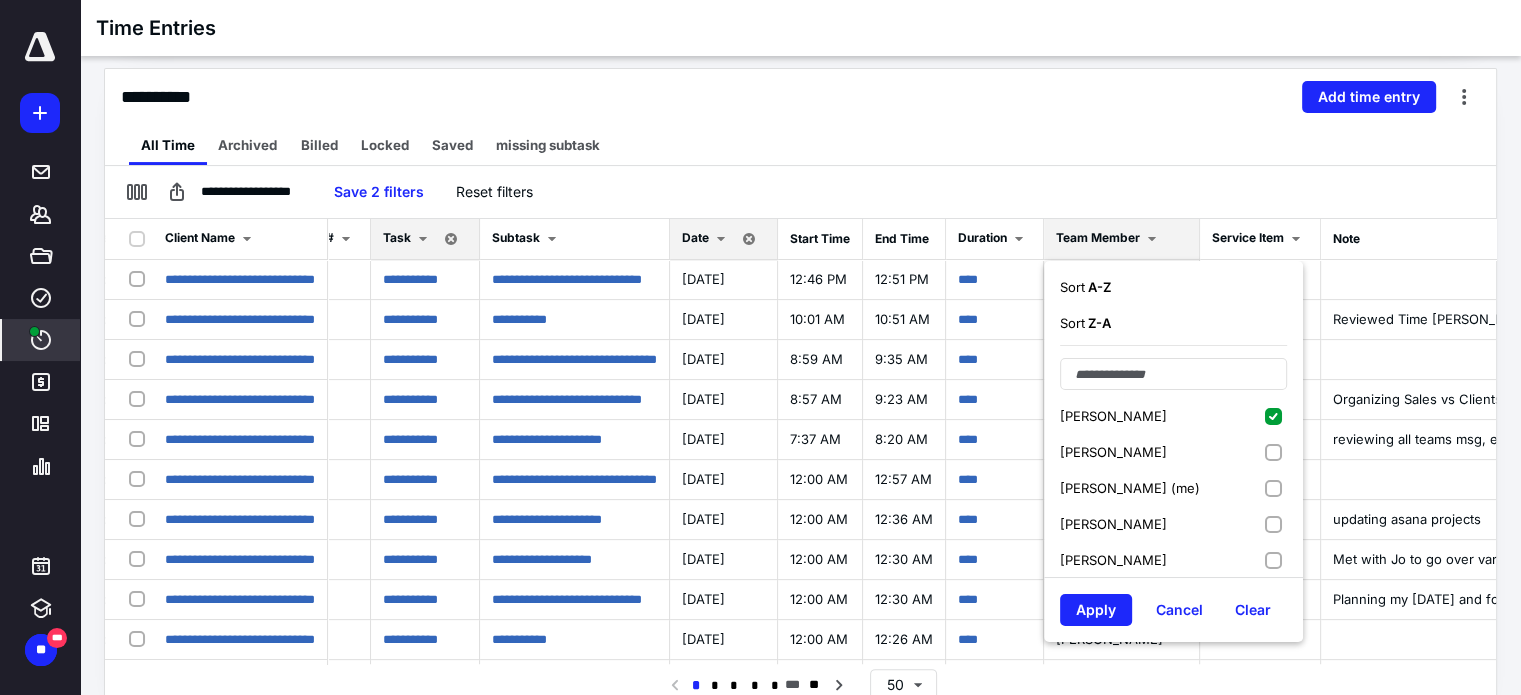 click on "[PERSON_NAME]" at bounding box center (1173, 524) 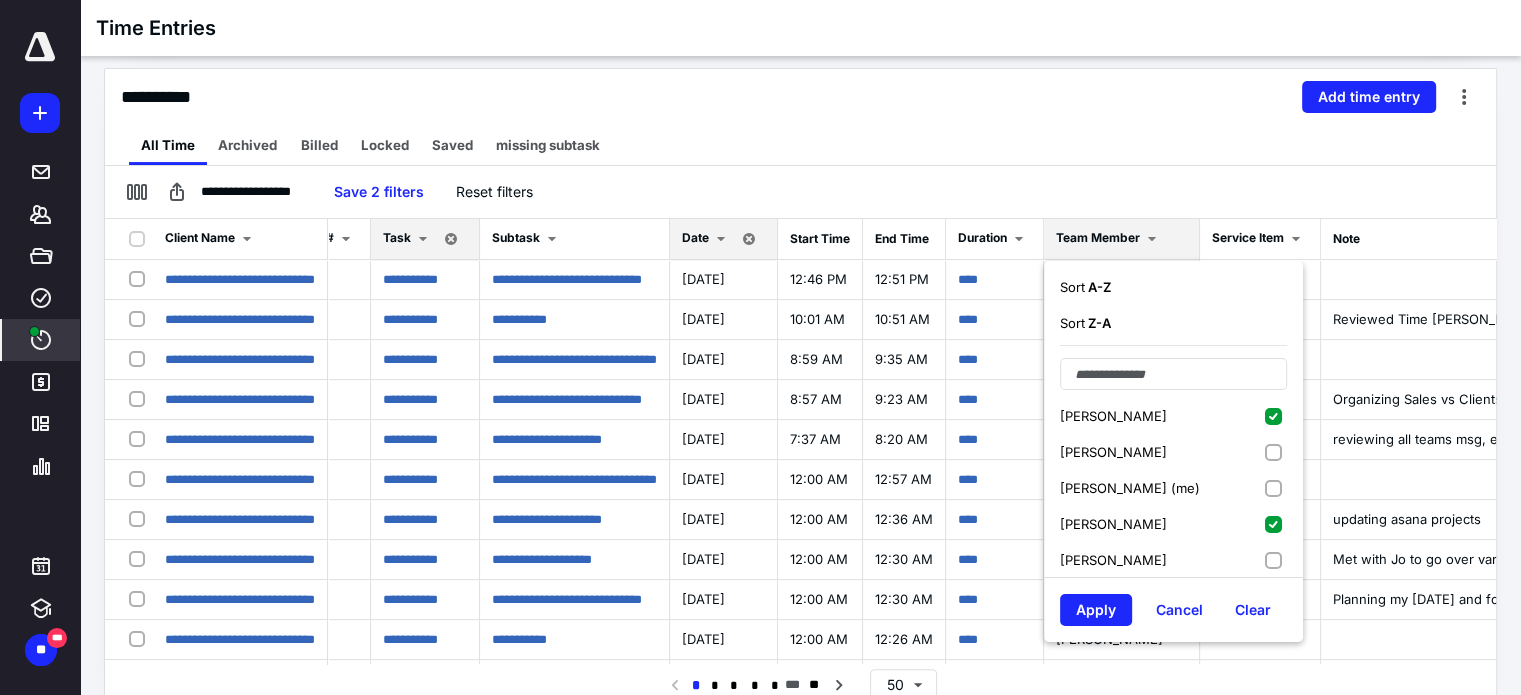 click on "[PERSON_NAME]" at bounding box center [1173, 560] 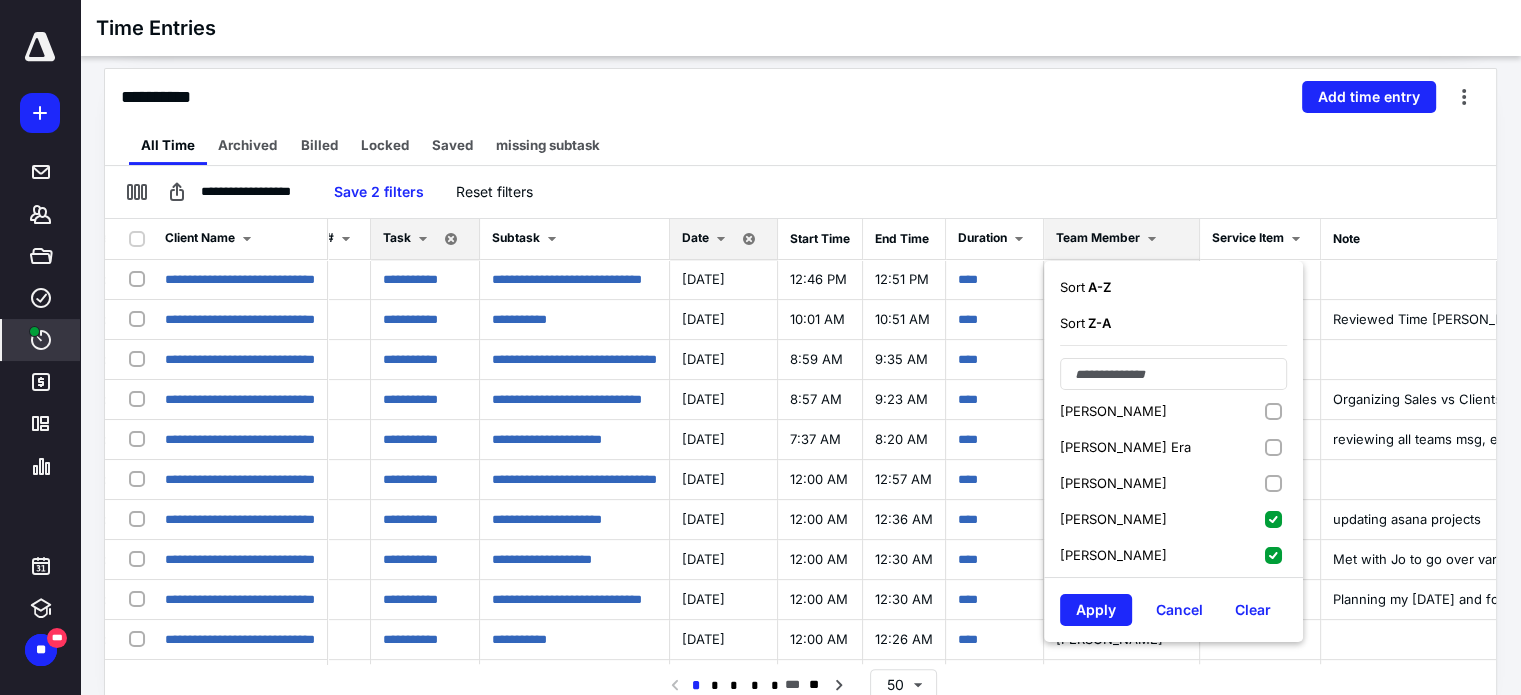scroll, scrollTop: 32, scrollLeft: 0, axis: vertical 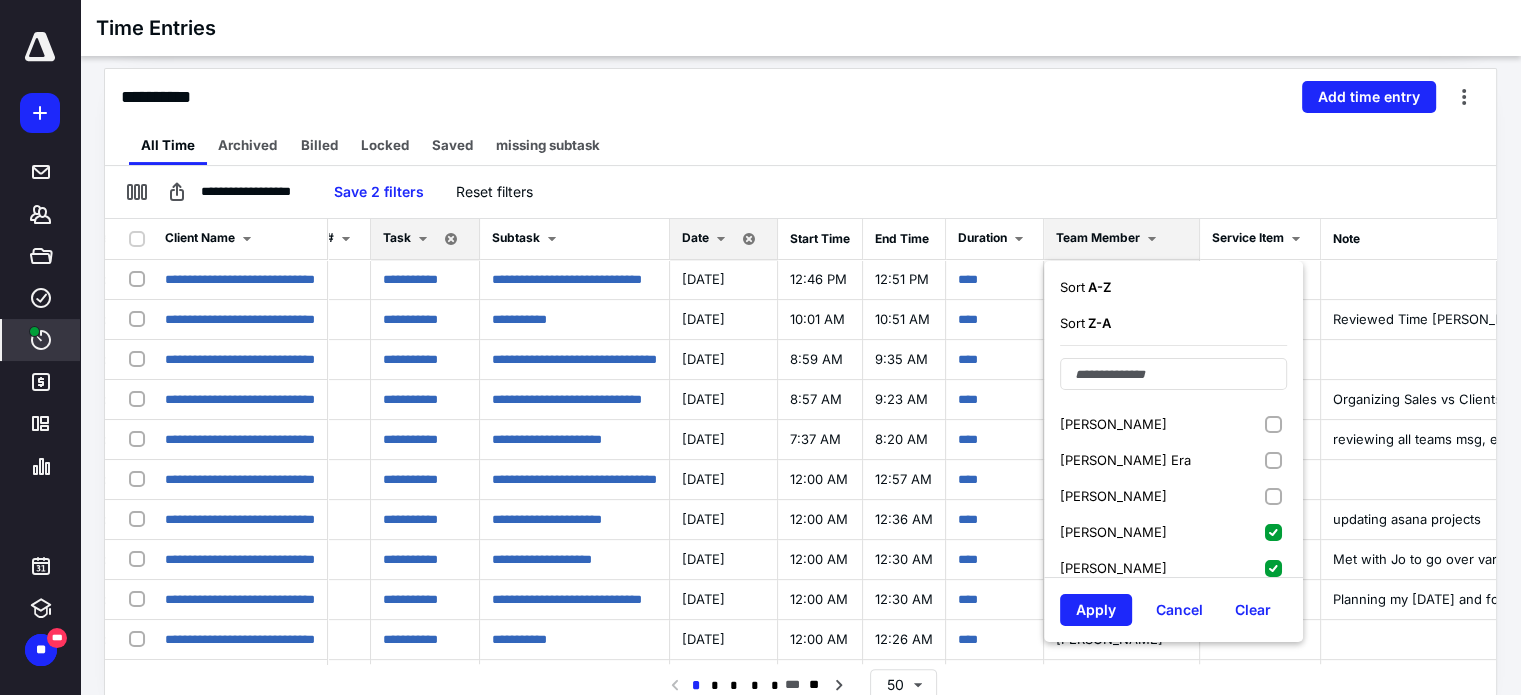 click on "[PERSON_NAME]" at bounding box center (1173, 496) 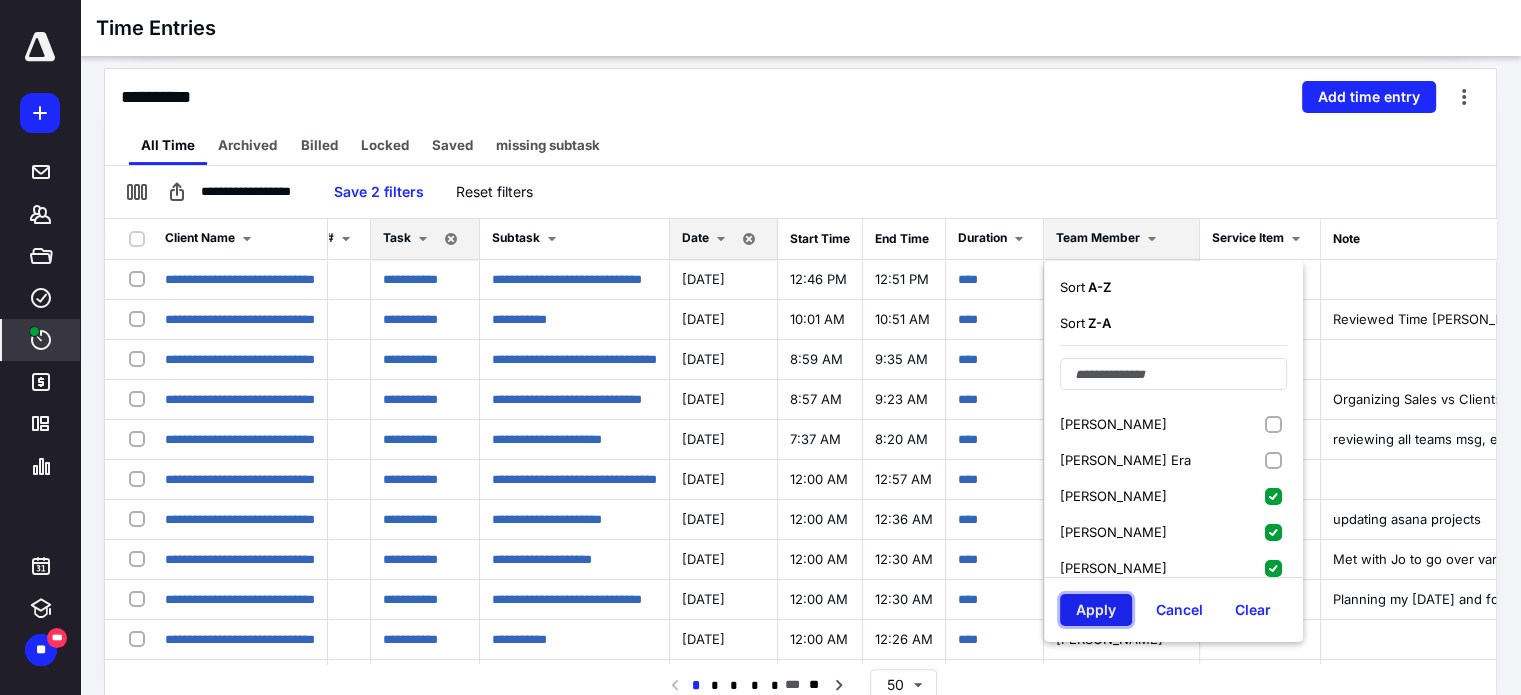 click on "Apply" at bounding box center [1096, 610] 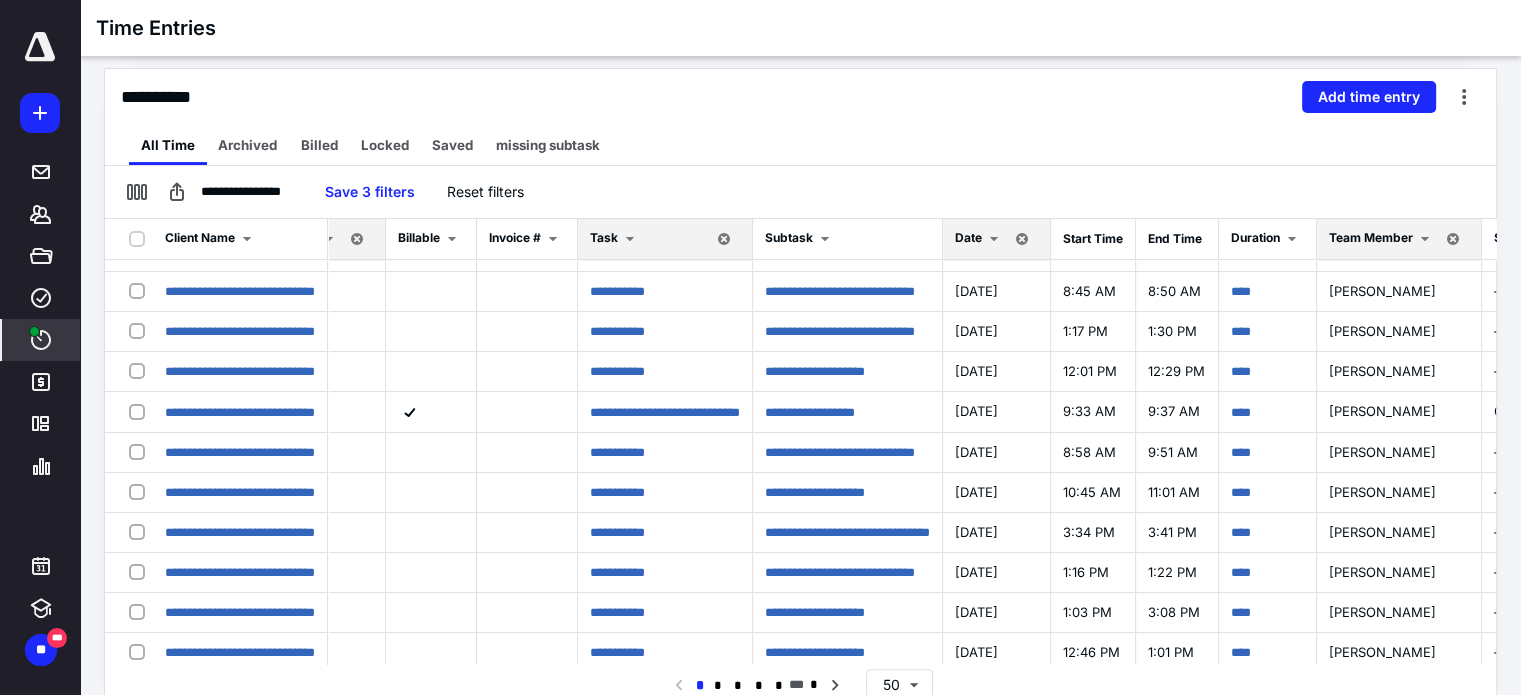 scroll, scrollTop: 508, scrollLeft: 0, axis: vertical 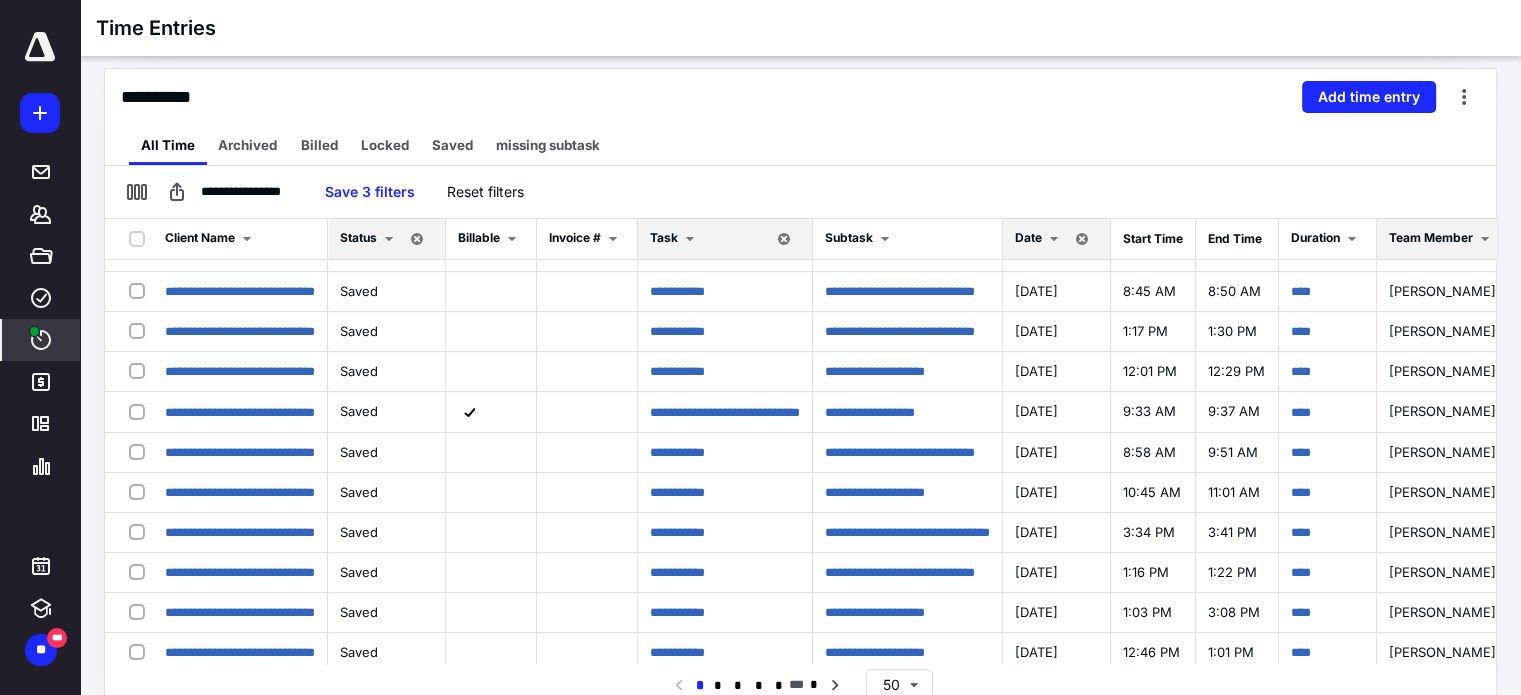 click on "Task" at bounding box center (725, 239) 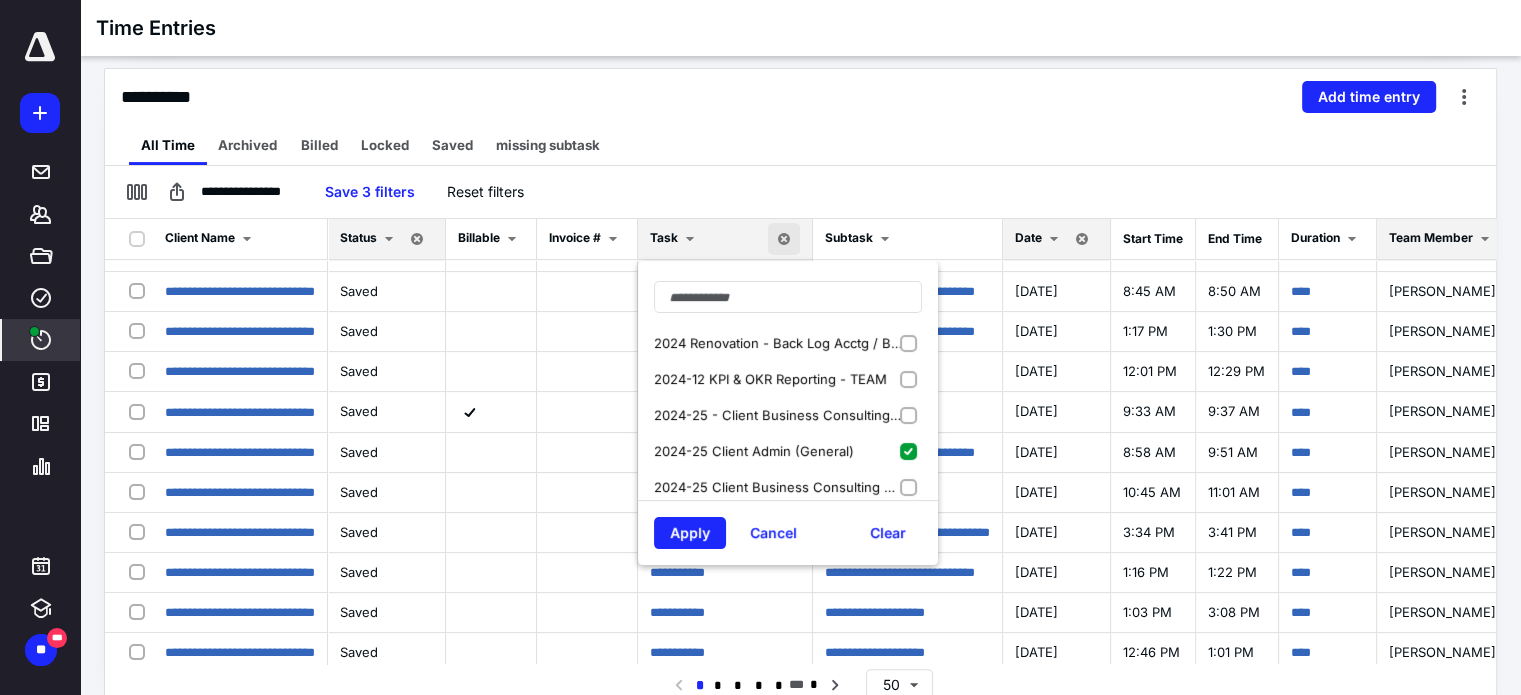 click on "2024-25 Client Admin (General)" at bounding box center [788, 451] 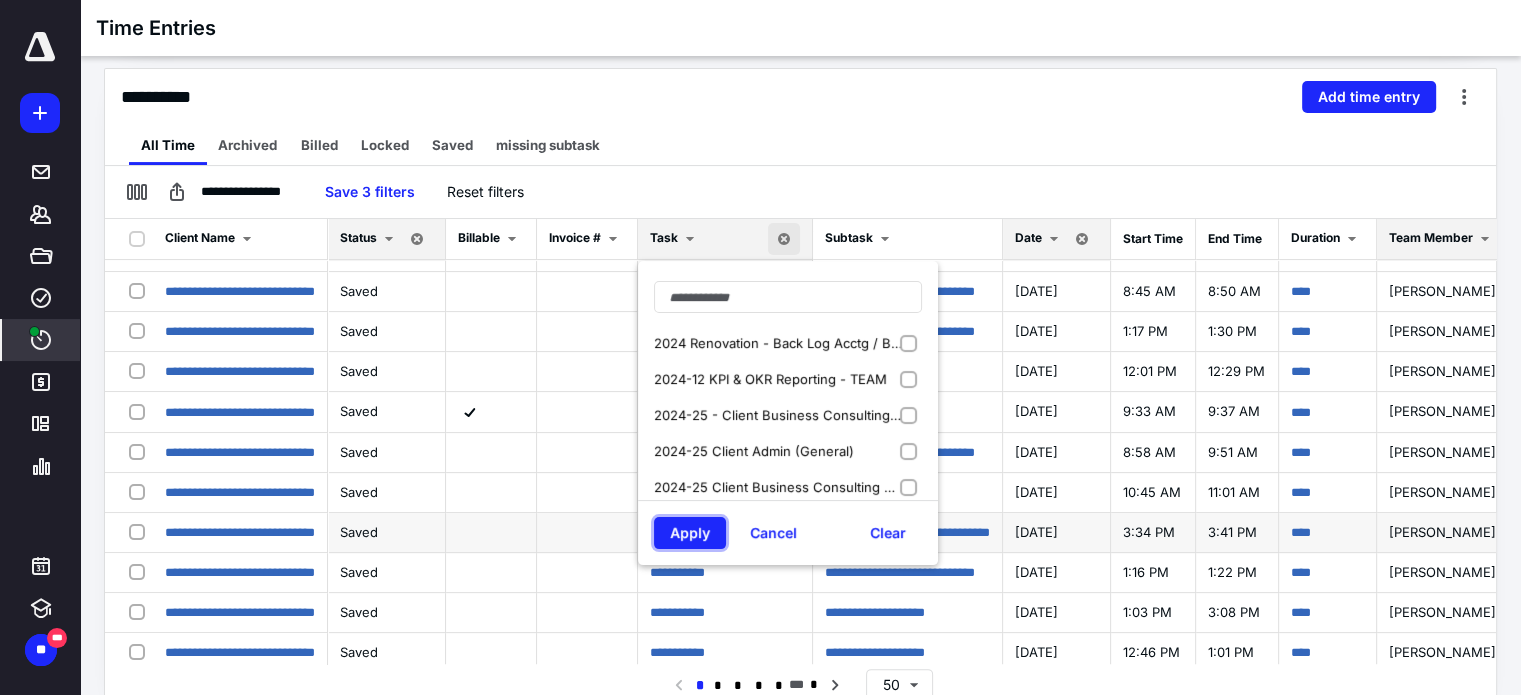 drag, startPoint x: 911, startPoint y: 467, endPoint x: 700, endPoint y: 546, distance: 225.30424 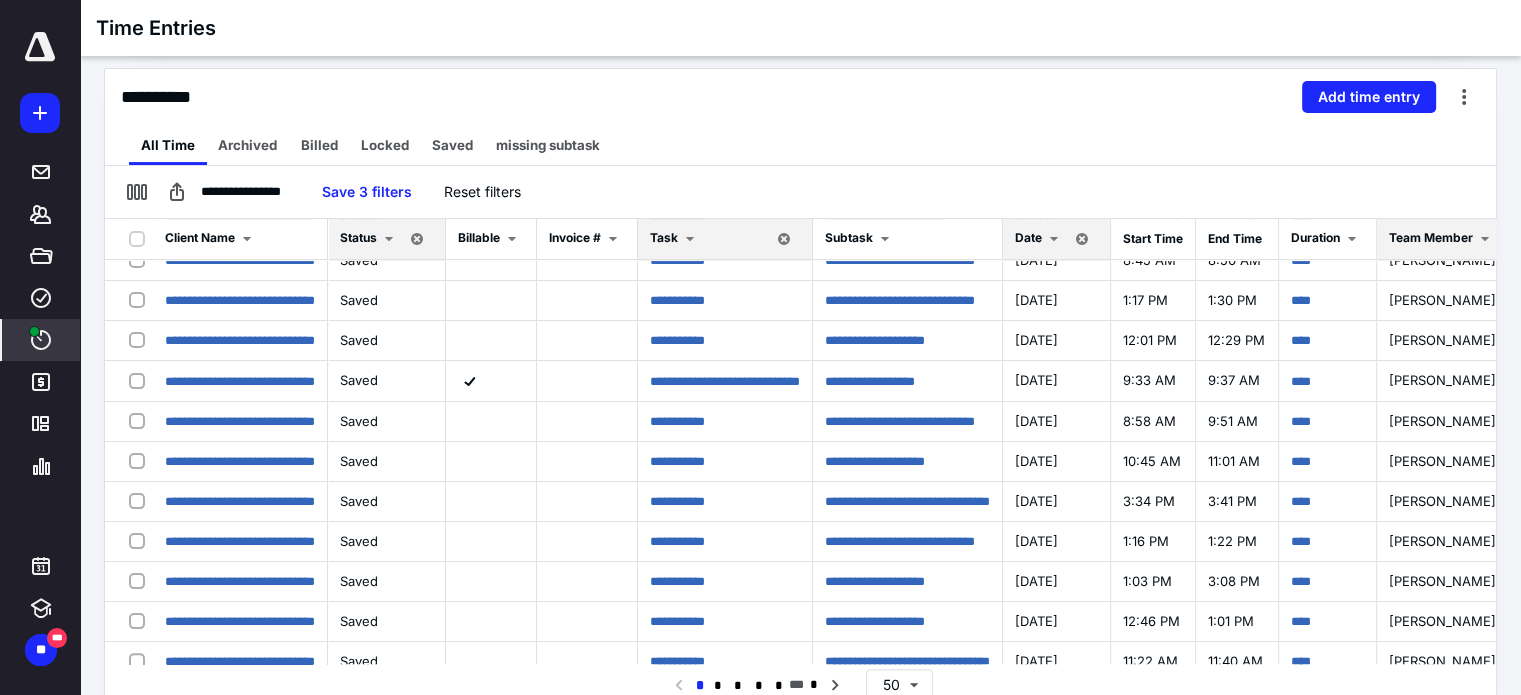 scroll, scrollTop: 538, scrollLeft: 0, axis: vertical 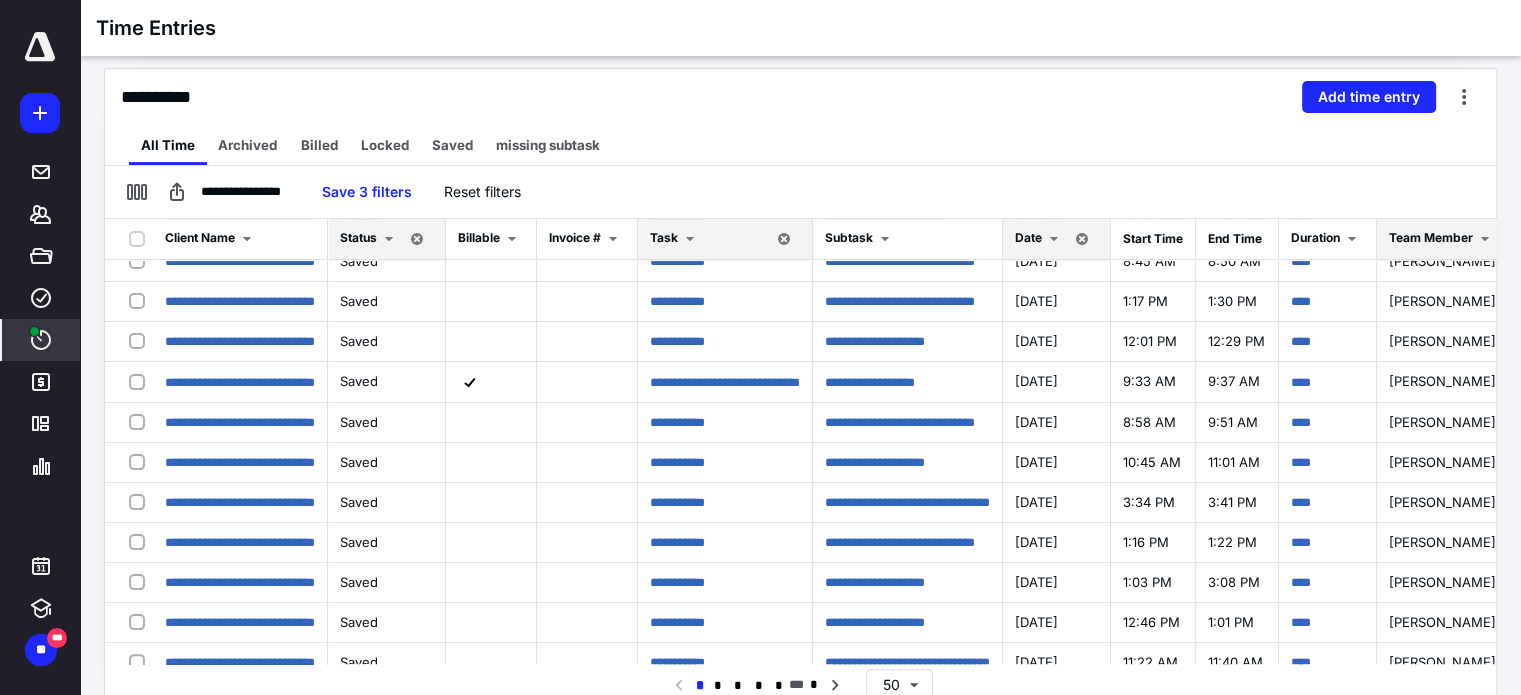 click on "Task" at bounding box center [725, 239] 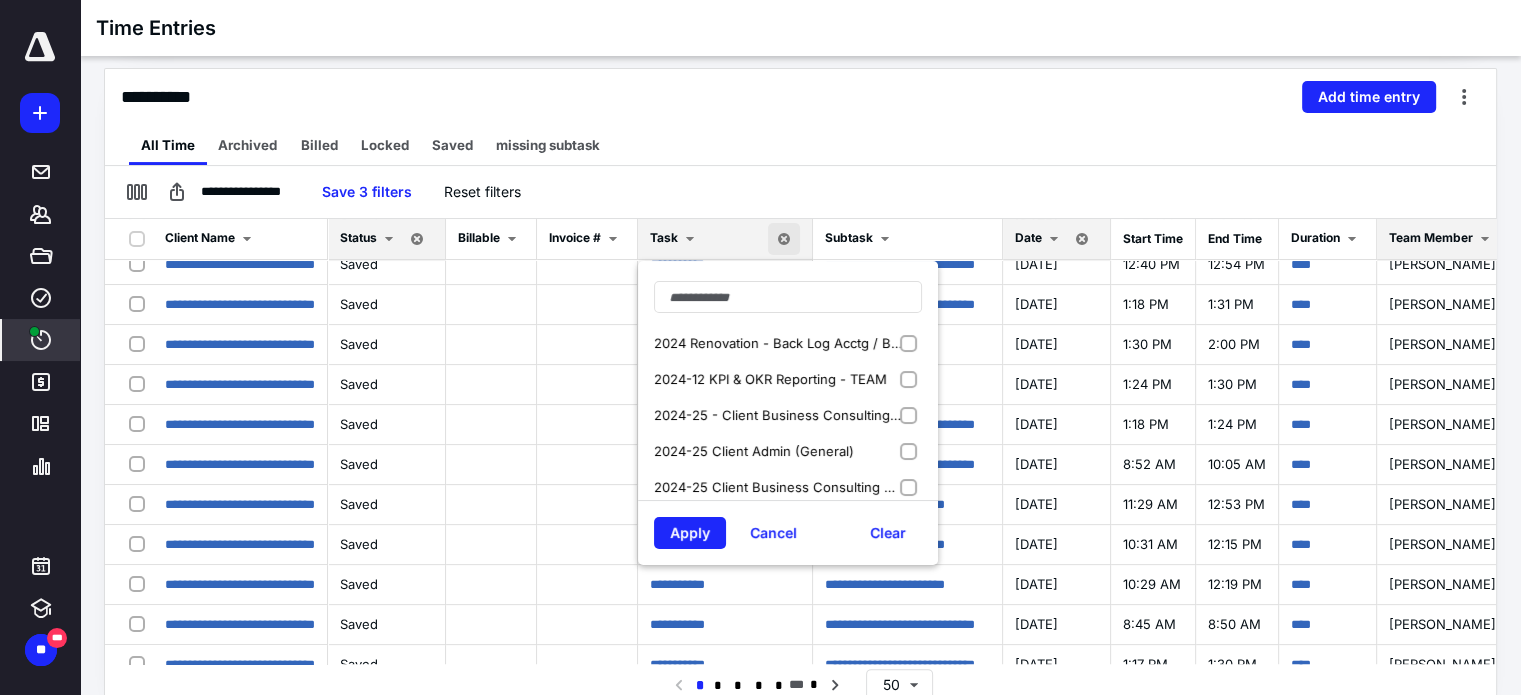 scroll, scrollTop: 174, scrollLeft: 0, axis: vertical 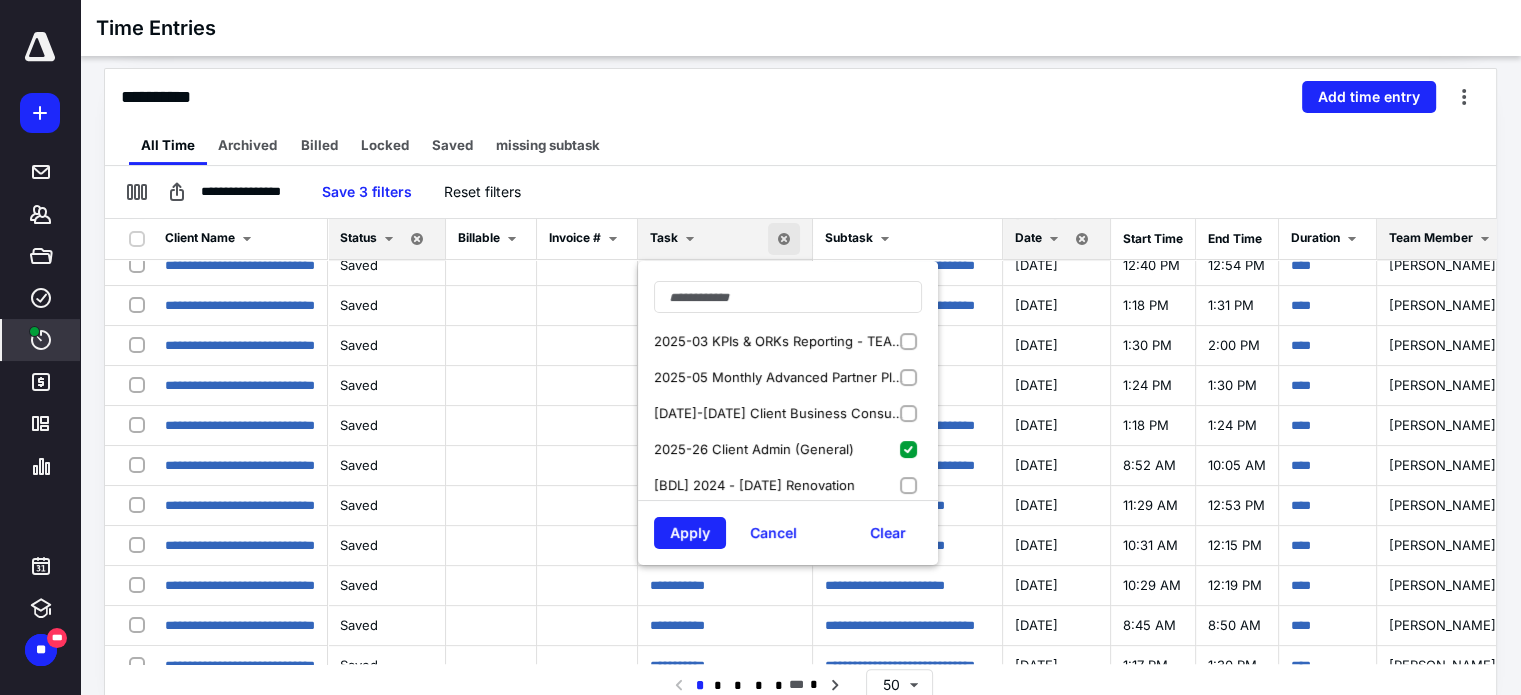 click on "2025-26 Client Admin (General)" at bounding box center (788, 449) 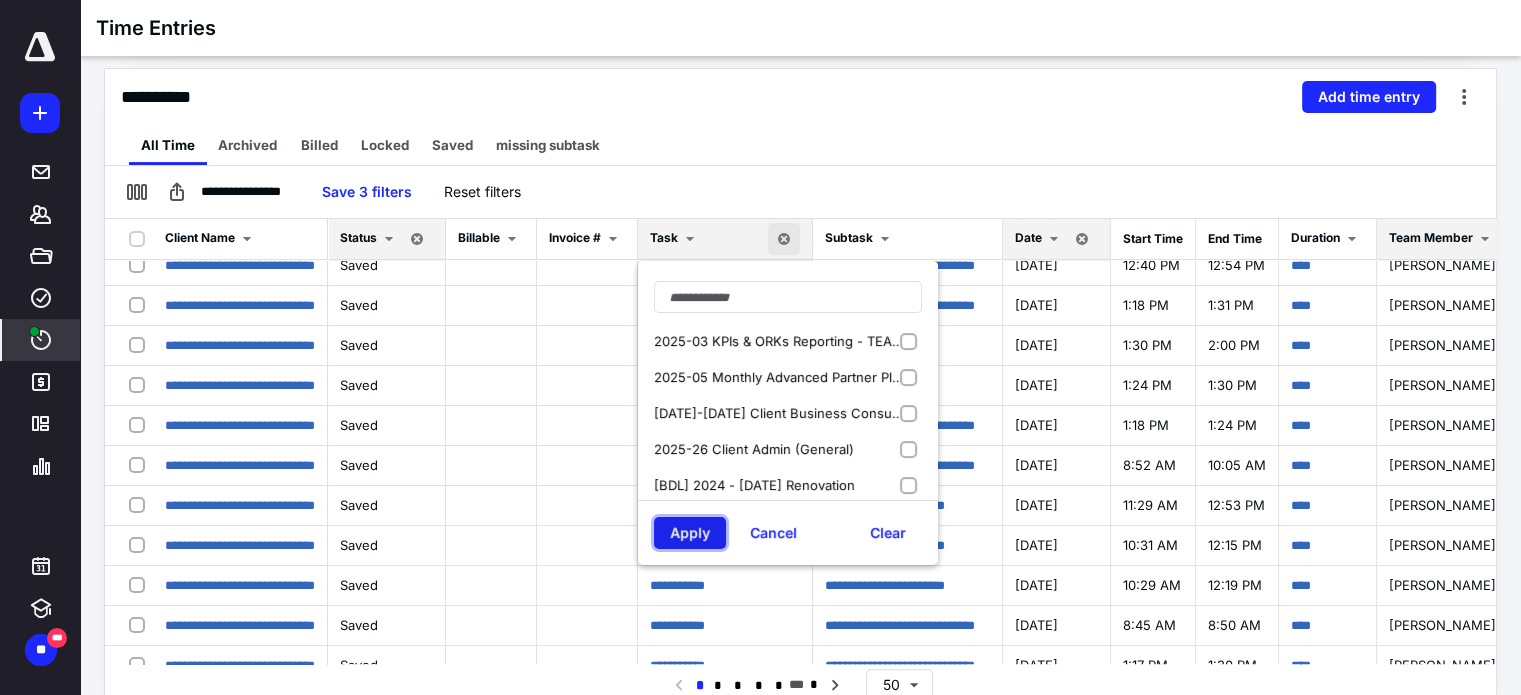 click on "Apply" at bounding box center [690, 533] 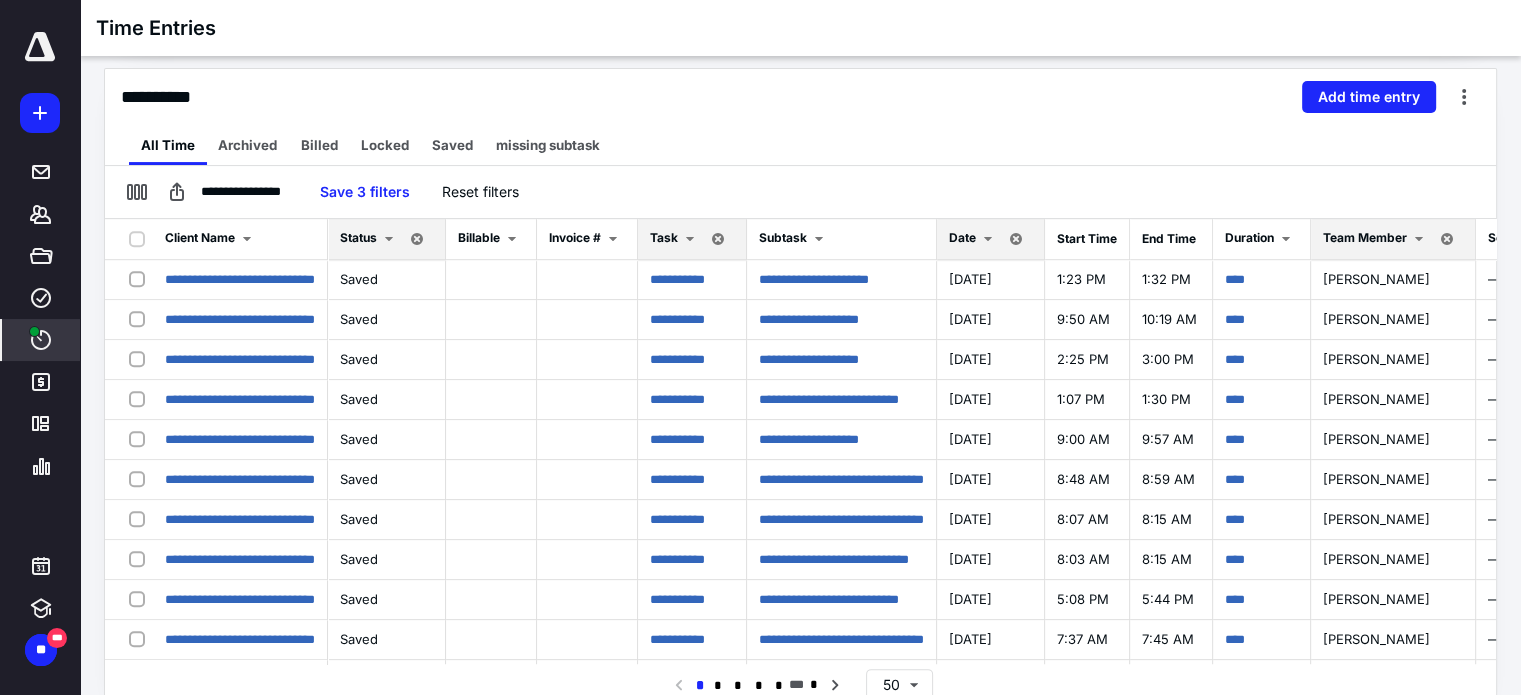 scroll, scrollTop: 1611, scrollLeft: 0, axis: vertical 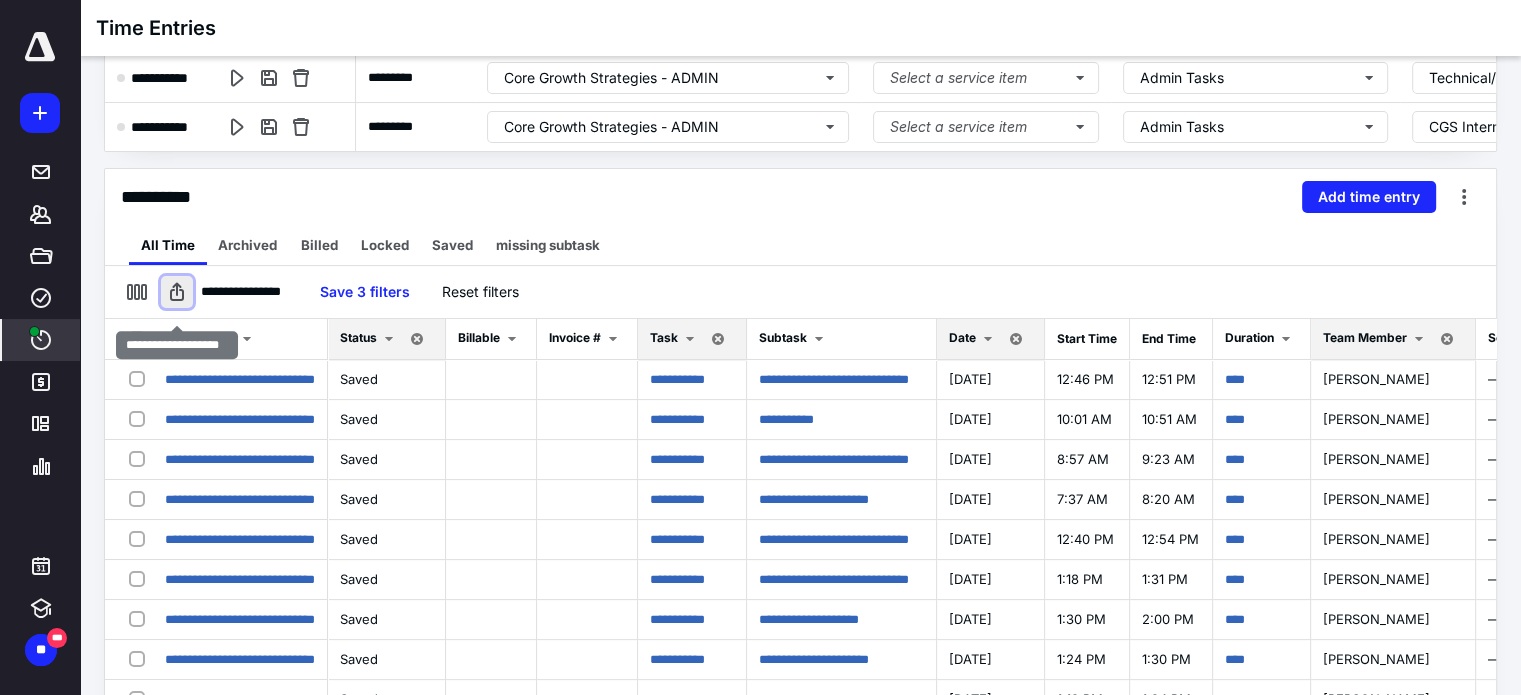 click at bounding box center (177, 292) 